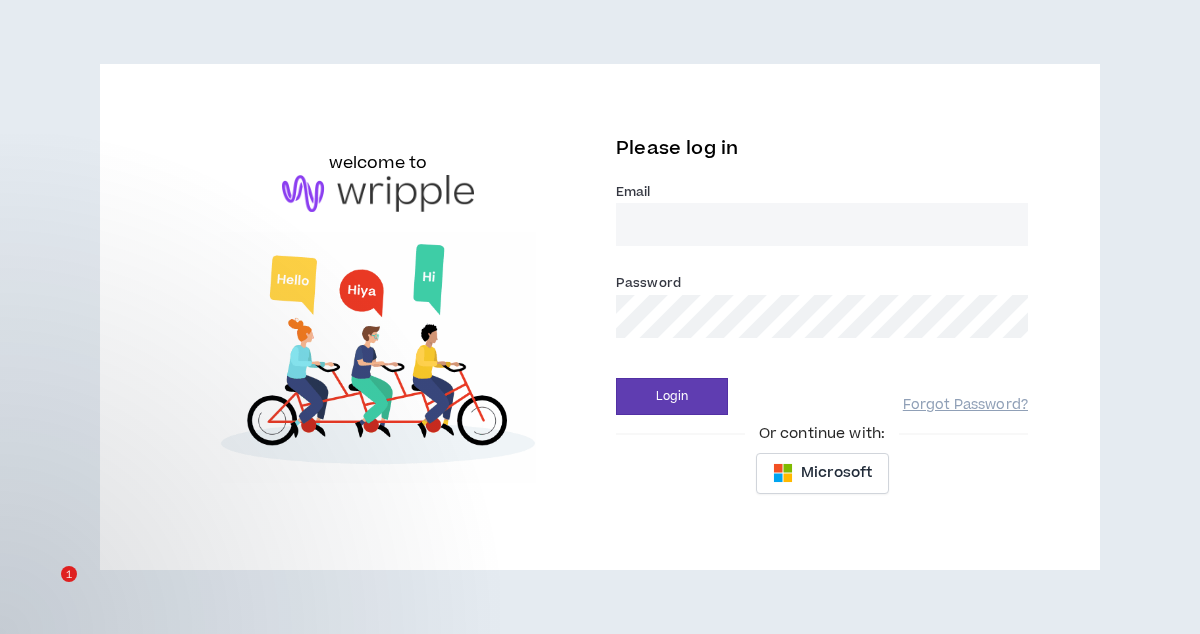 scroll, scrollTop: 0, scrollLeft: 0, axis: both 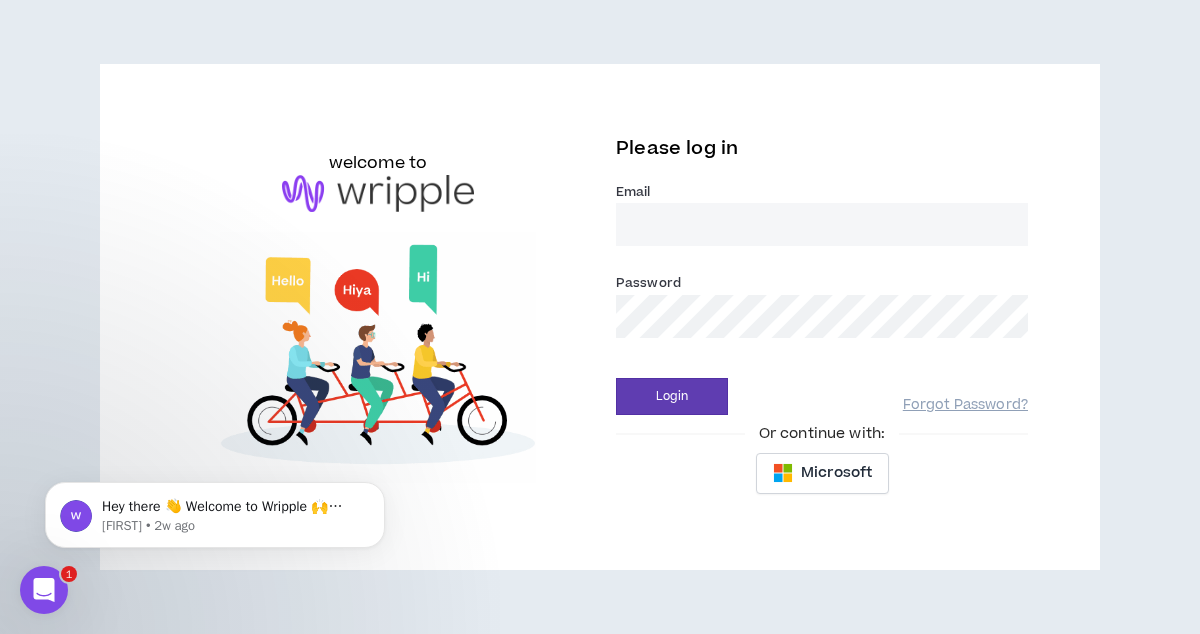 click on "Email  *" at bounding box center [822, 224] 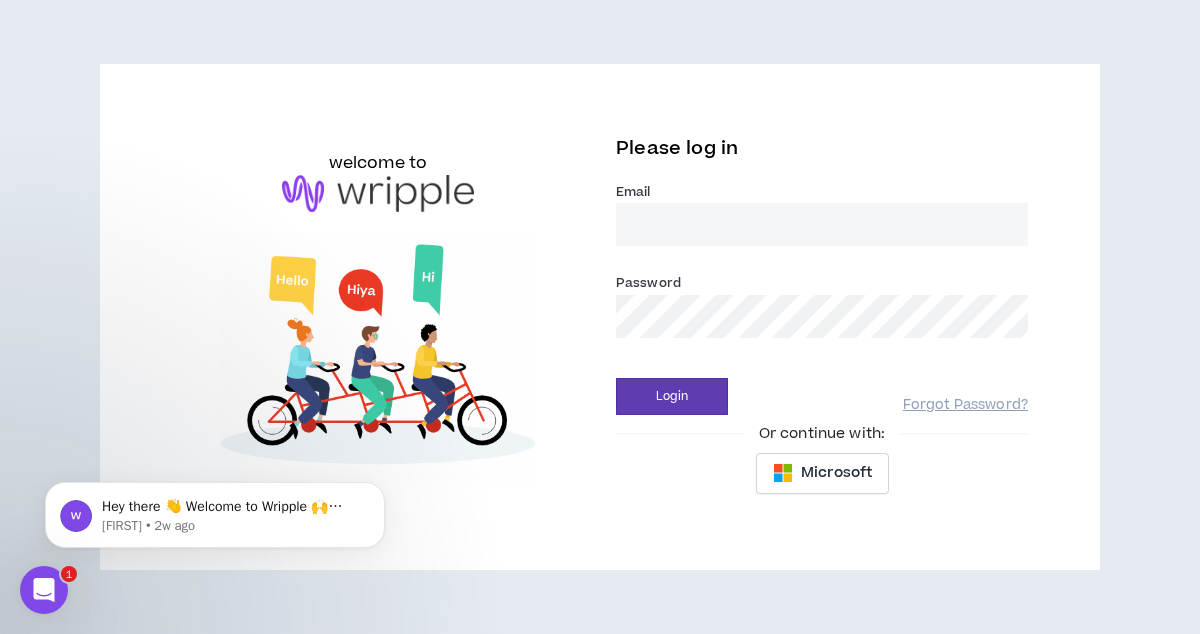 type on "kevingarcia.edit@[EXAMPLE.COM]" 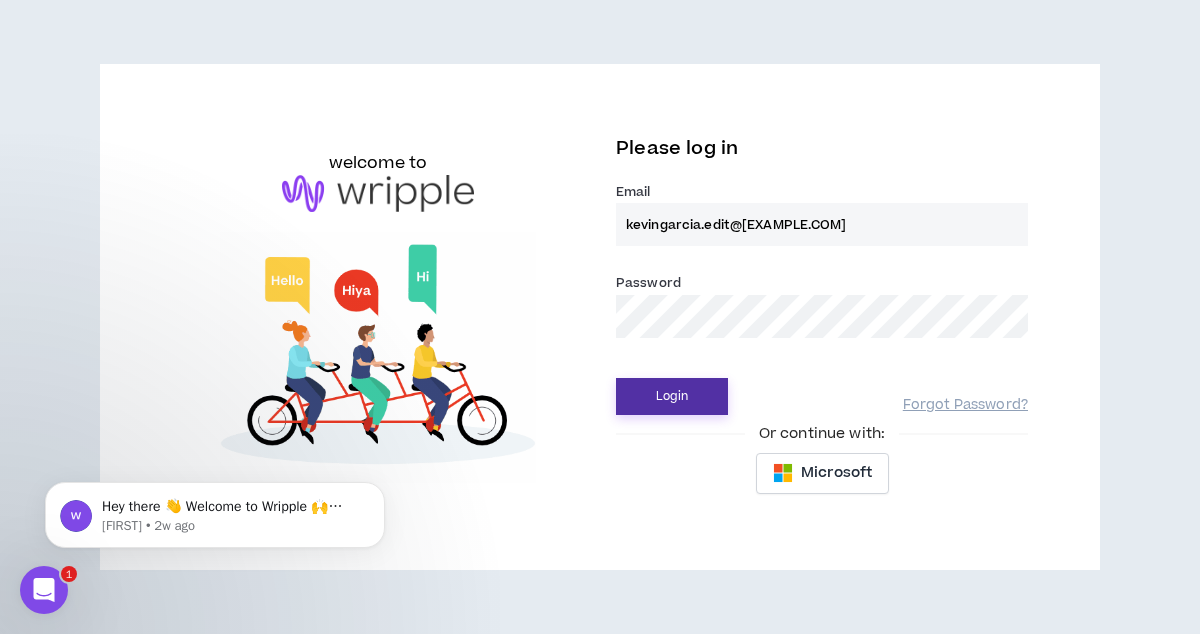 click on "Login" at bounding box center [672, 396] 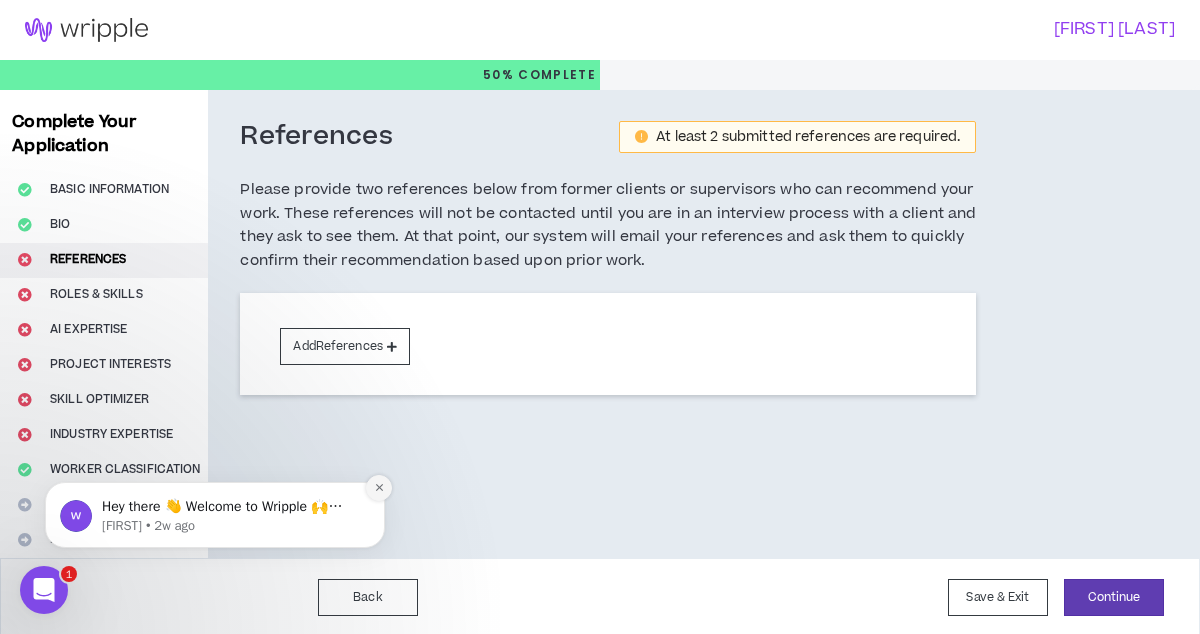 click 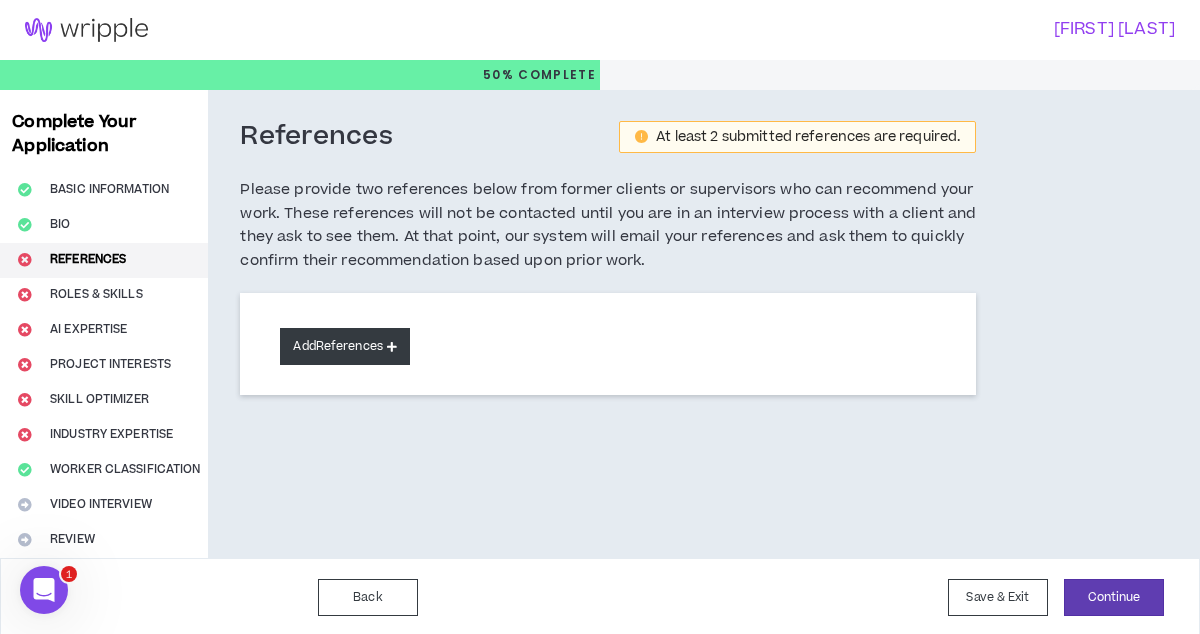 click on "Add  References" at bounding box center [345, 346] 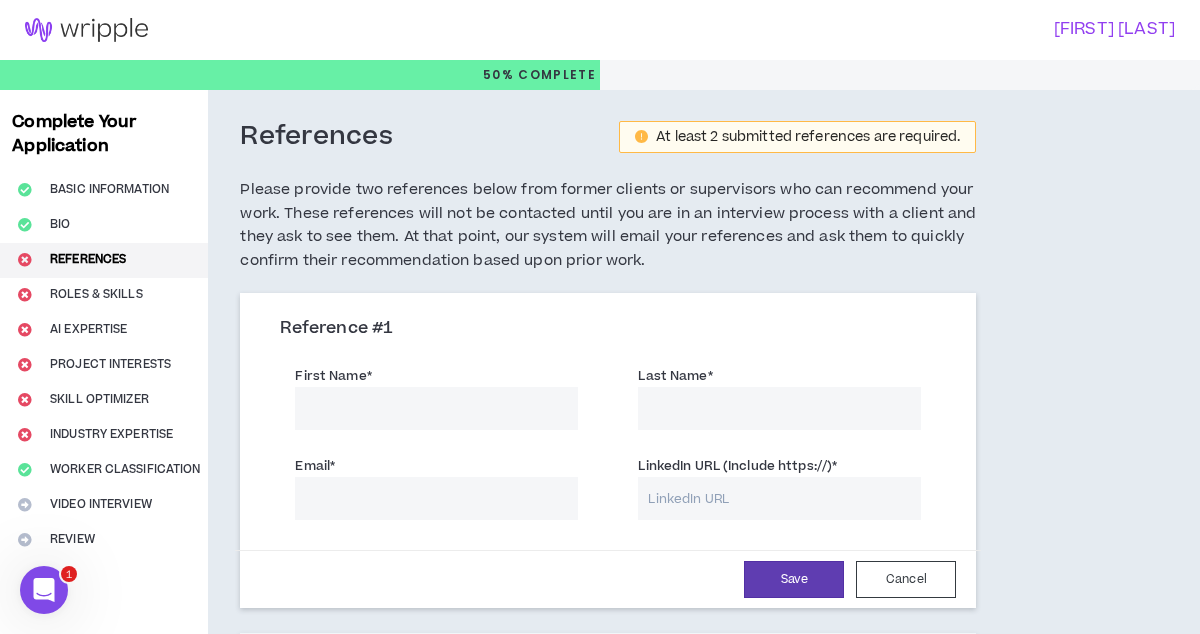 click on "First Name  *" at bounding box center [436, 408] 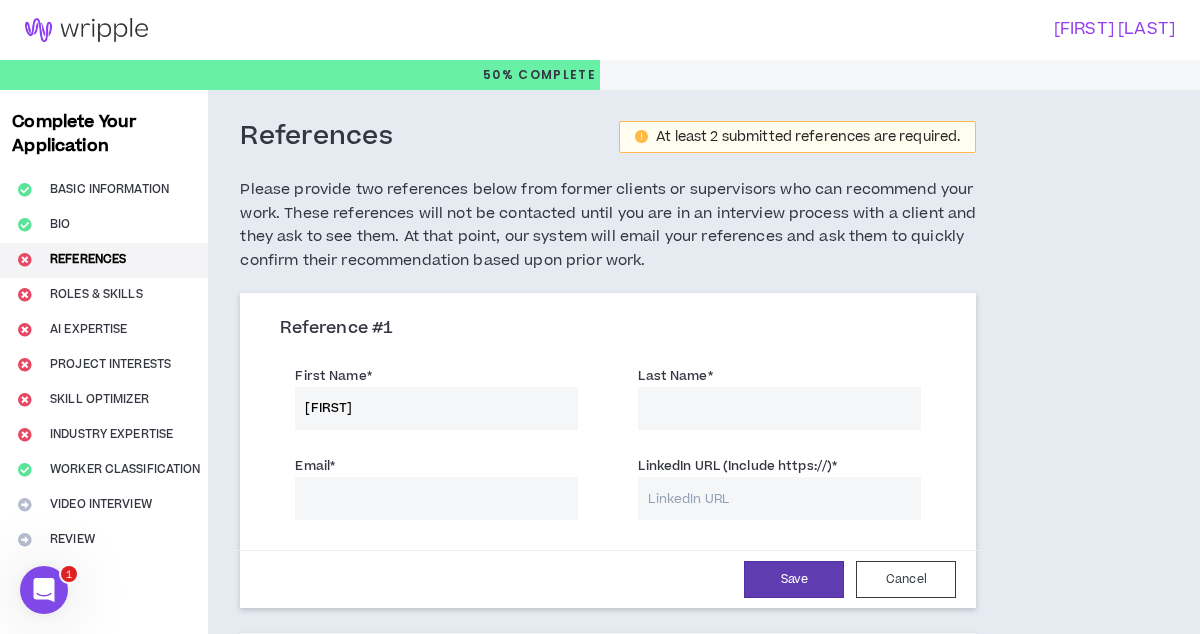 type on "[FIRST]" 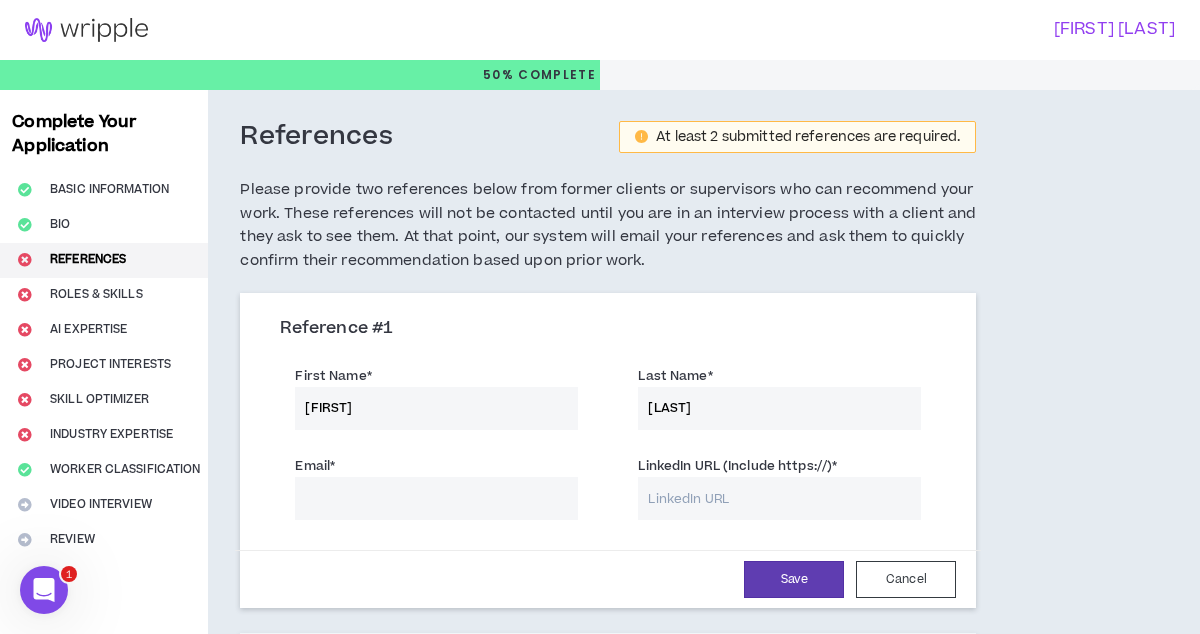 type on "[LAST]" 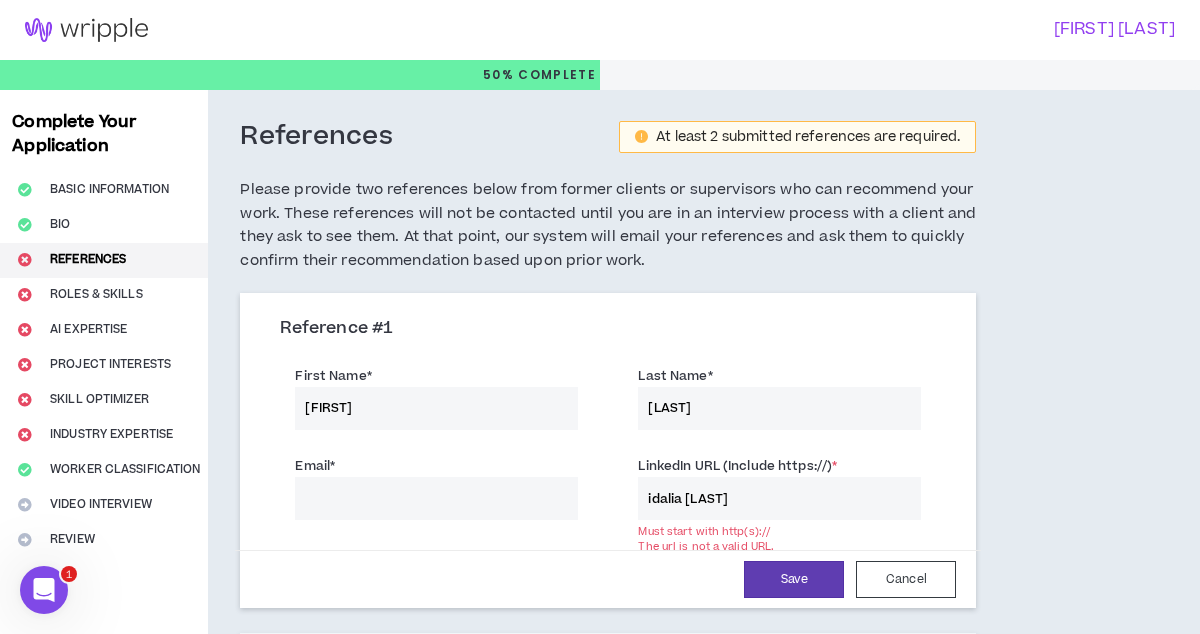 drag, startPoint x: 746, startPoint y: 500, endPoint x: 587, endPoint y: 493, distance: 159.154 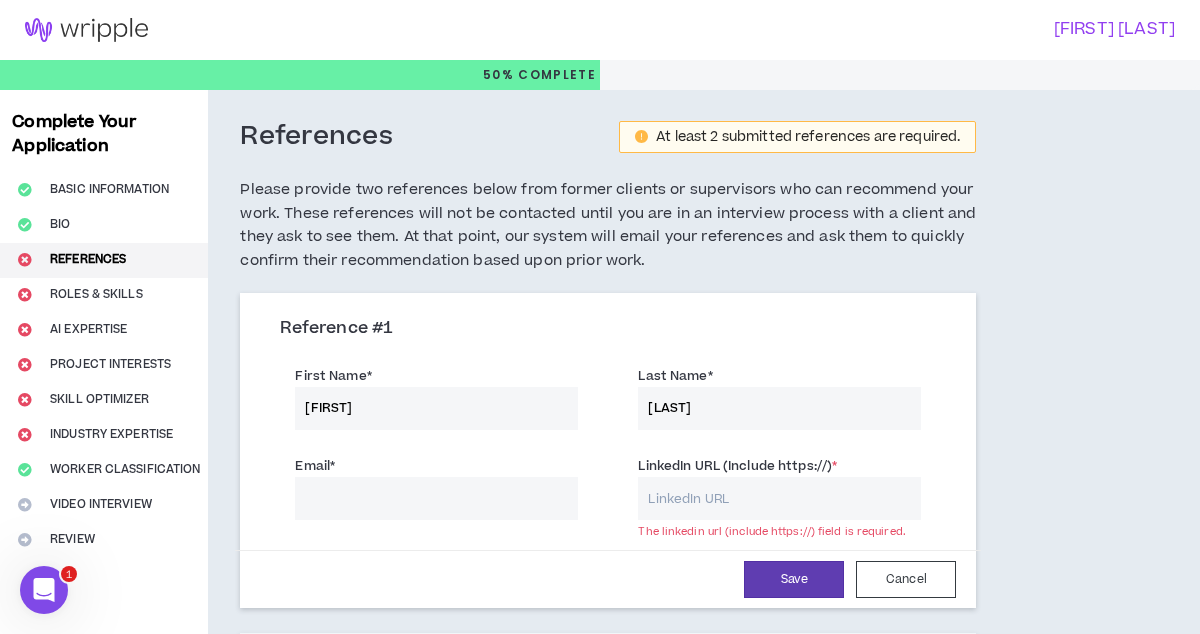 paste on "https://www.linkedin.com/in/[FIRST]-[LAST]-4892843/" 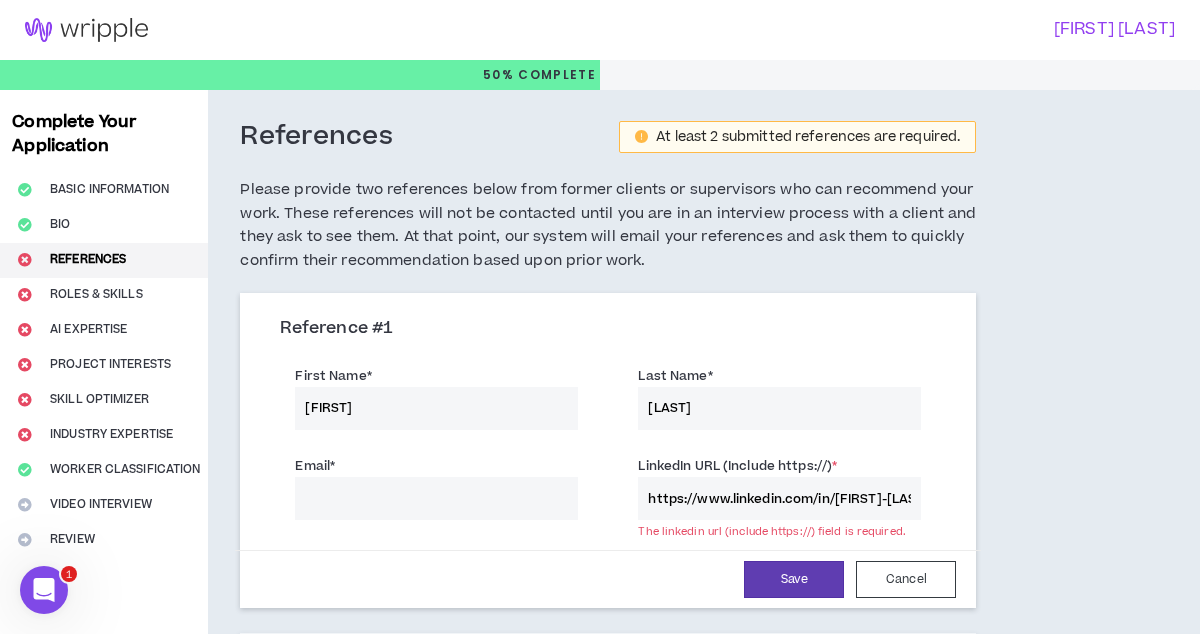 scroll, scrollTop: 0, scrollLeft: 75, axis: horizontal 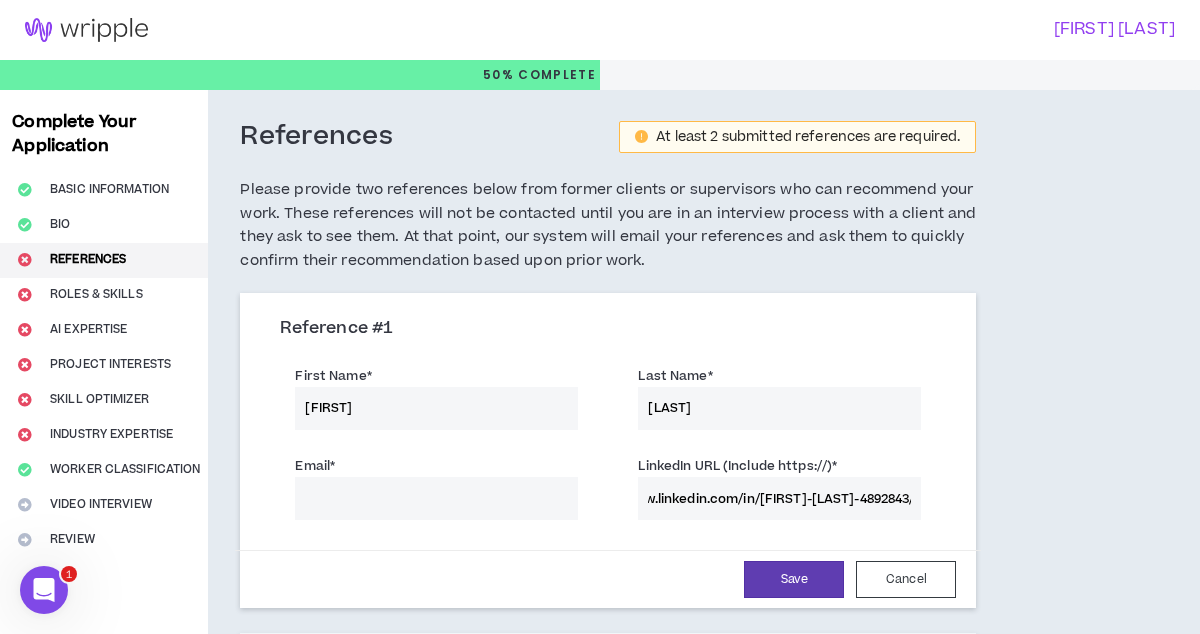 type on "https://www.linkedin.com/in/[FIRST]-[LAST]-4892843/" 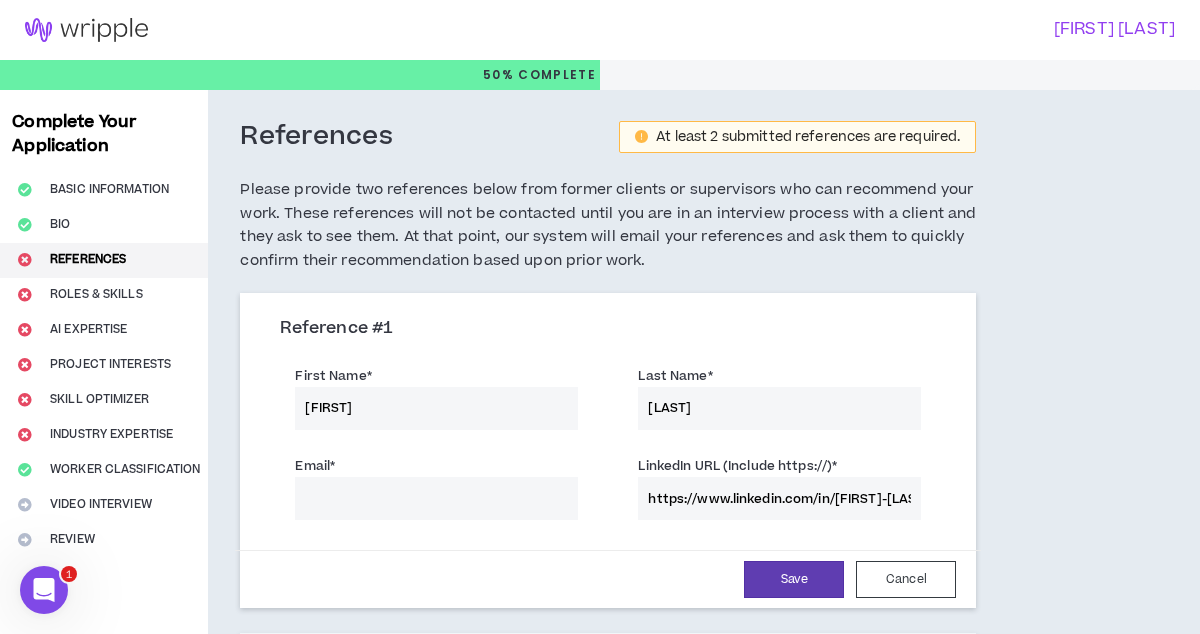 click on "Email  *" at bounding box center (436, 498) 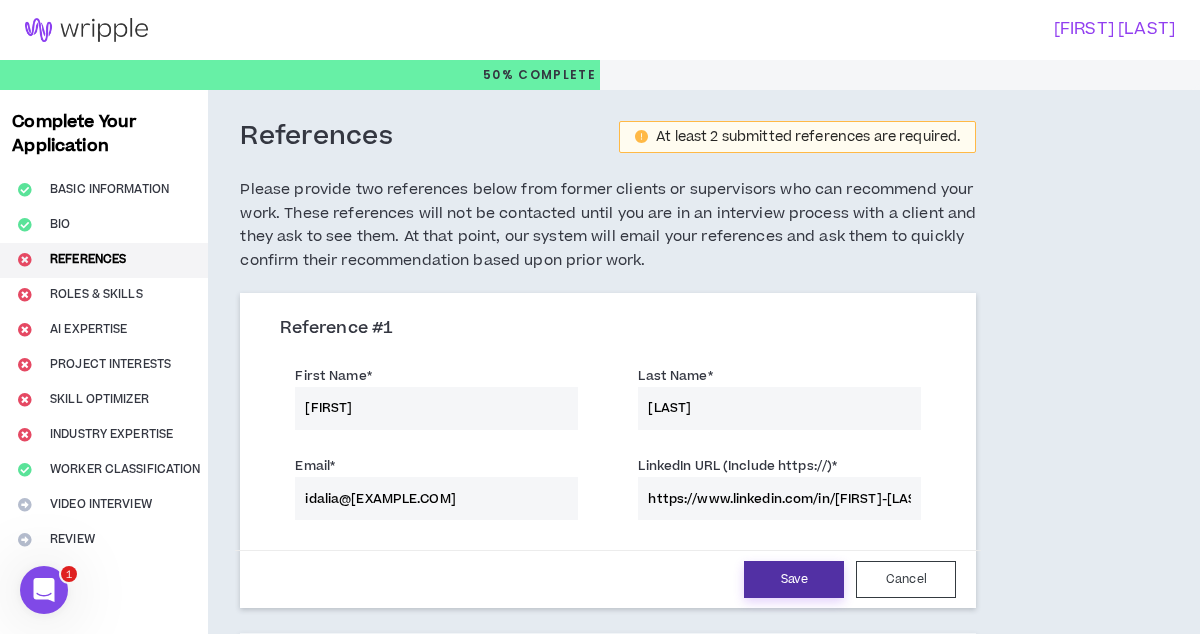 type on "idalia@[EXAMPLE.COM]" 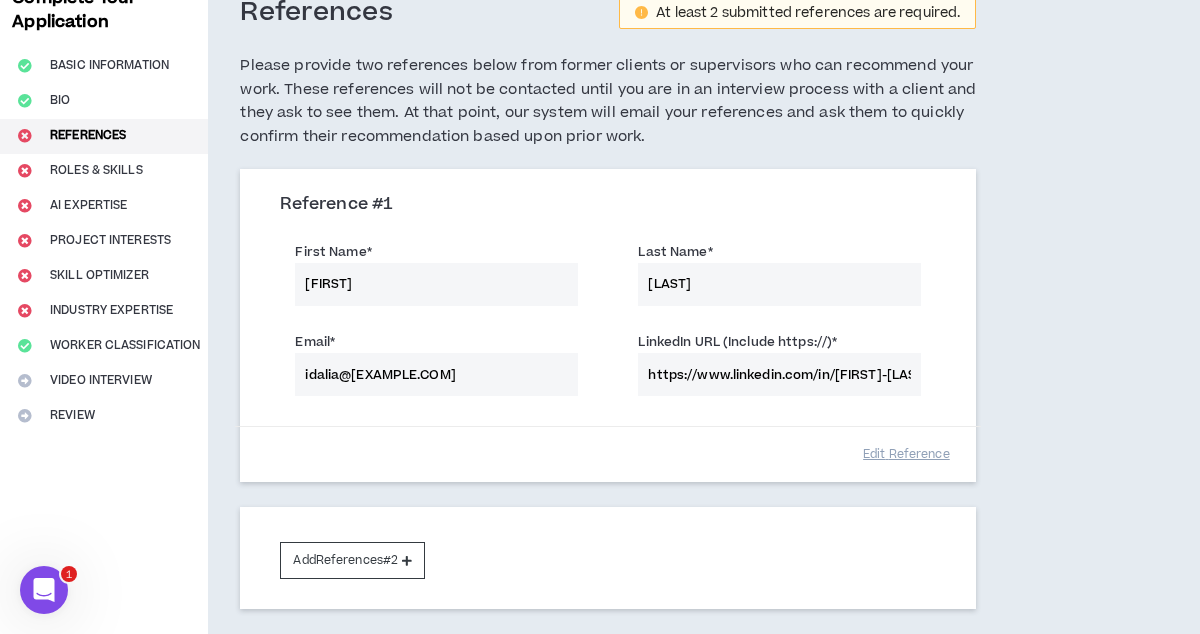 scroll, scrollTop: 277, scrollLeft: 0, axis: vertical 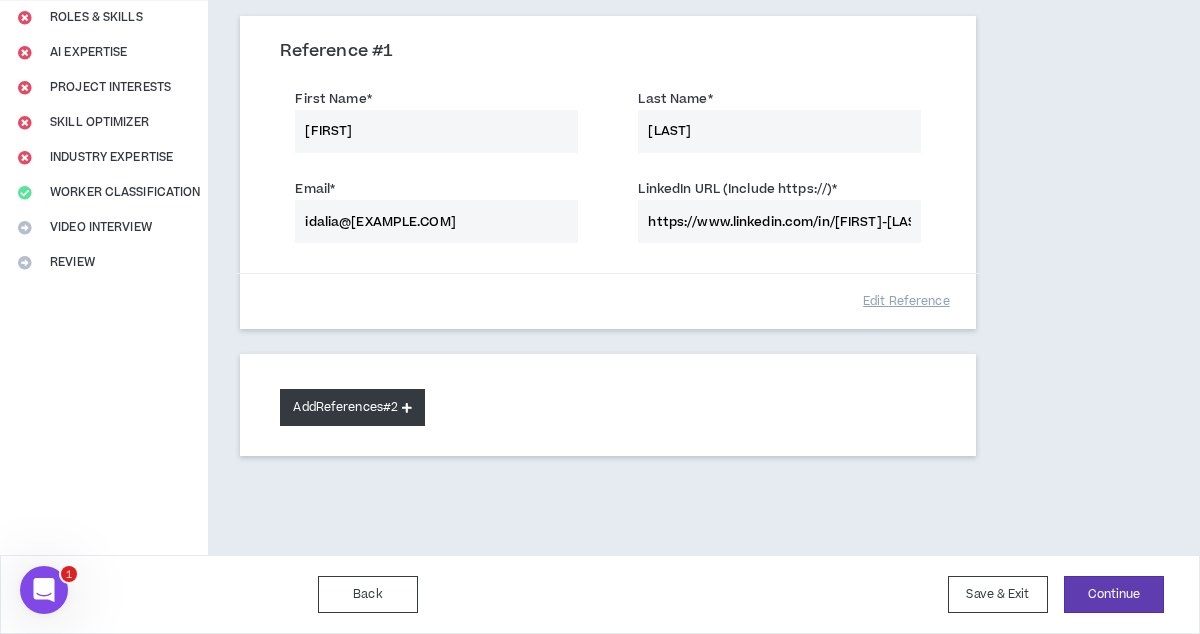 click on "Add  References  #2" at bounding box center [352, 407] 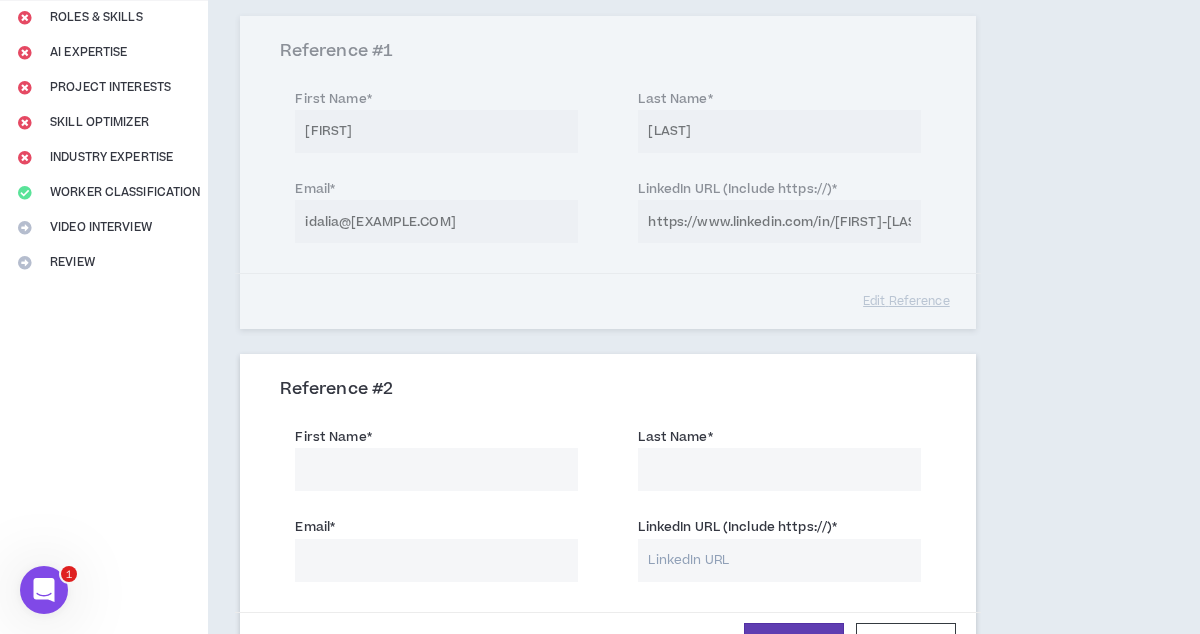click on "LinkedIn URL (Include https://)  *" at bounding box center [779, 560] 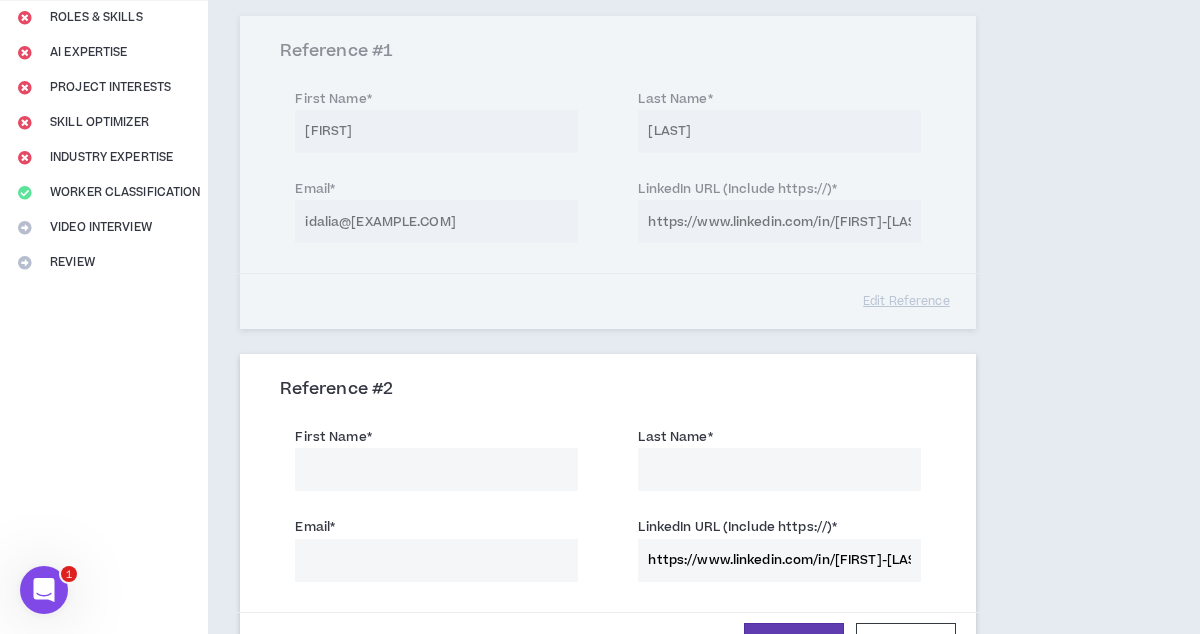 scroll, scrollTop: 0, scrollLeft: 126, axis: horizontal 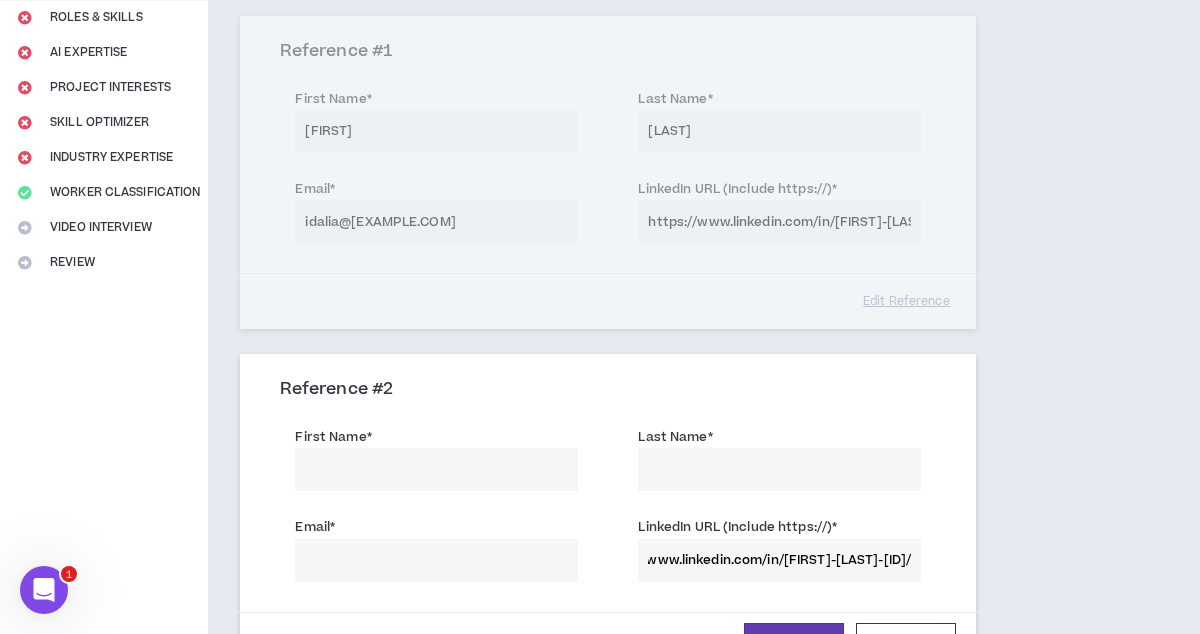 type on "https://www.linkedin.com/in/[FIRST]-[LAST]-[ID]/" 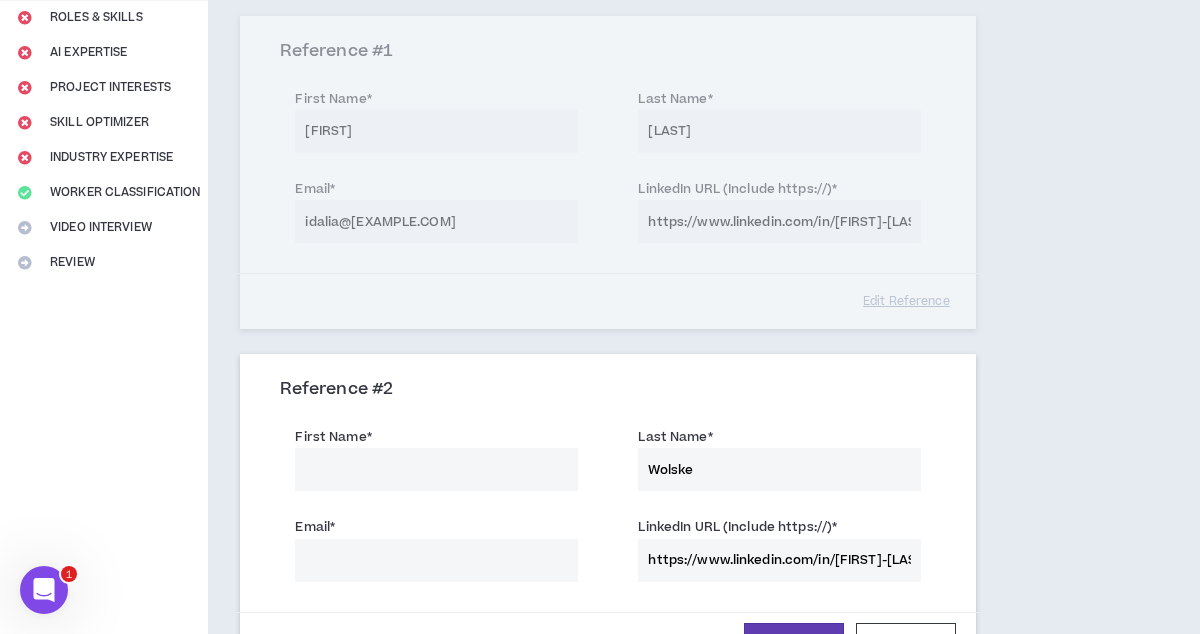type on "Wolske" 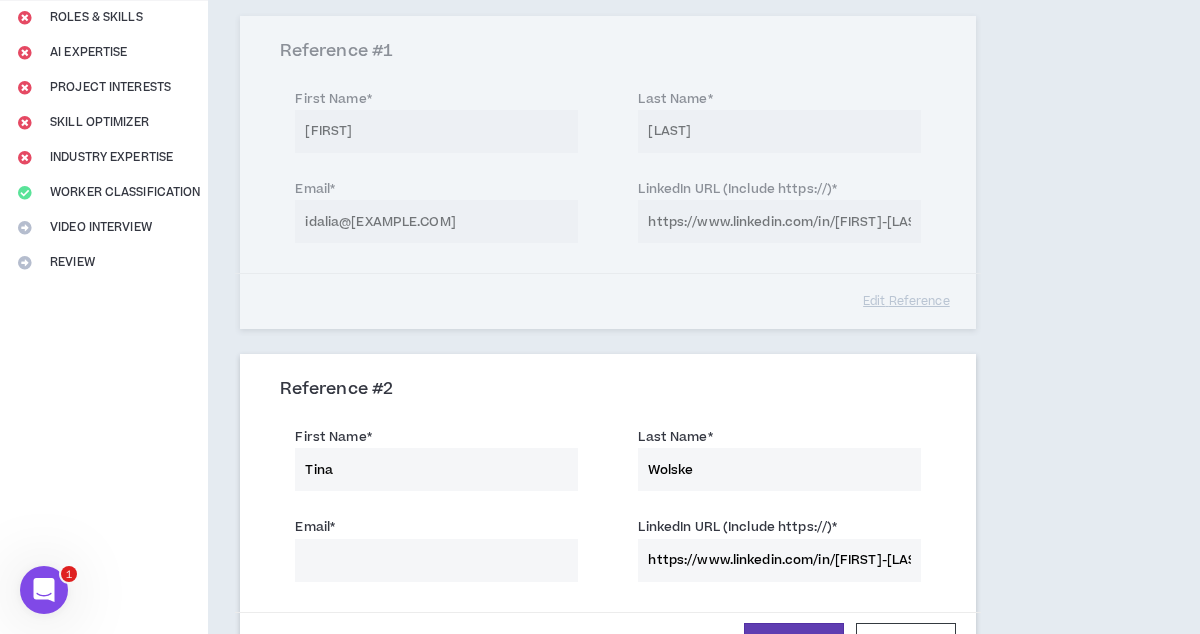 type on "Tina" 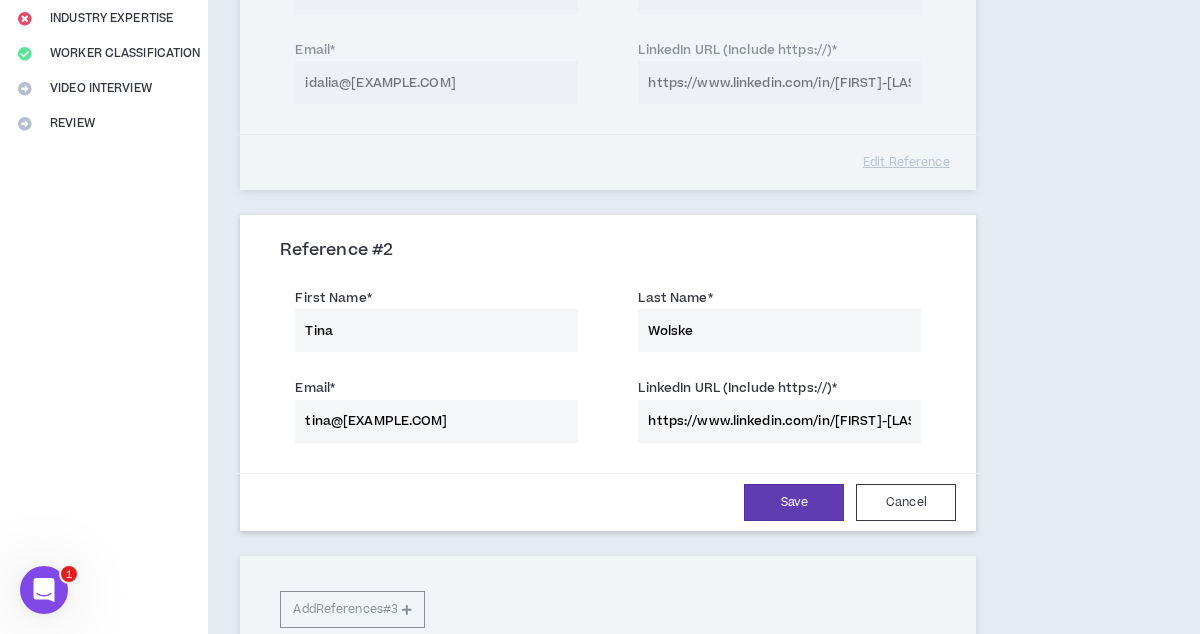 scroll, scrollTop: 415, scrollLeft: 0, axis: vertical 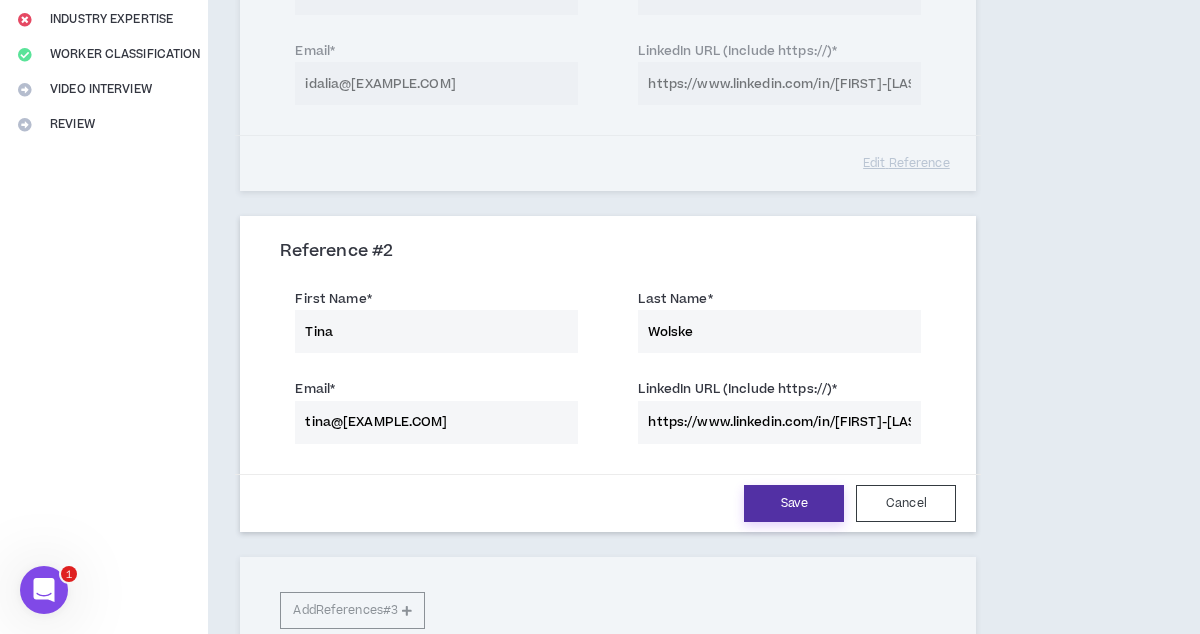 type on "tina@[EXAMPLE.COM]" 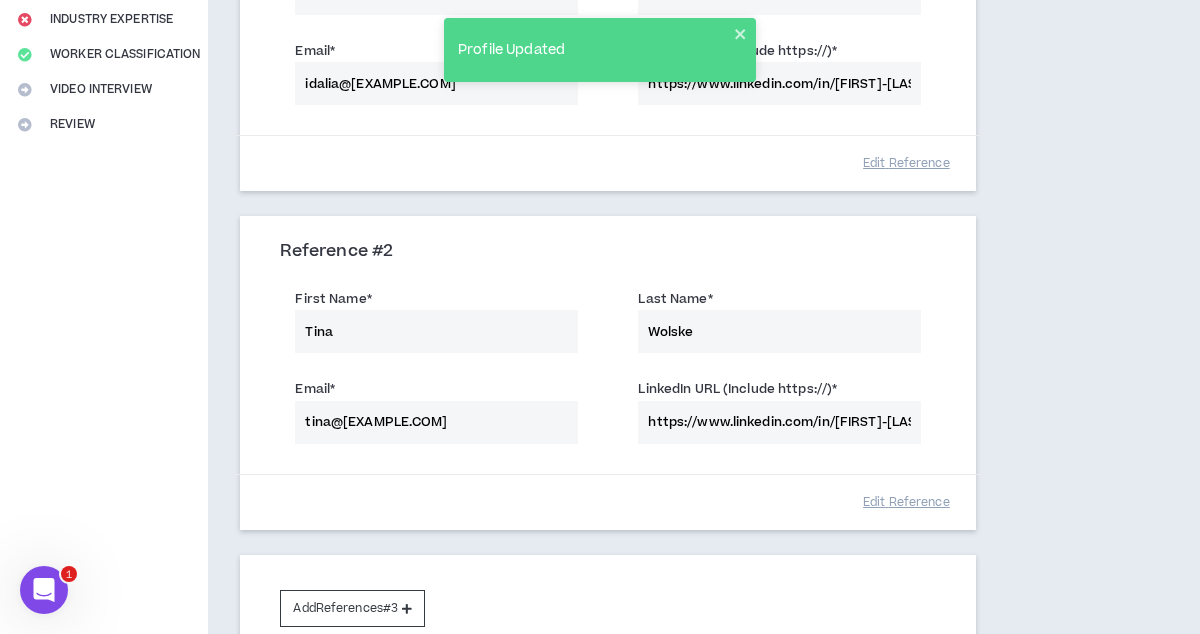 scroll, scrollTop: 615, scrollLeft: 0, axis: vertical 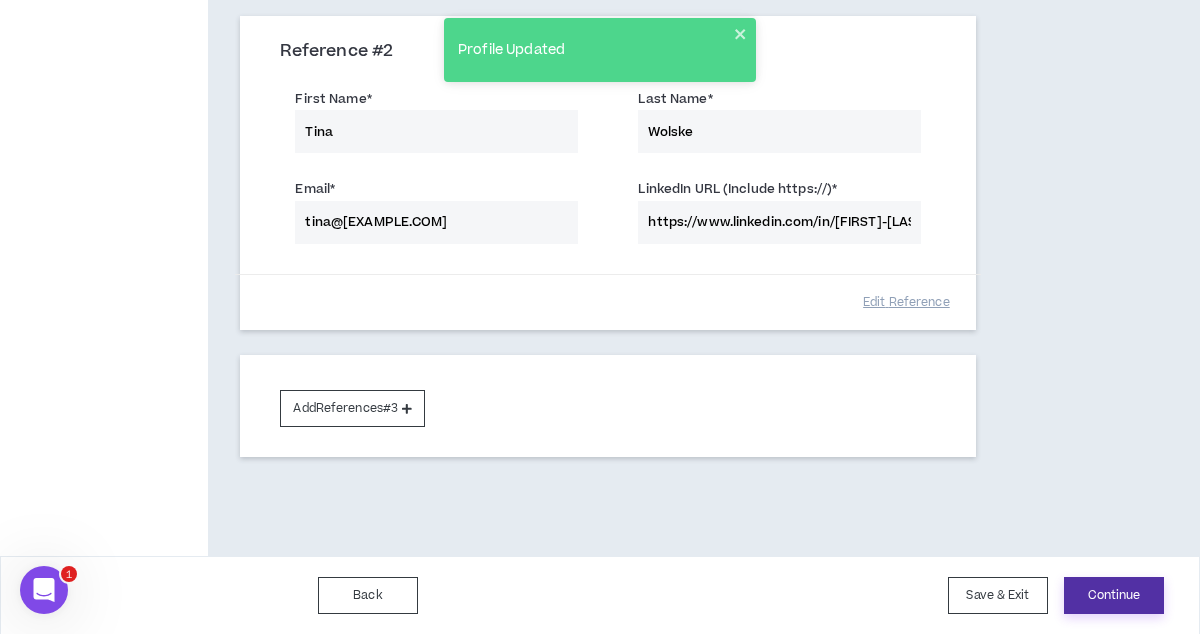 click on "Continue" at bounding box center (1114, 595) 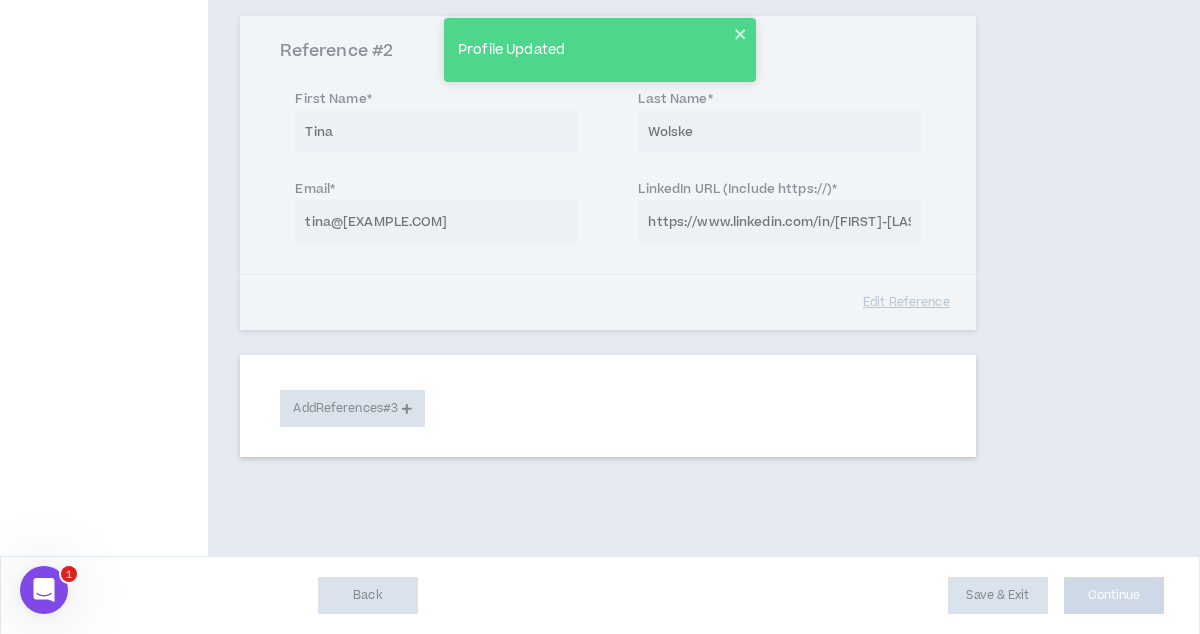 scroll, scrollTop: 0, scrollLeft: 0, axis: both 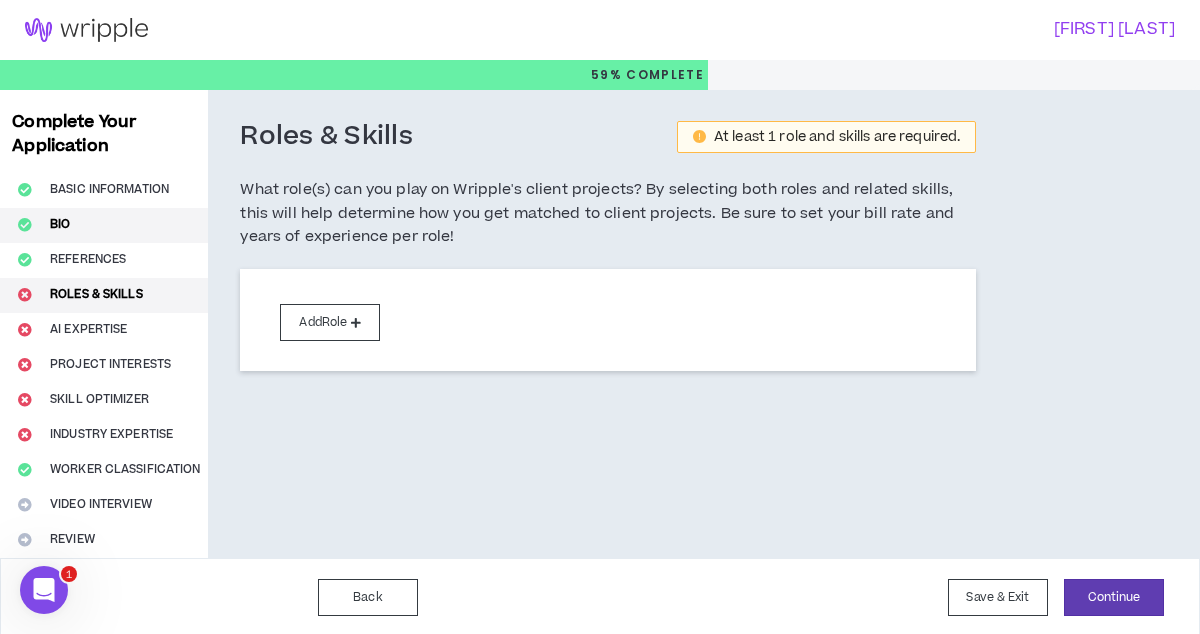 click on "Bio" at bounding box center [104, 225] 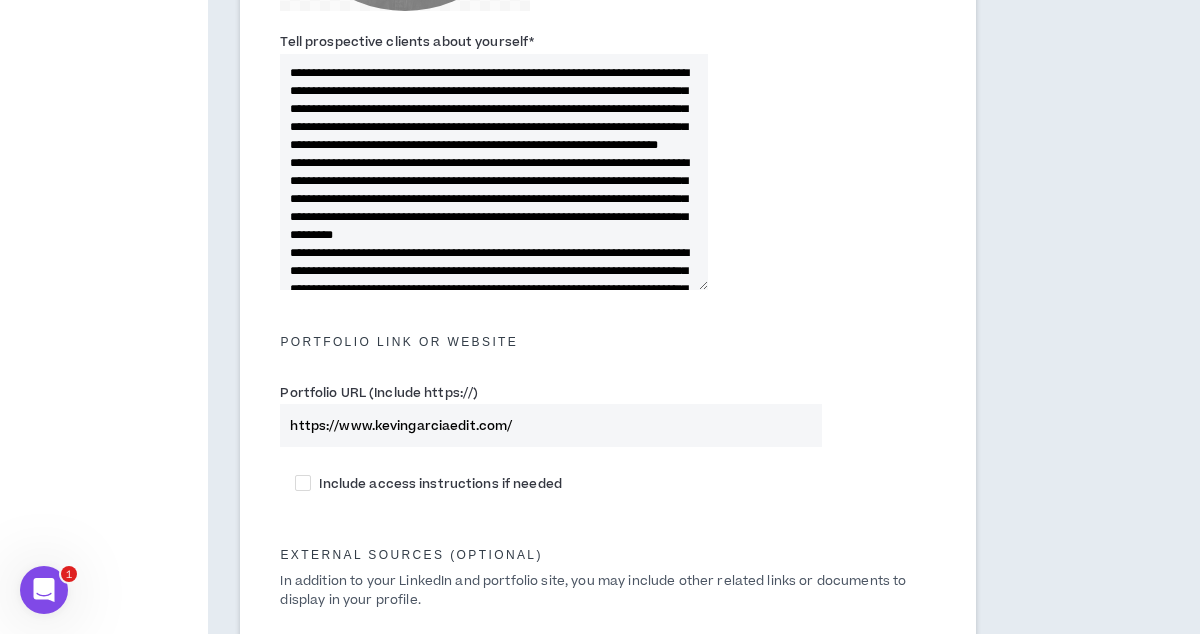 scroll, scrollTop: 702, scrollLeft: 0, axis: vertical 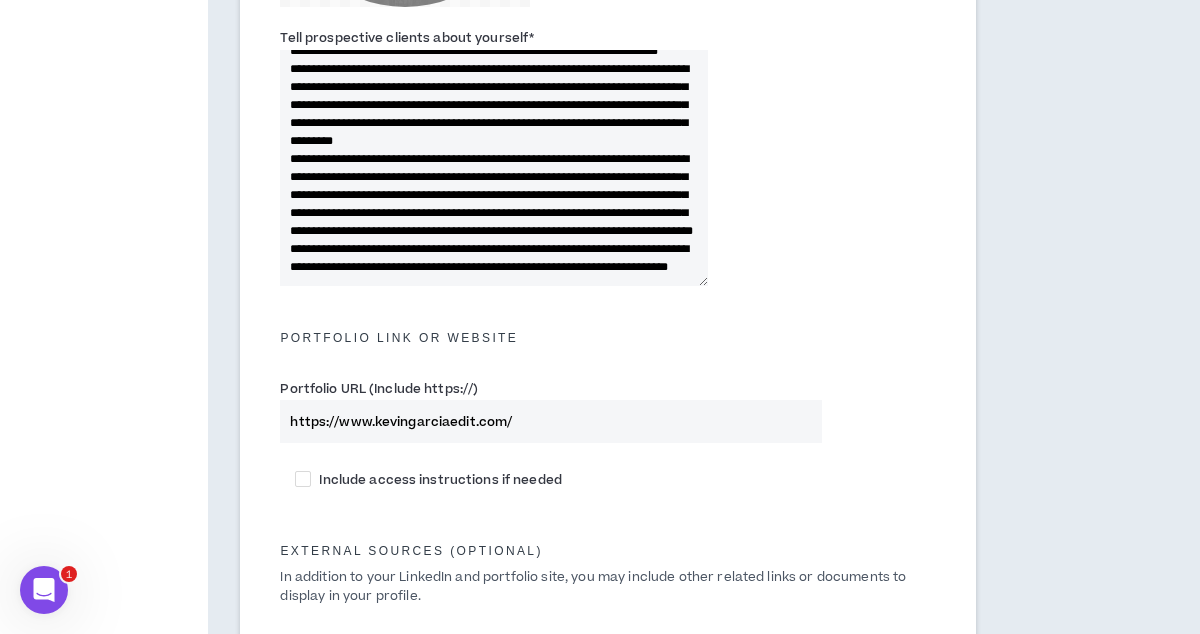 click on "Tell prospective clients about yourself  *" at bounding box center (493, 168) 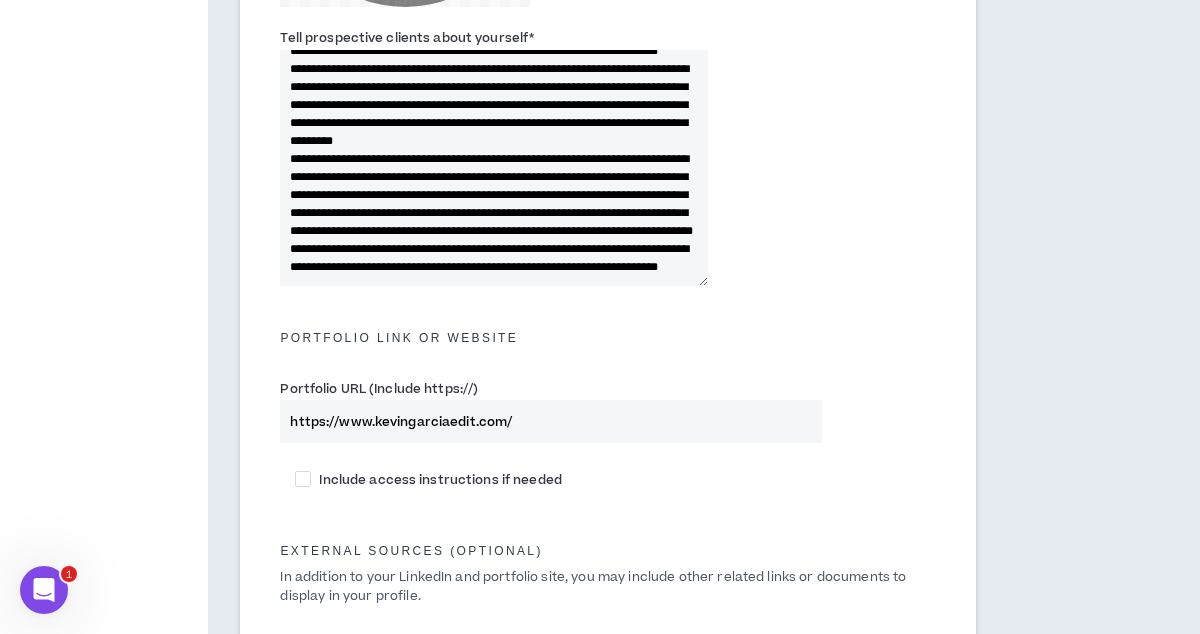 click on "Tell prospective clients about yourself  *" at bounding box center [493, 168] 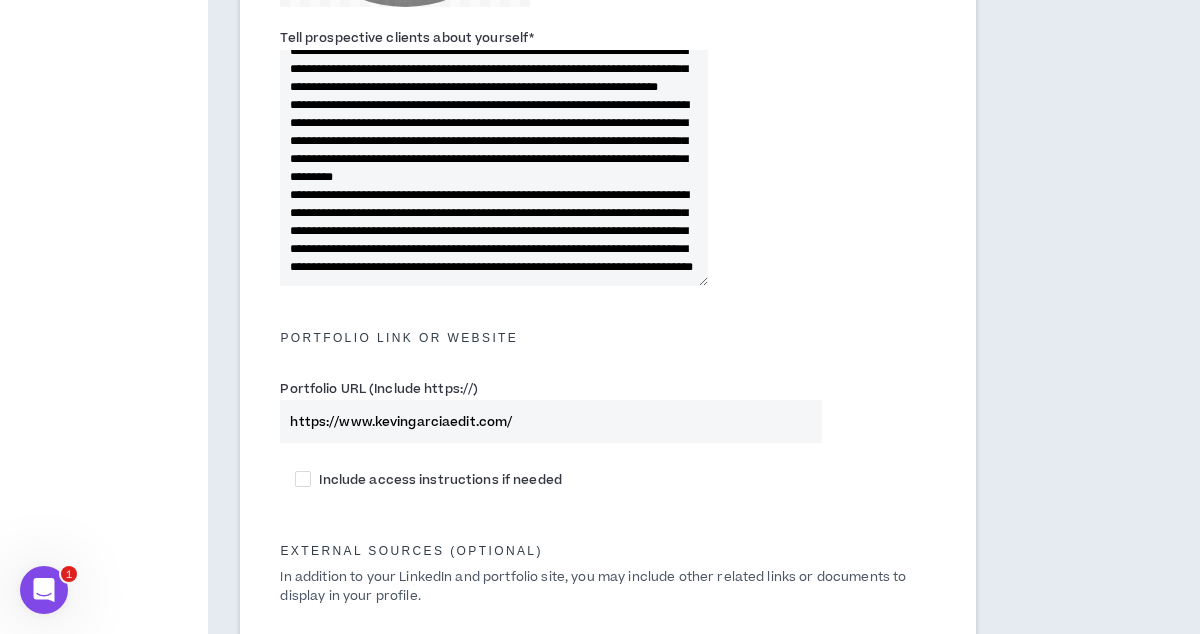 scroll, scrollTop: 162, scrollLeft: 0, axis: vertical 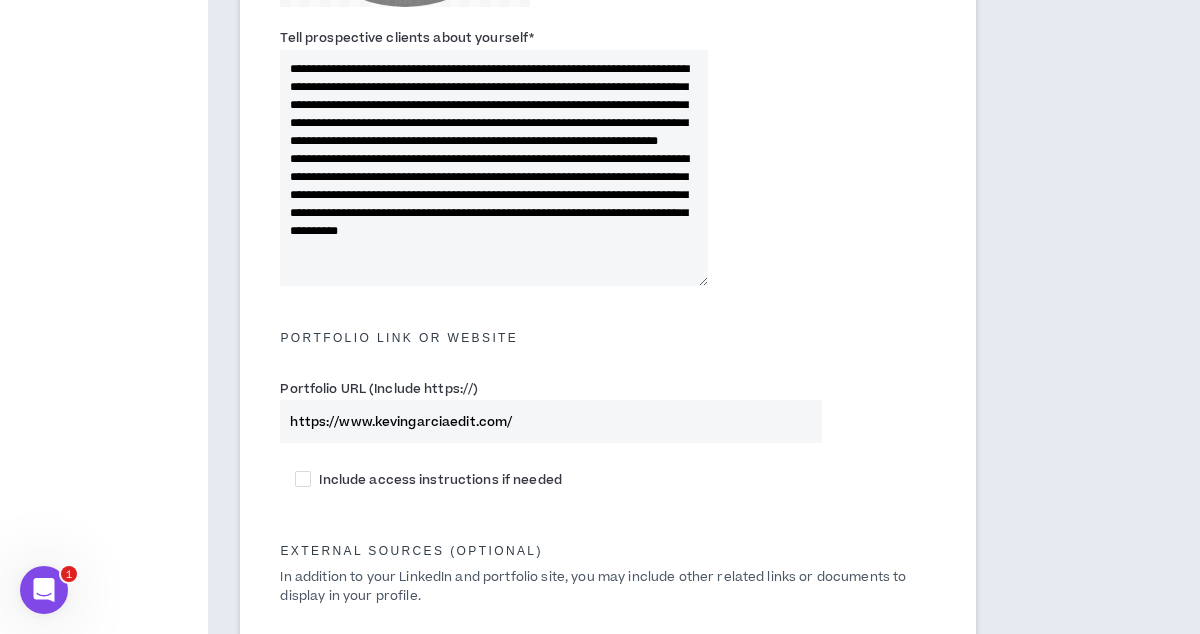 click on "**********" at bounding box center (493, 168) 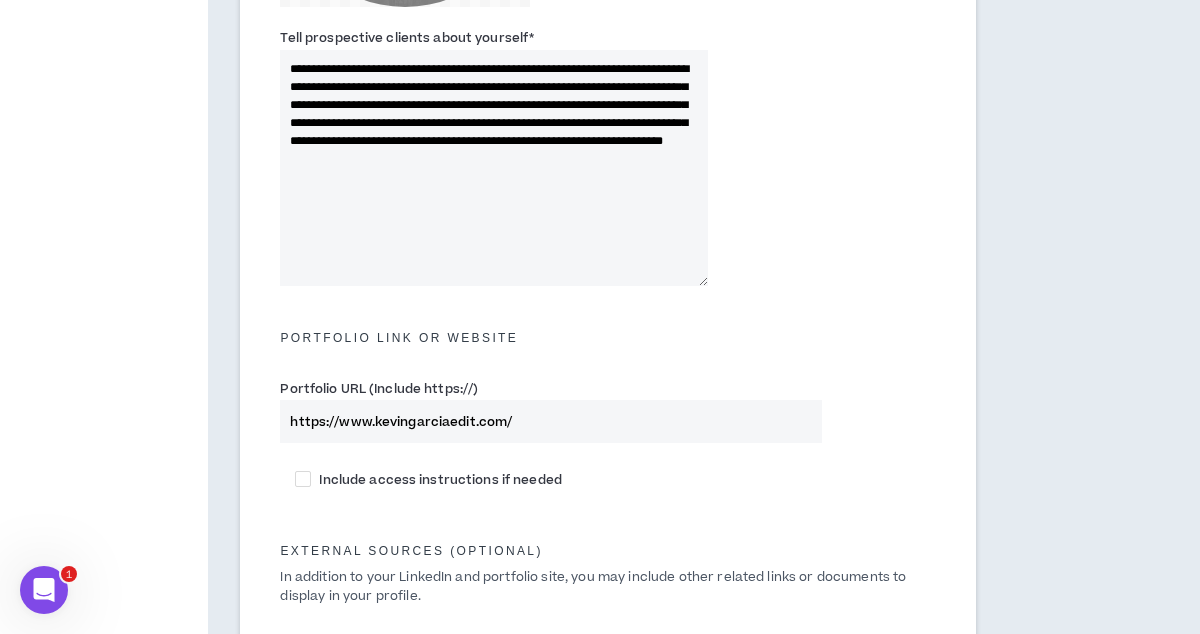 scroll, scrollTop: 0, scrollLeft: 0, axis: both 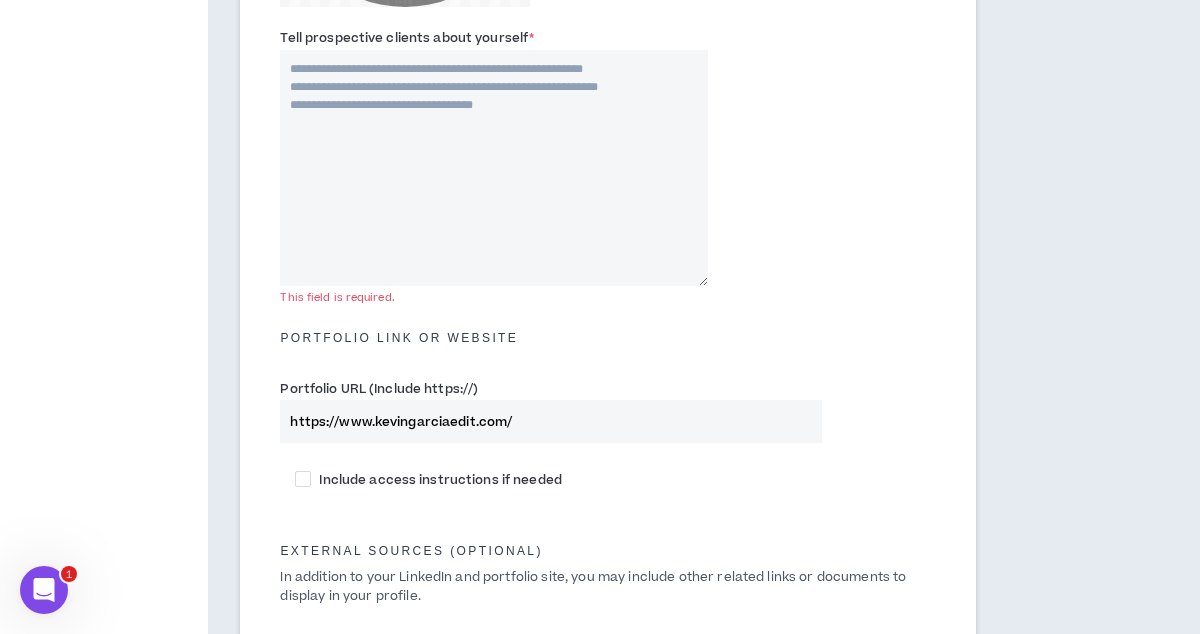 paste on "**********" 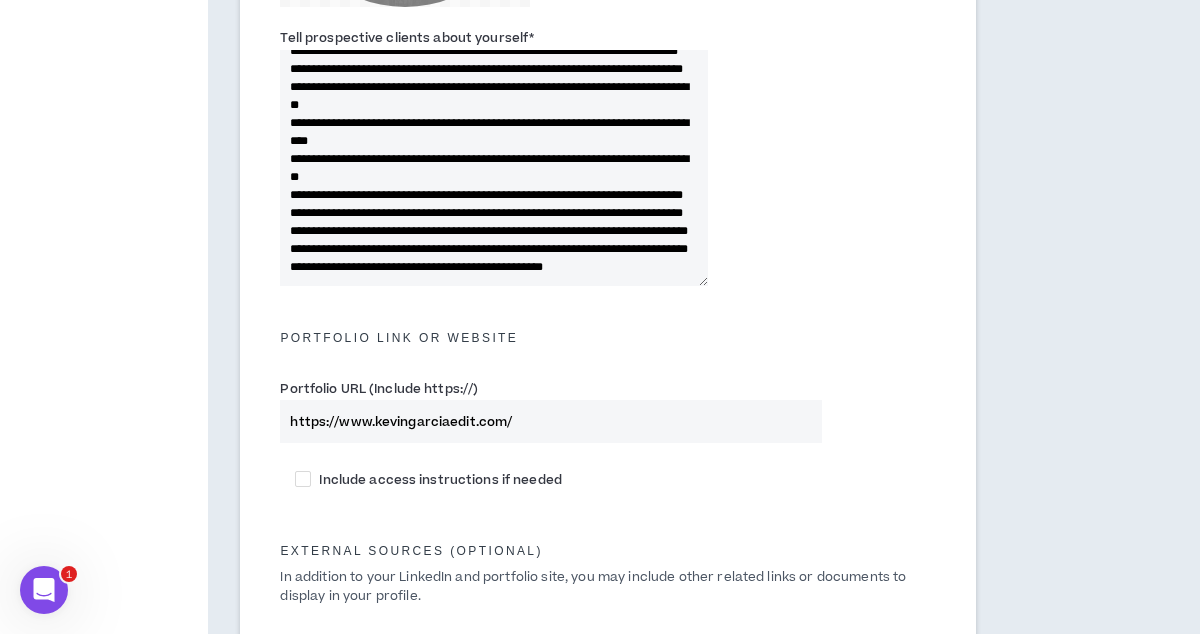 scroll, scrollTop: 270, scrollLeft: 0, axis: vertical 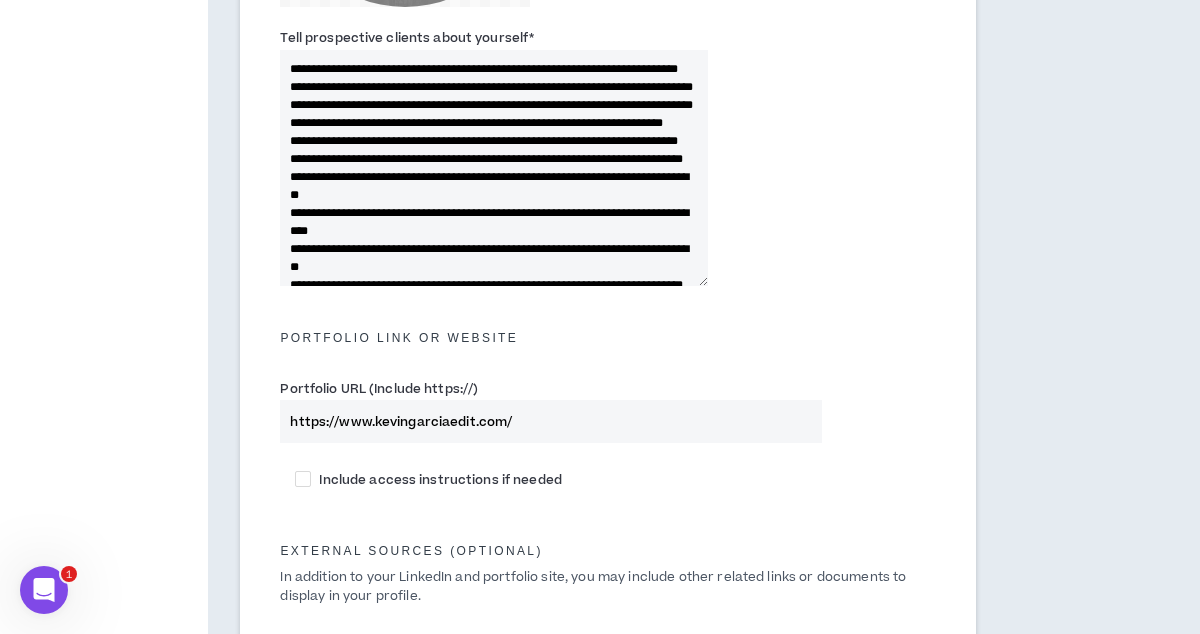 click on "Tell prospective clients about yourself  *" at bounding box center [493, 168] 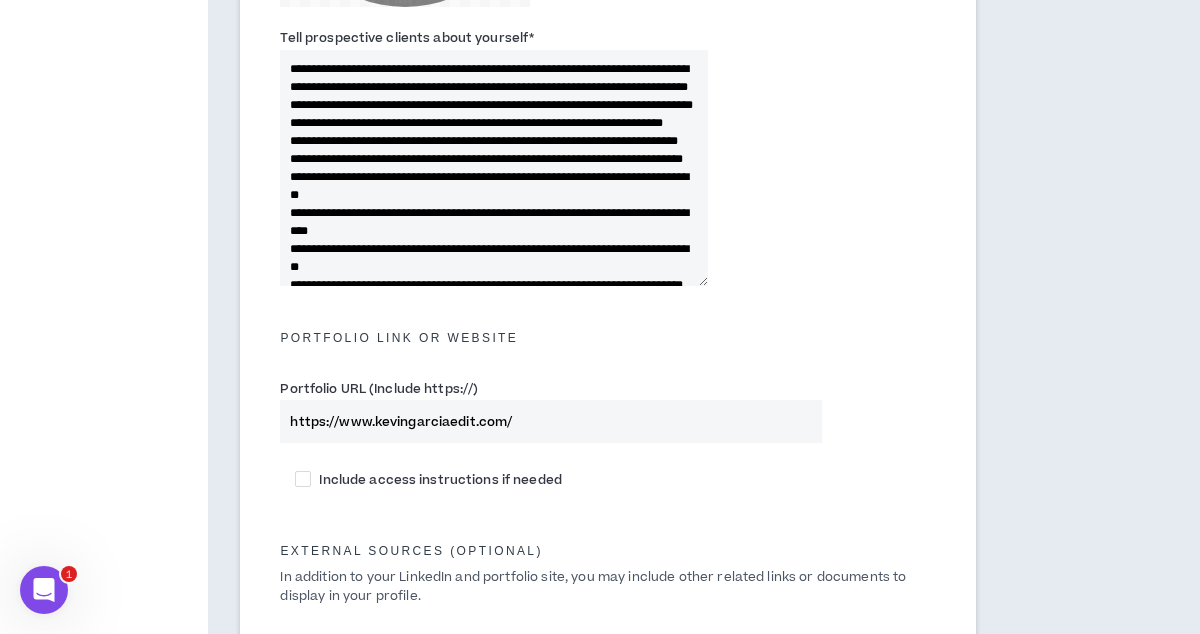 click on "Tell prospective clients about yourself  *" at bounding box center (493, 168) 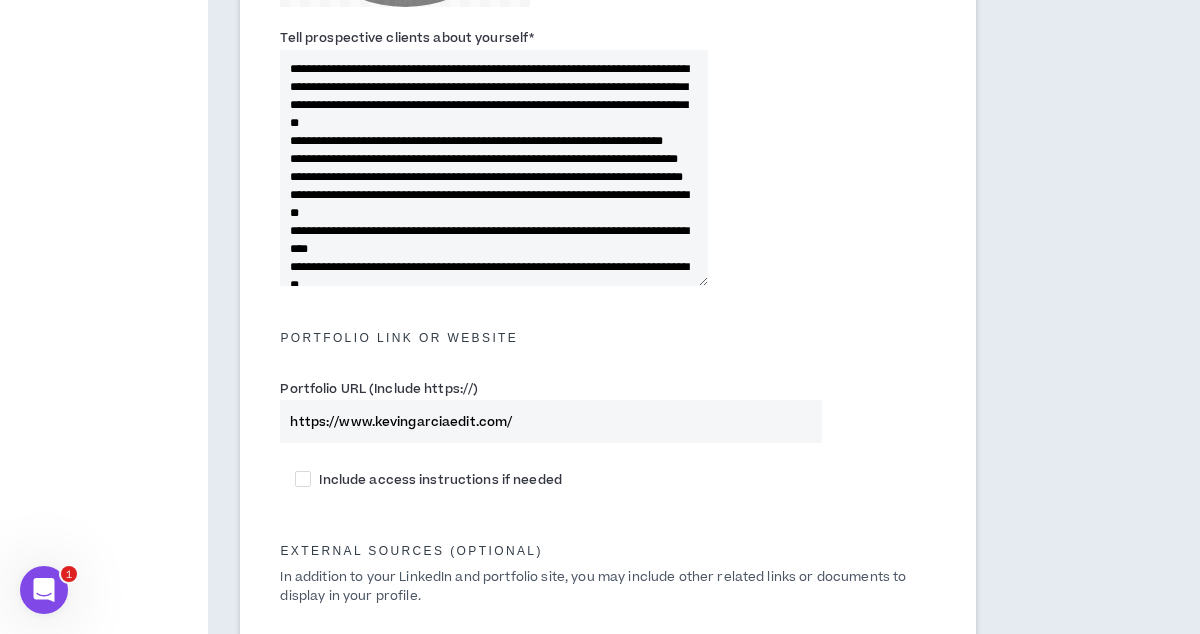click on "Tell prospective clients about yourself  *" at bounding box center [493, 168] 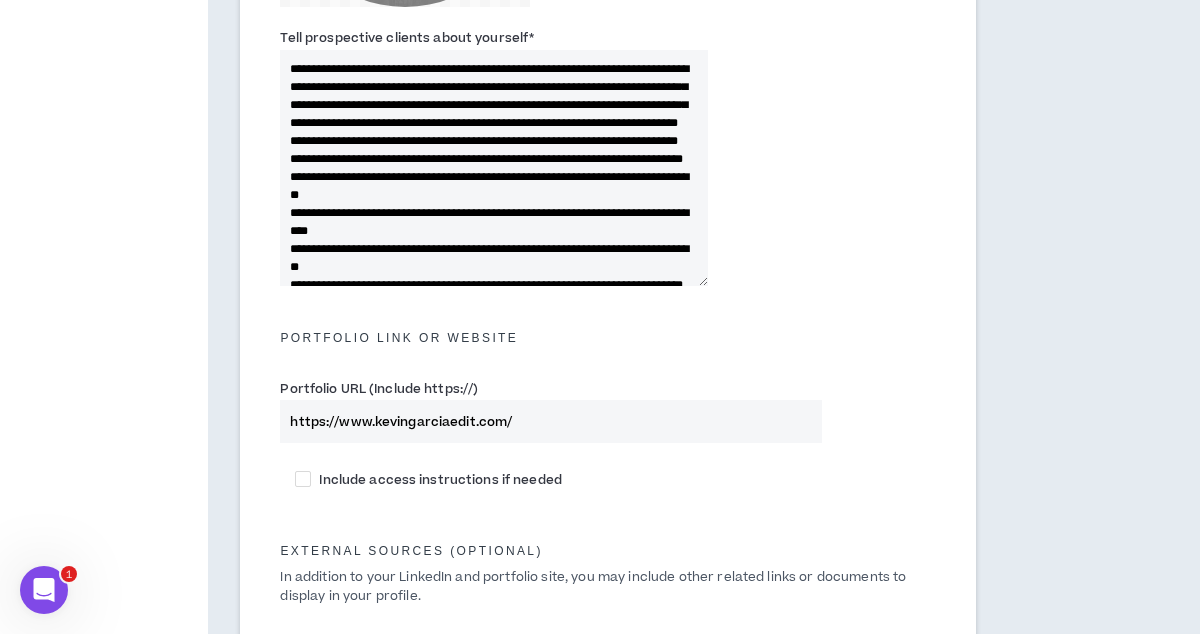 click on "Tell prospective clients about yourself  *" at bounding box center (493, 168) 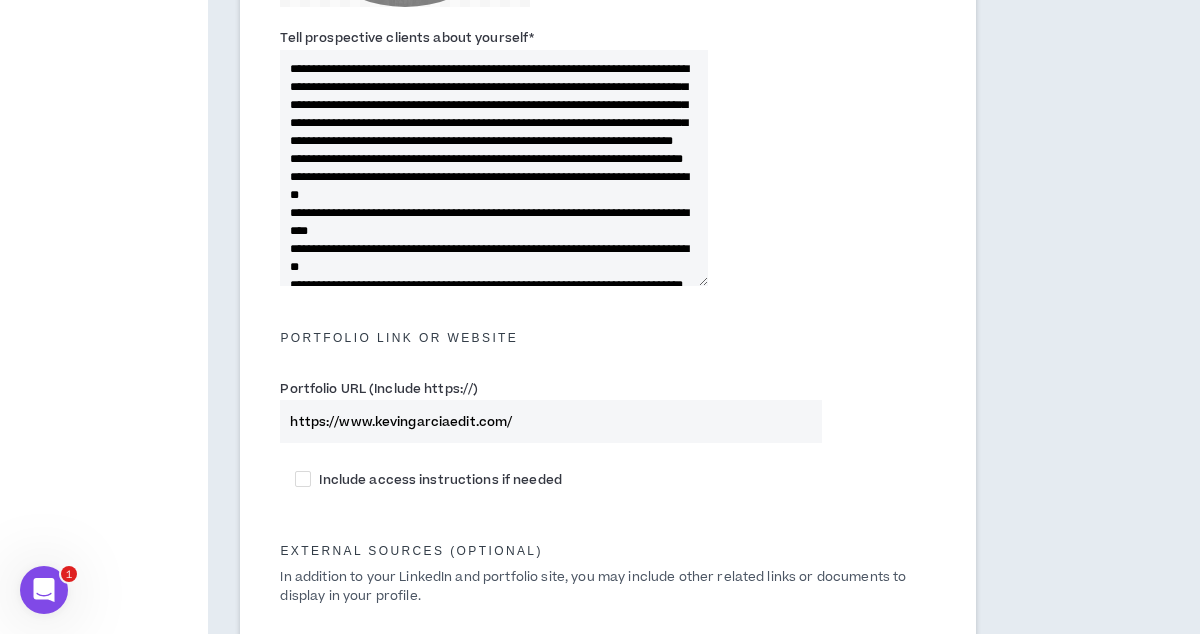 click on "Tell prospective clients about yourself  *" at bounding box center (493, 168) 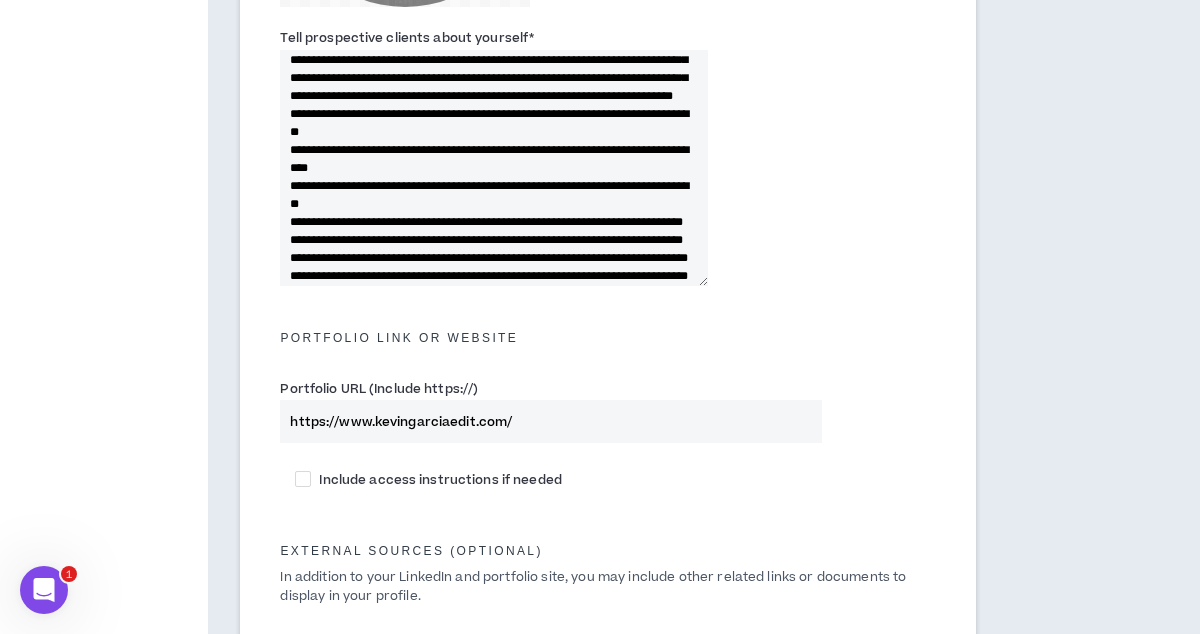 scroll, scrollTop: 66, scrollLeft: 0, axis: vertical 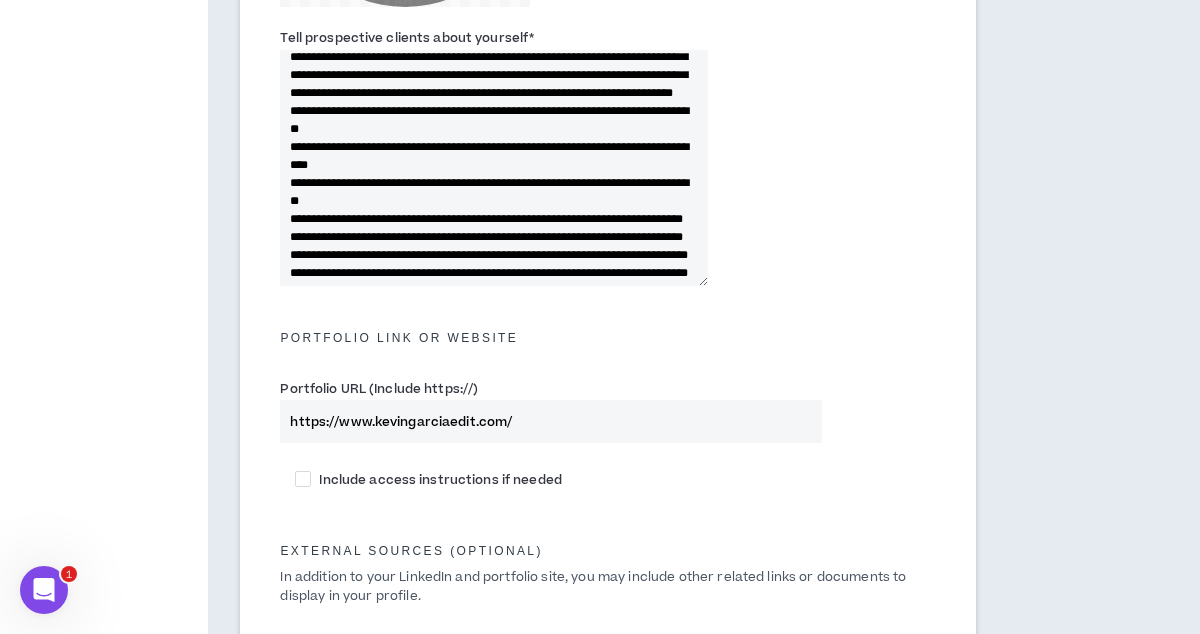 click on "Tell prospective clients about yourself  *" at bounding box center [493, 168] 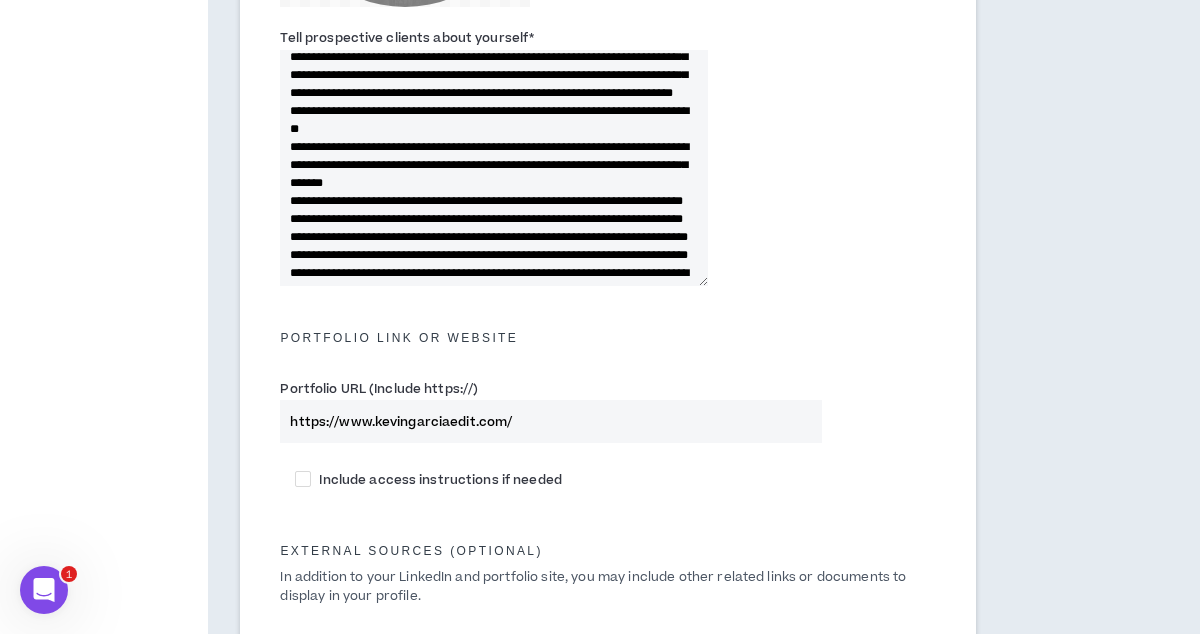 click on "Tell prospective clients about yourself  *" at bounding box center (493, 168) 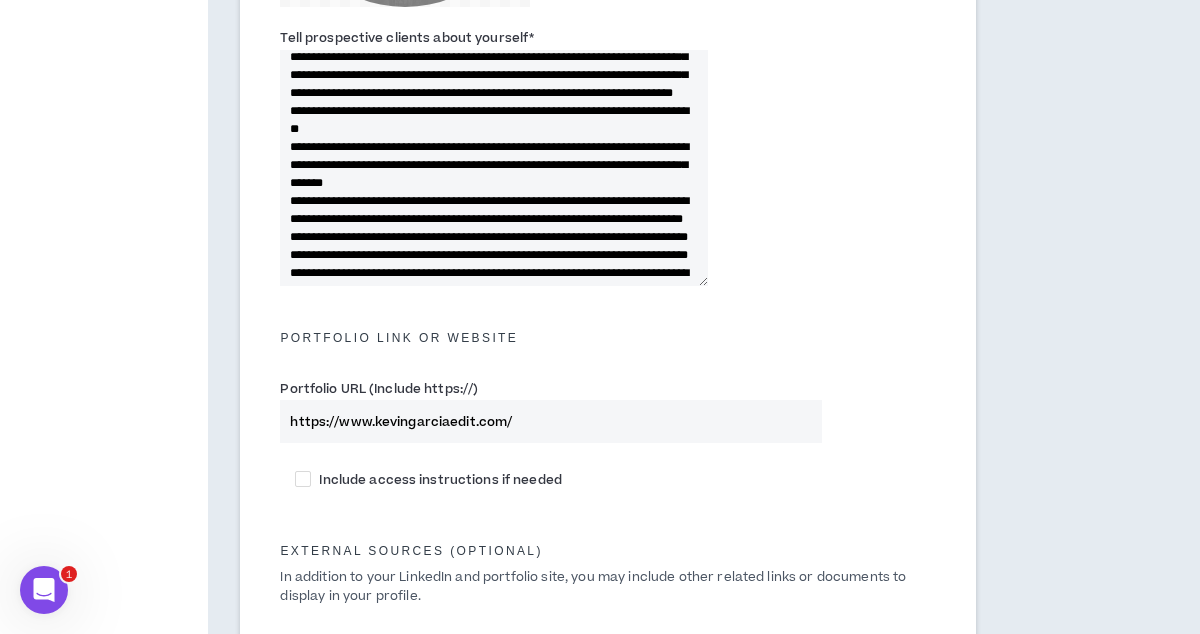scroll, scrollTop: 138, scrollLeft: 0, axis: vertical 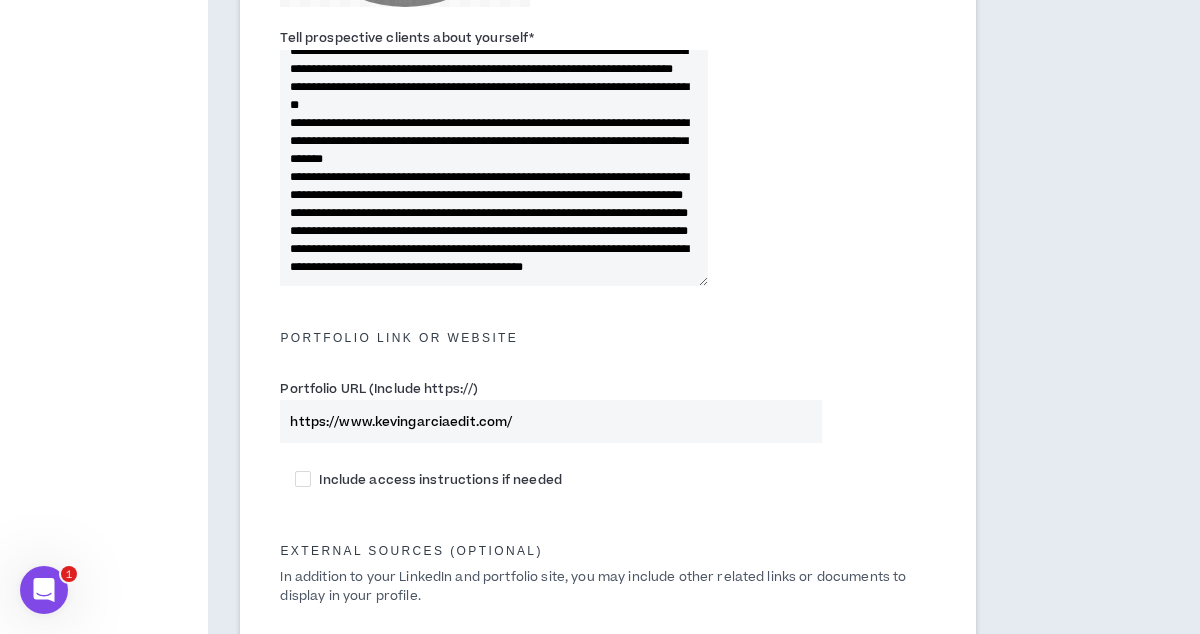 click on "Tell prospective clients about yourself  *" at bounding box center (493, 168) 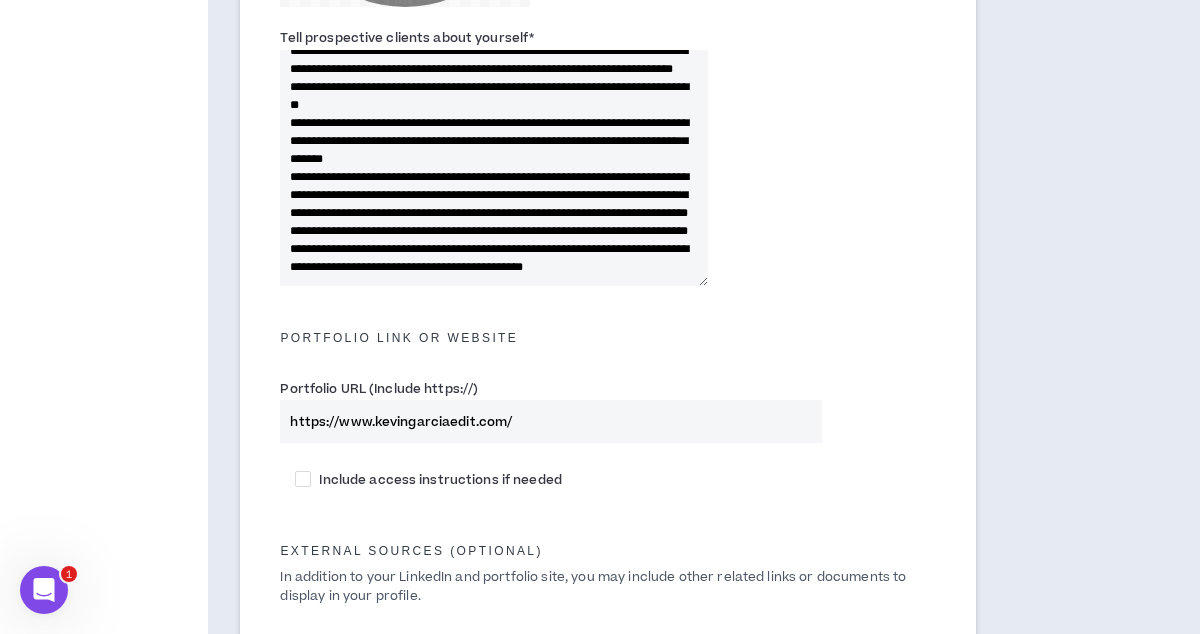 click on "Tell prospective clients about yourself  *" at bounding box center [493, 168] 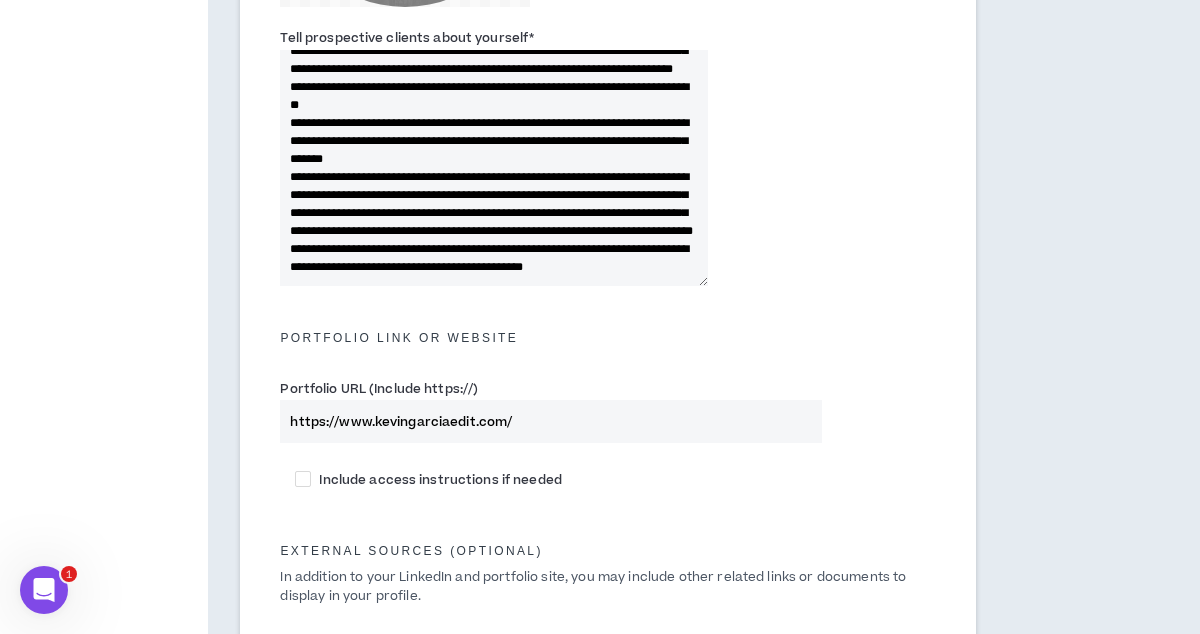 scroll, scrollTop: 180, scrollLeft: 0, axis: vertical 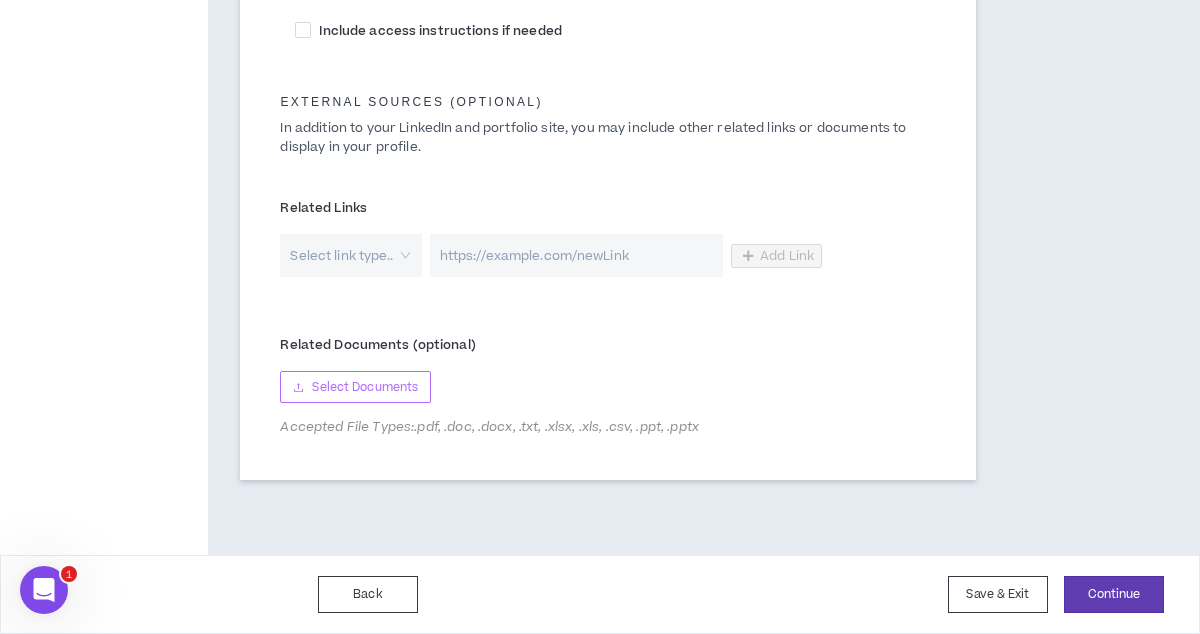 type on "**********" 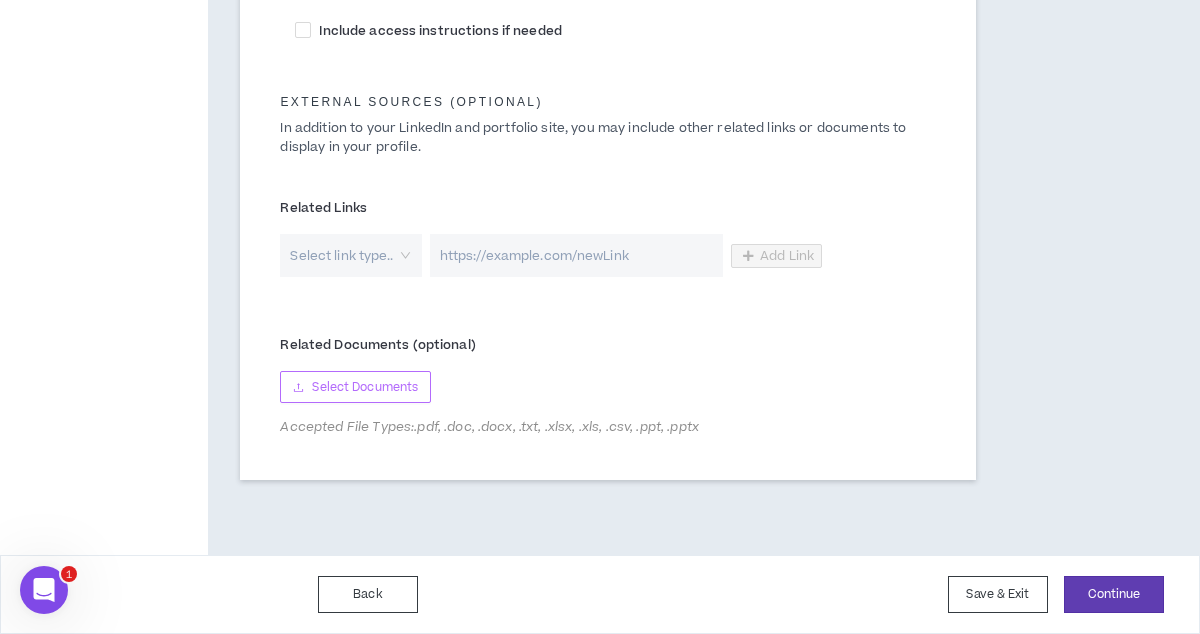 click on "Select Documents" at bounding box center [365, 387] 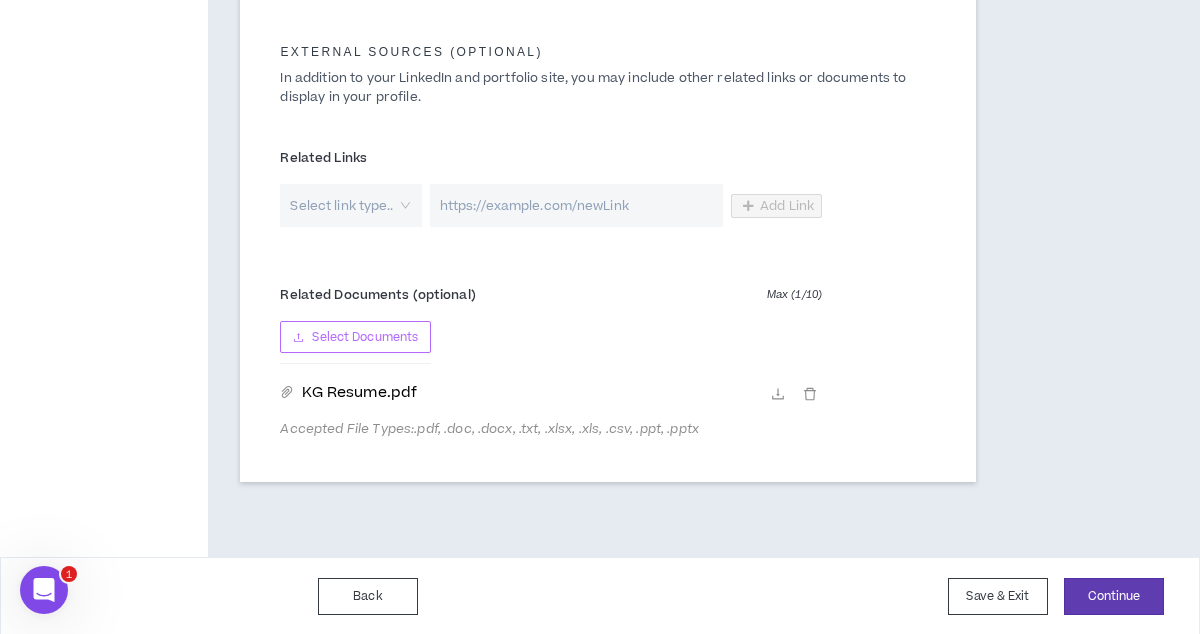 scroll, scrollTop: 1203, scrollLeft: 0, axis: vertical 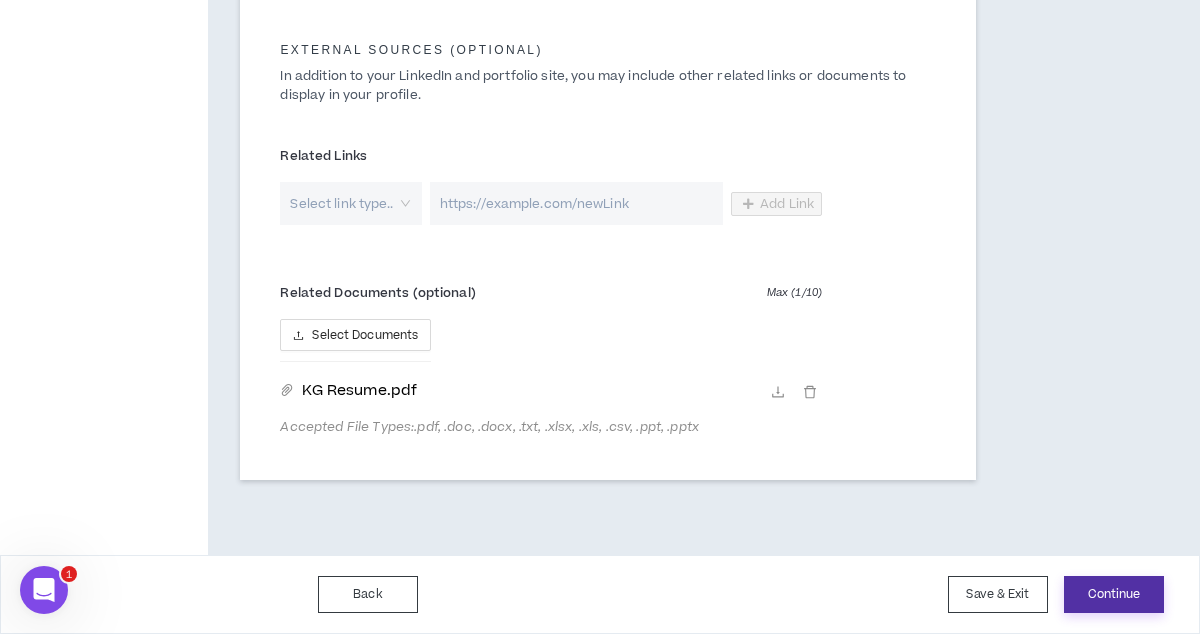 click on "Continue" at bounding box center (1114, 594) 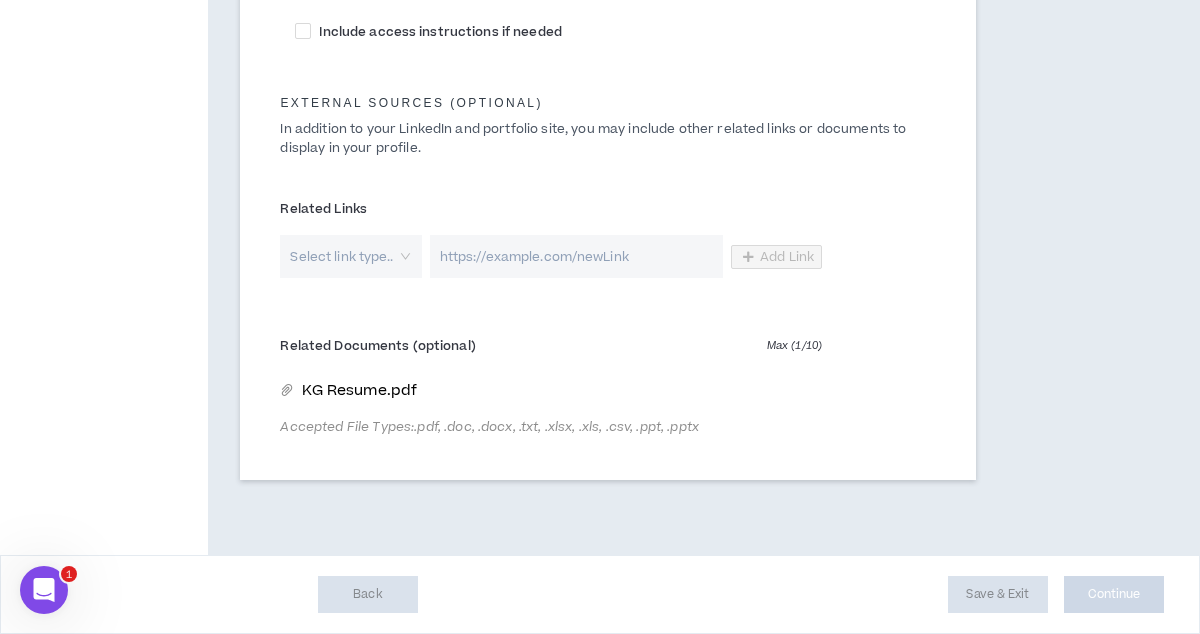 scroll, scrollTop: 1150, scrollLeft: 0, axis: vertical 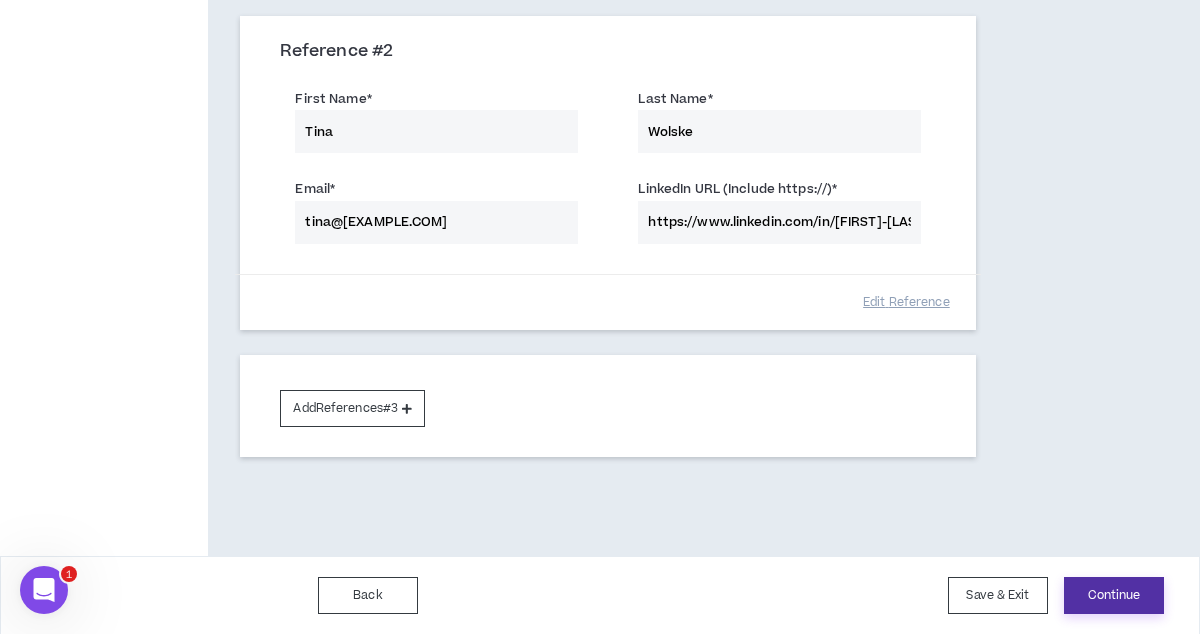 click on "Continue" at bounding box center (1114, 595) 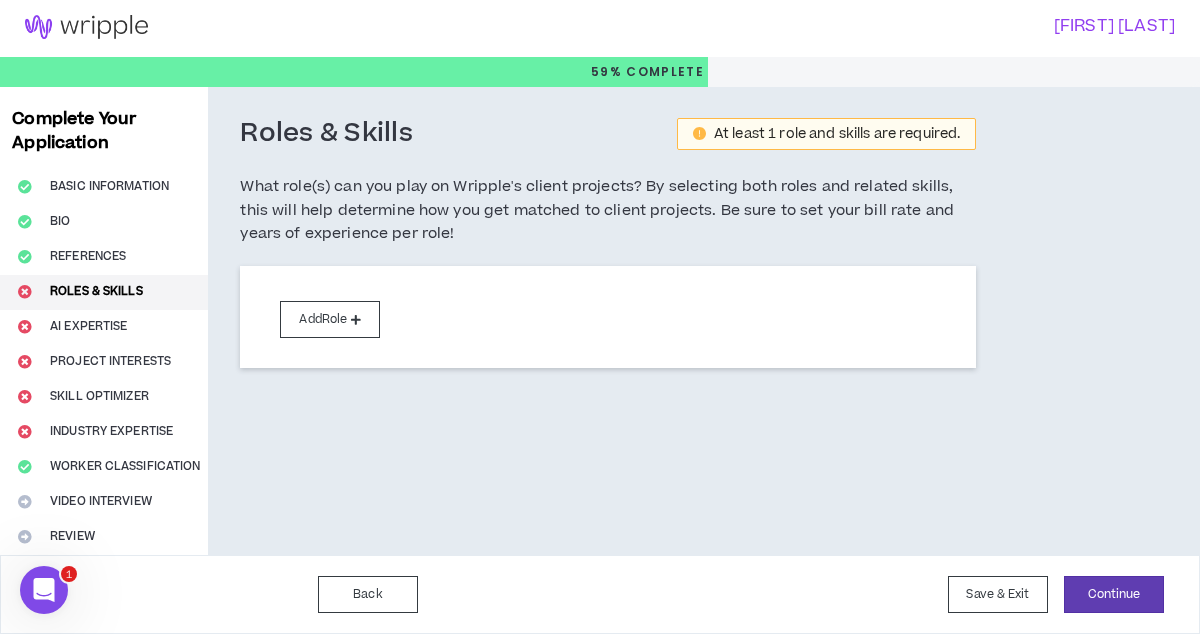 scroll, scrollTop: 0, scrollLeft: 0, axis: both 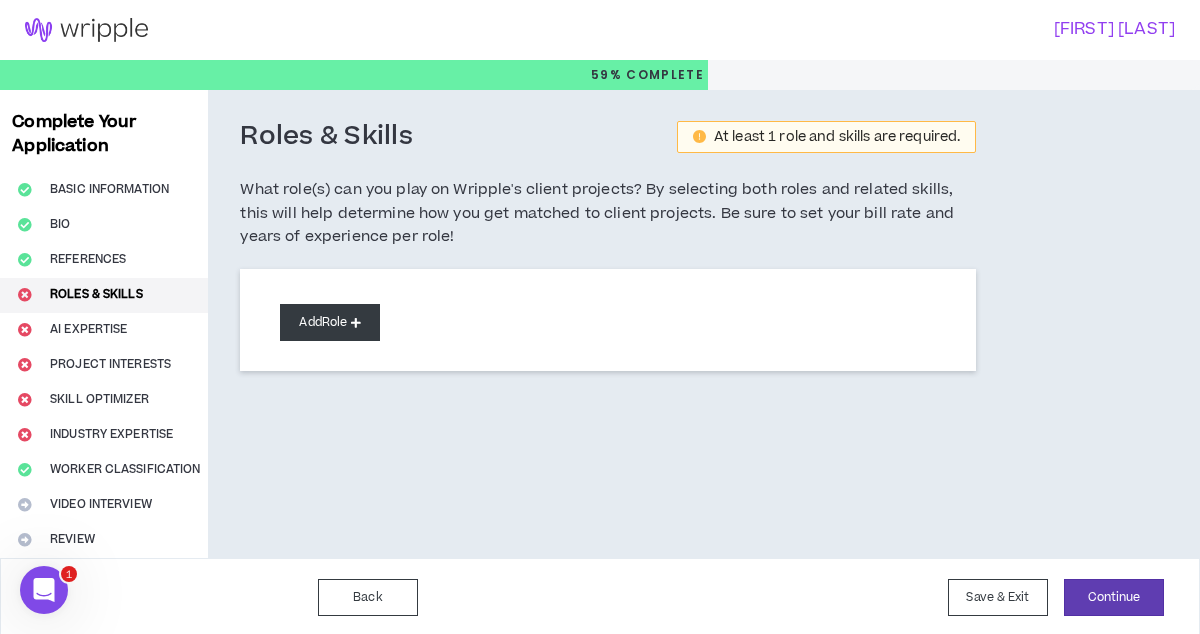 click on "Add  Role" at bounding box center [330, 322] 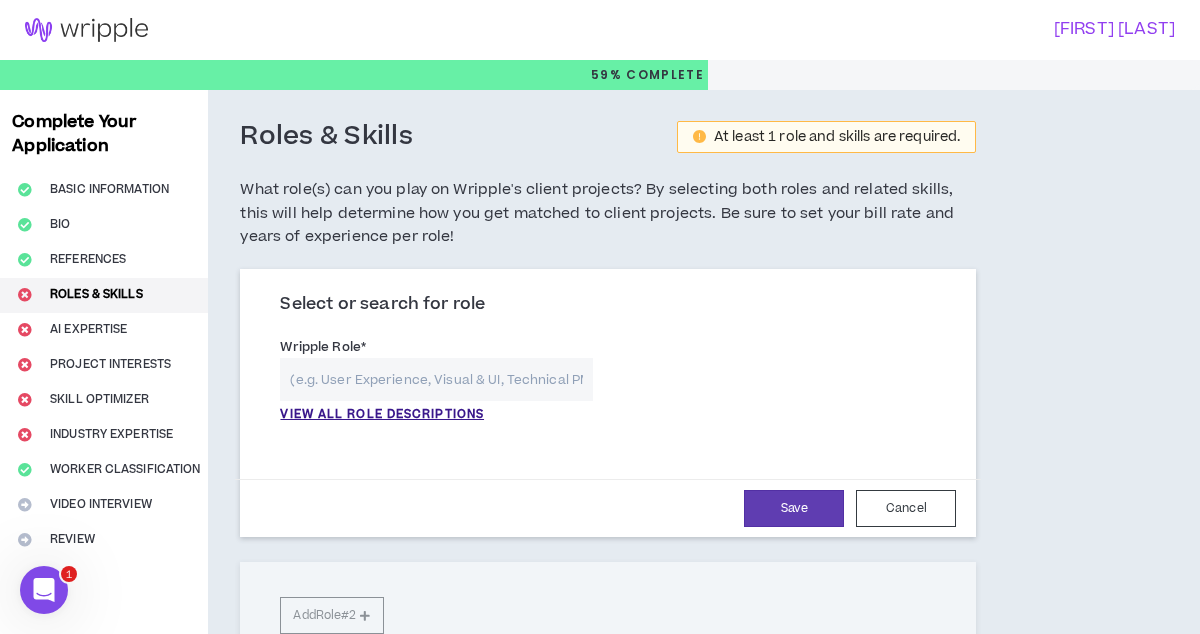 click at bounding box center (436, 379) 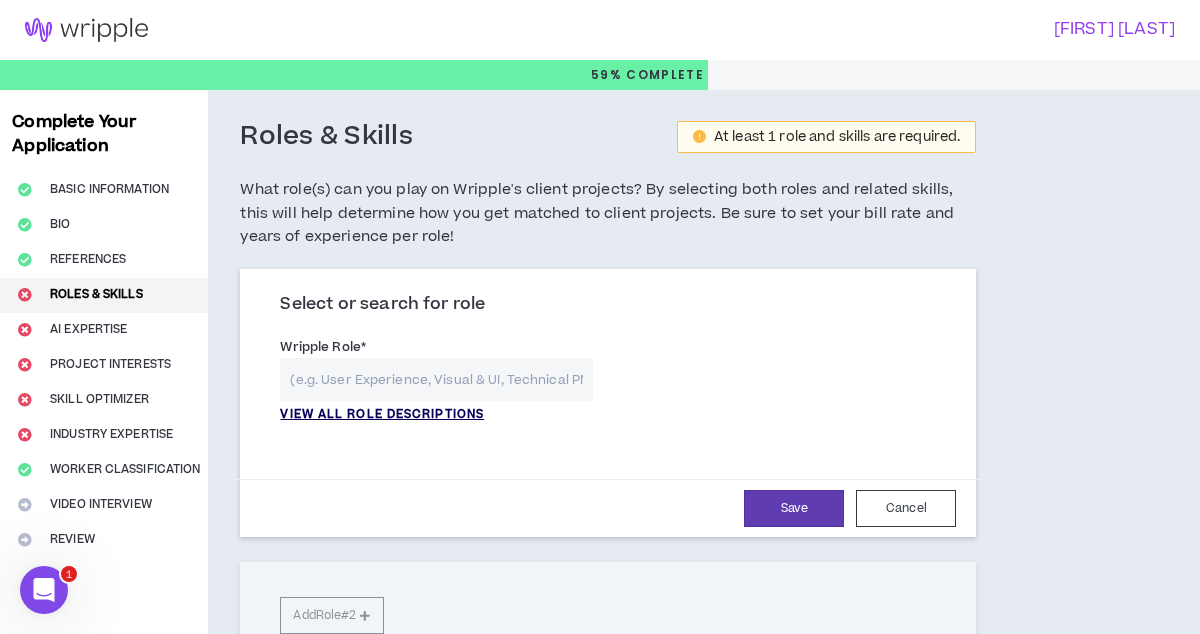 click on "VIEW ALL ROLE DESCRIPTIONS" at bounding box center (382, 415) 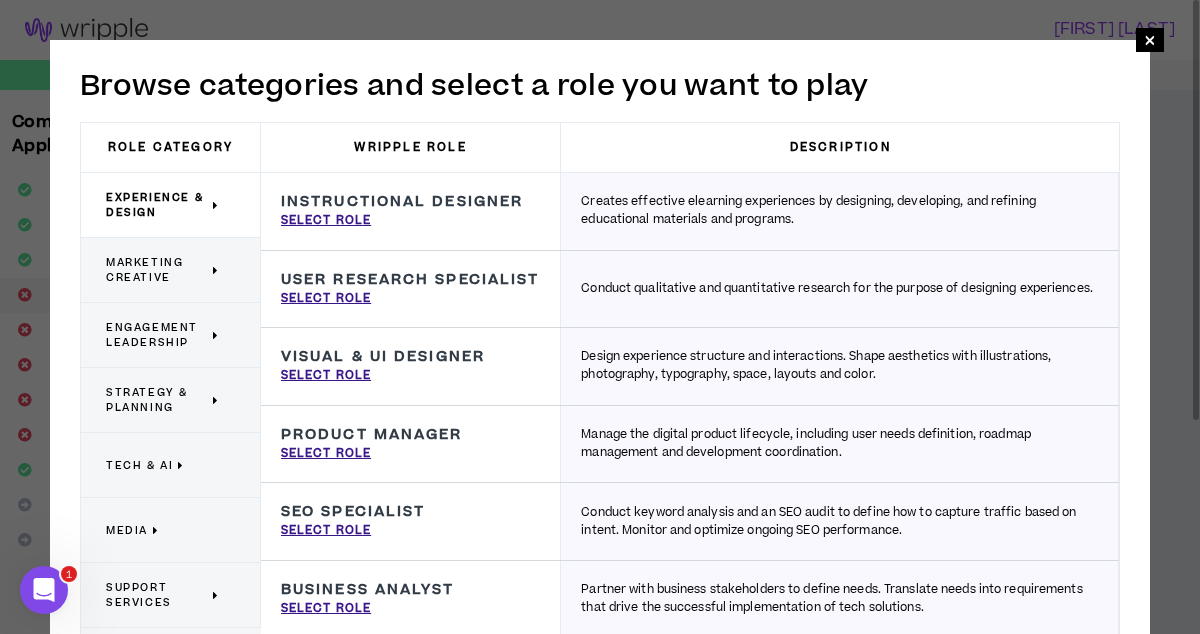 click on "Marketing Creative" at bounding box center [157, 270] 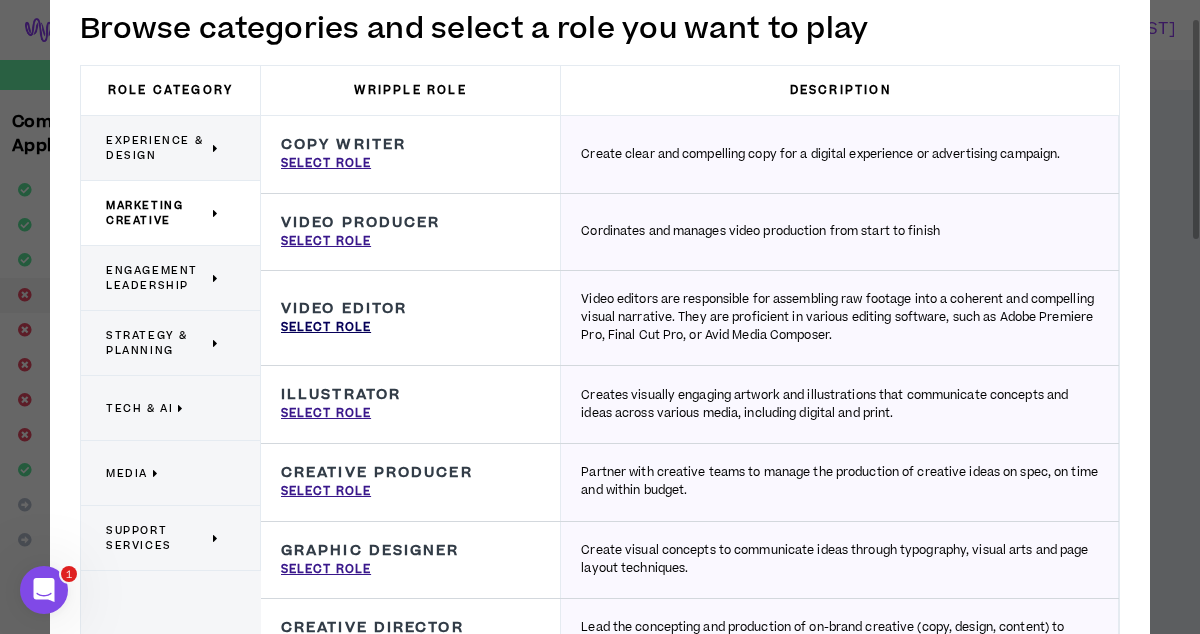 click on "Select Role" at bounding box center [326, 328] 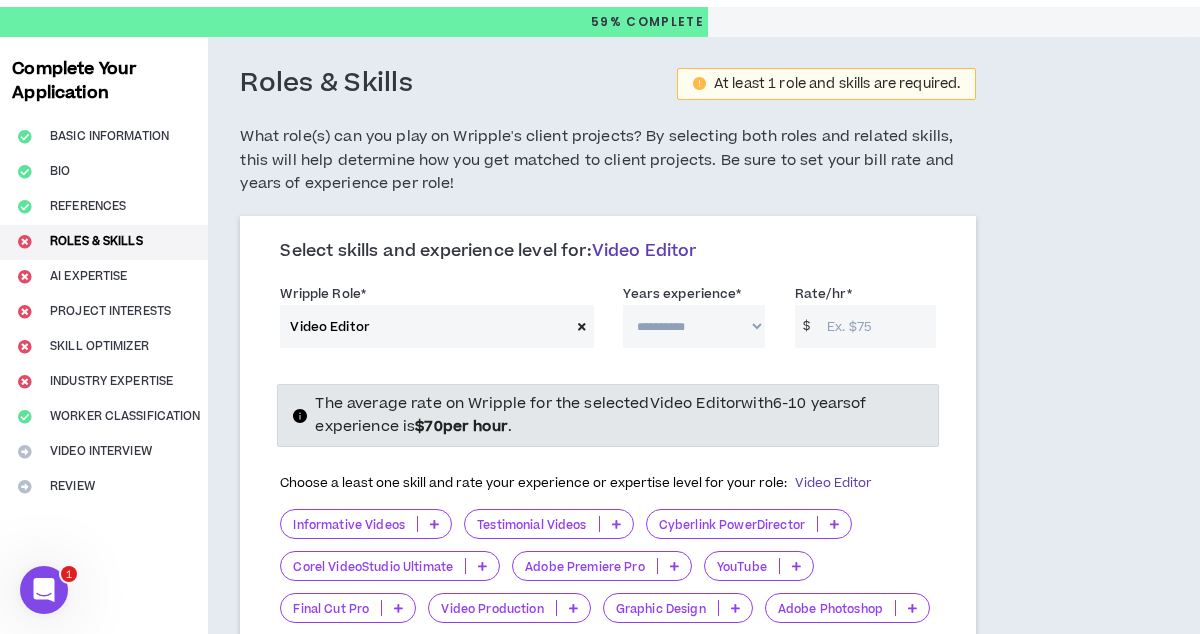 scroll, scrollTop: 73, scrollLeft: 0, axis: vertical 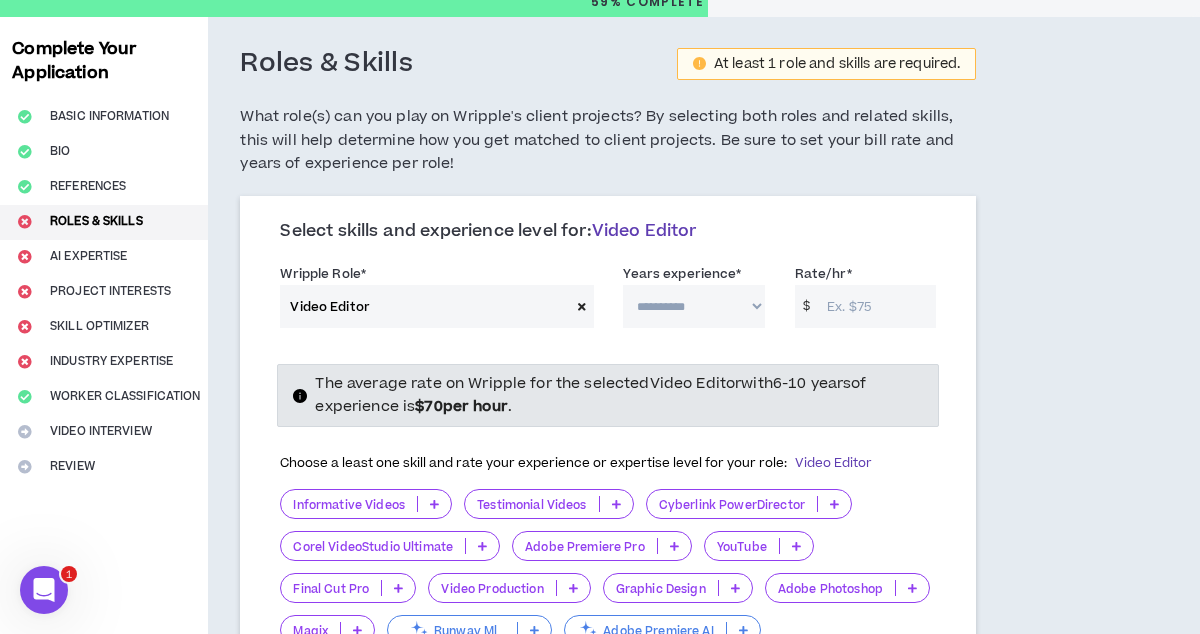click on "**********" at bounding box center (694, 306) 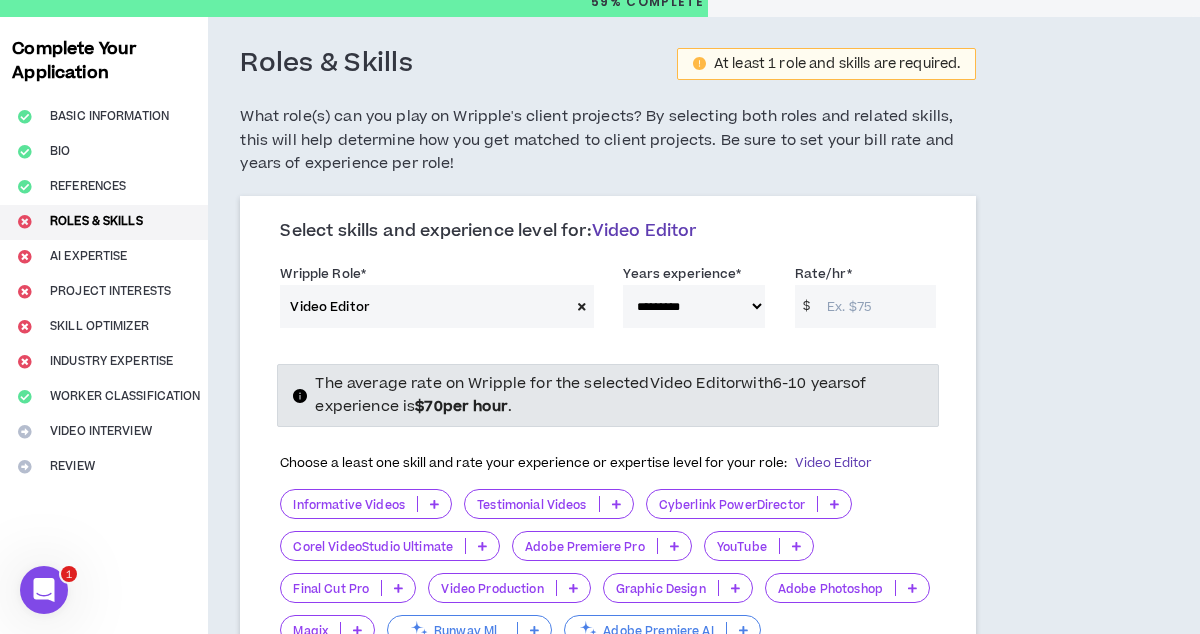 click on "Rate/hr  *" at bounding box center [876, 306] 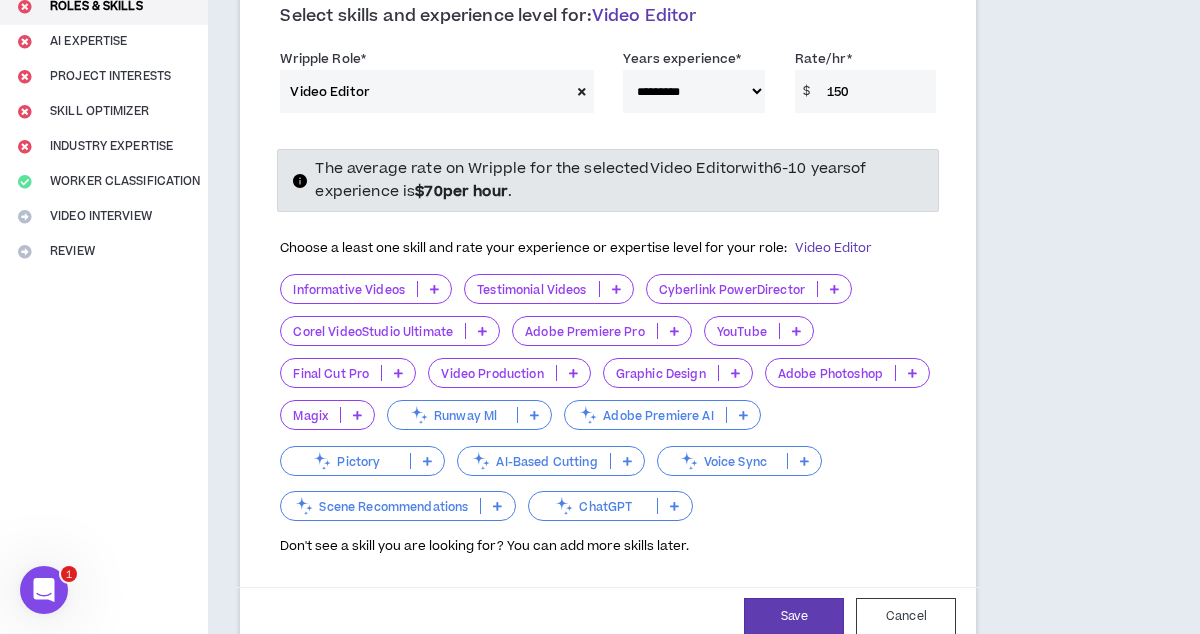 scroll, scrollTop: 290, scrollLeft: 0, axis: vertical 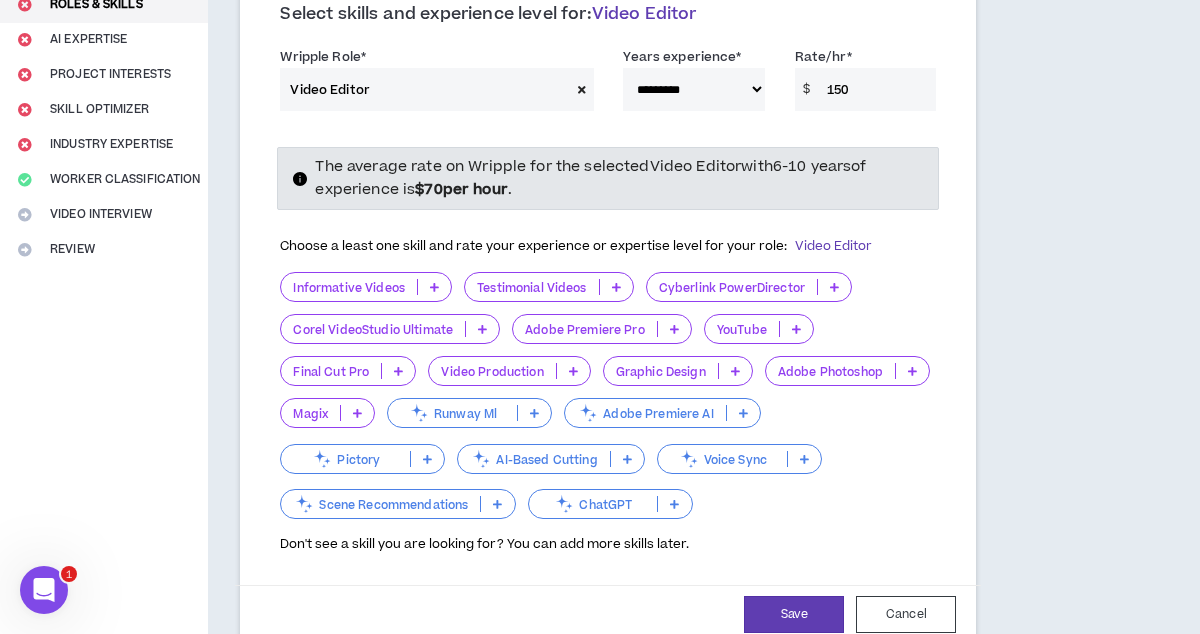 type on "150" 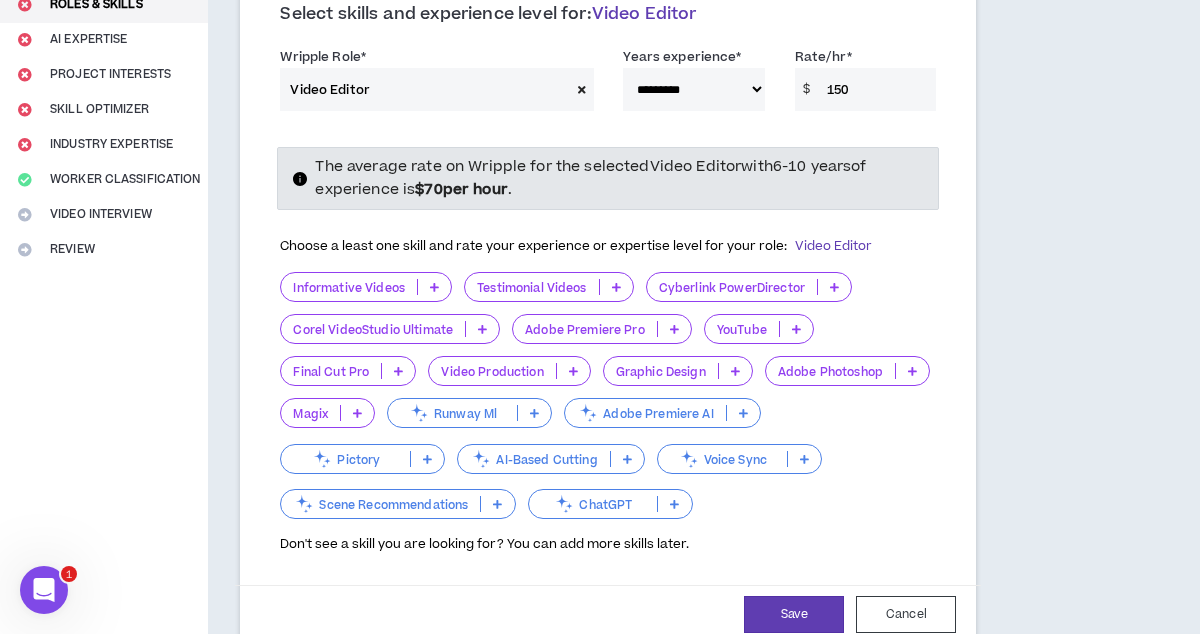 click at bounding box center [674, 329] 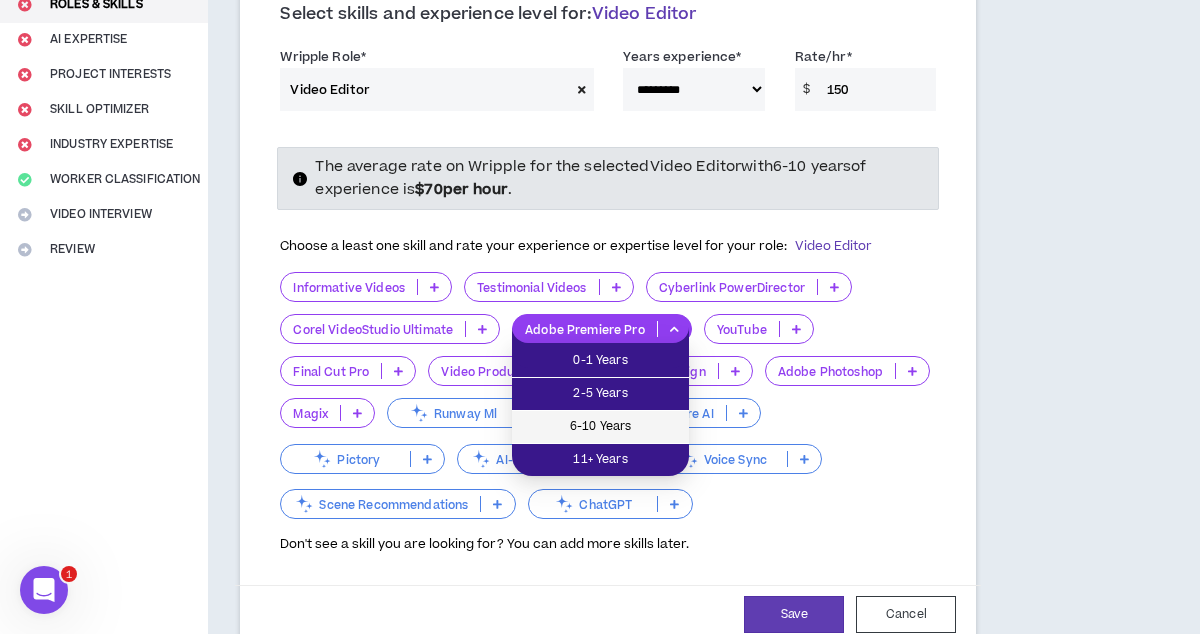 click on "6-10 Years" at bounding box center [600, 427] 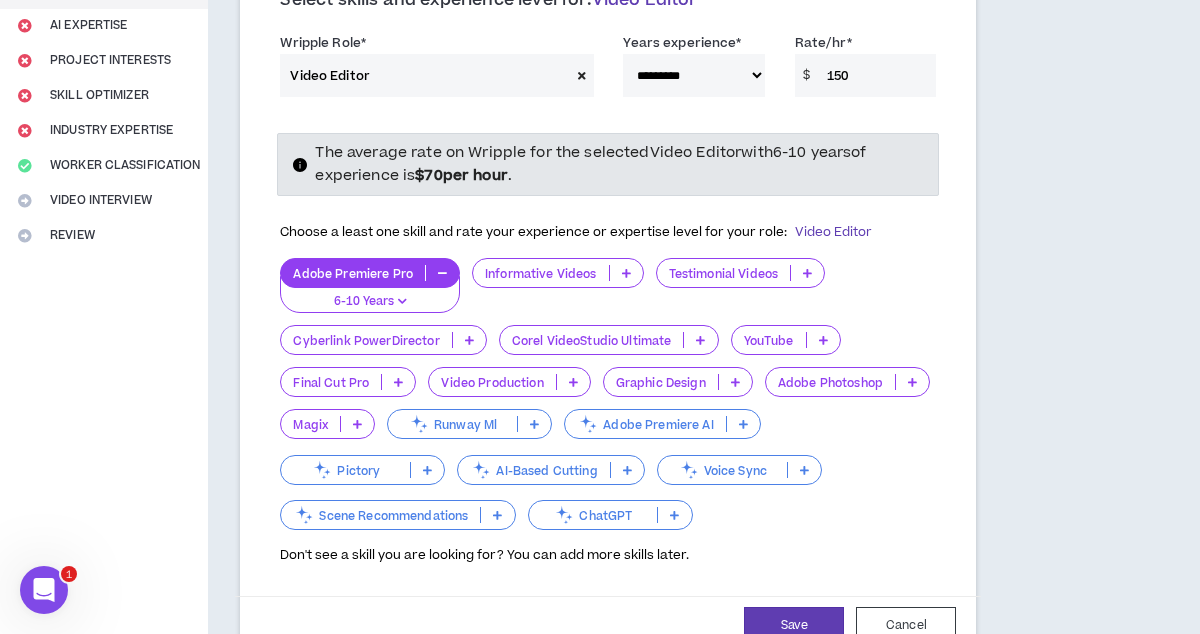 scroll, scrollTop: 307, scrollLeft: 0, axis: vertical 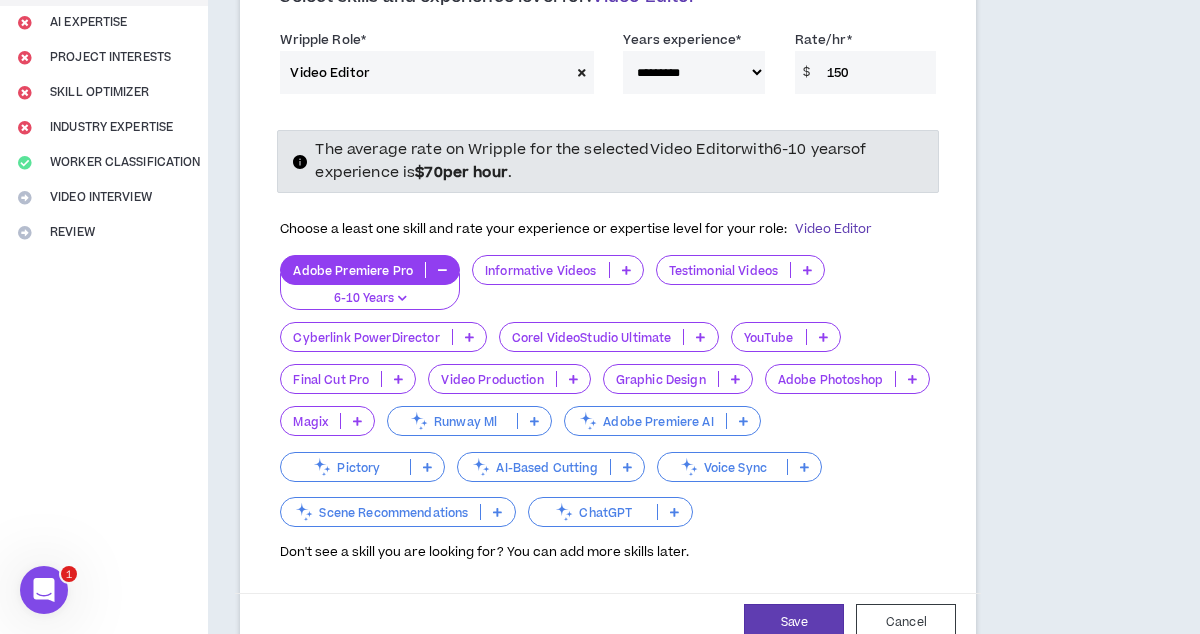 click at bounding box center (626, 270) 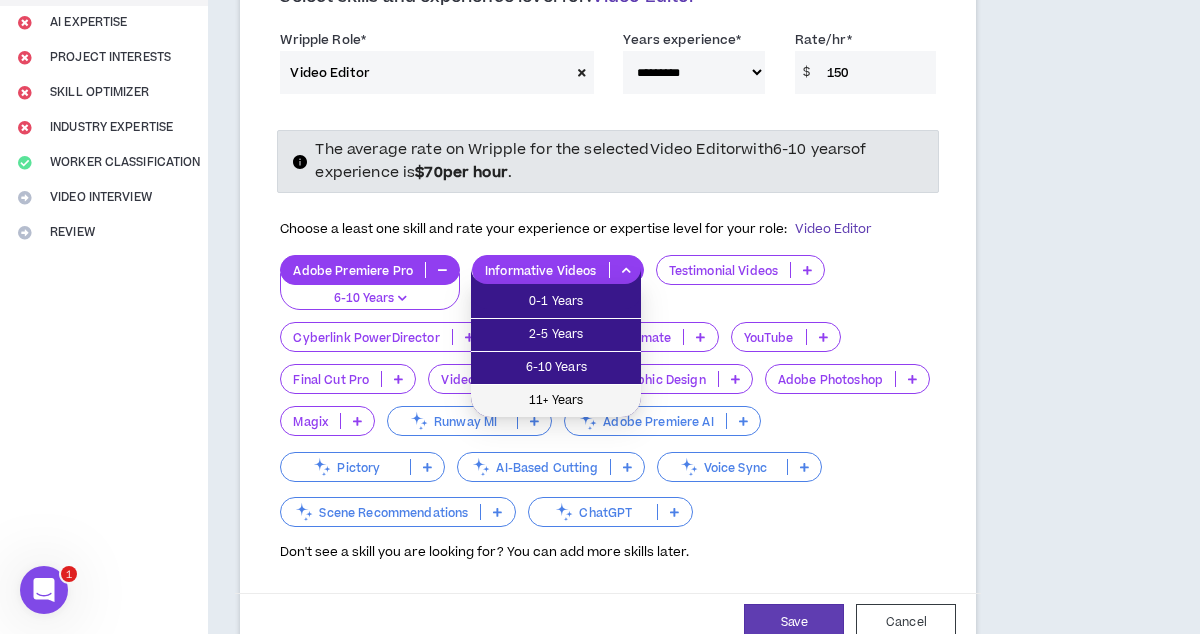 click on "11+ Years" at bounding box center (556, 401) 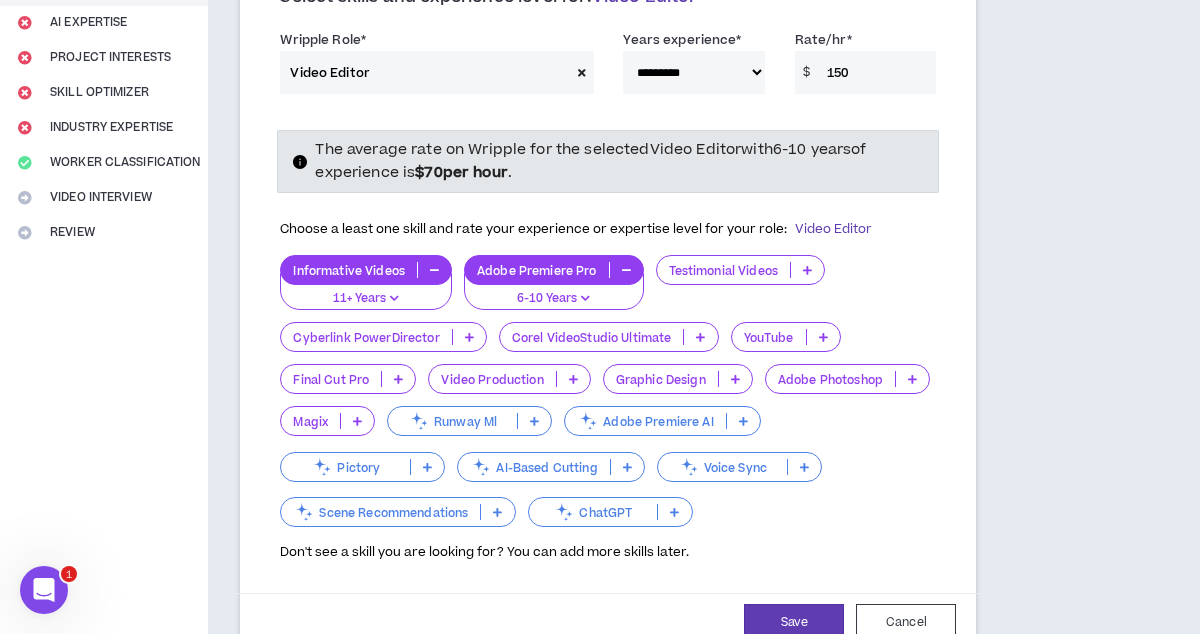 click at bounding box center (807, 270) 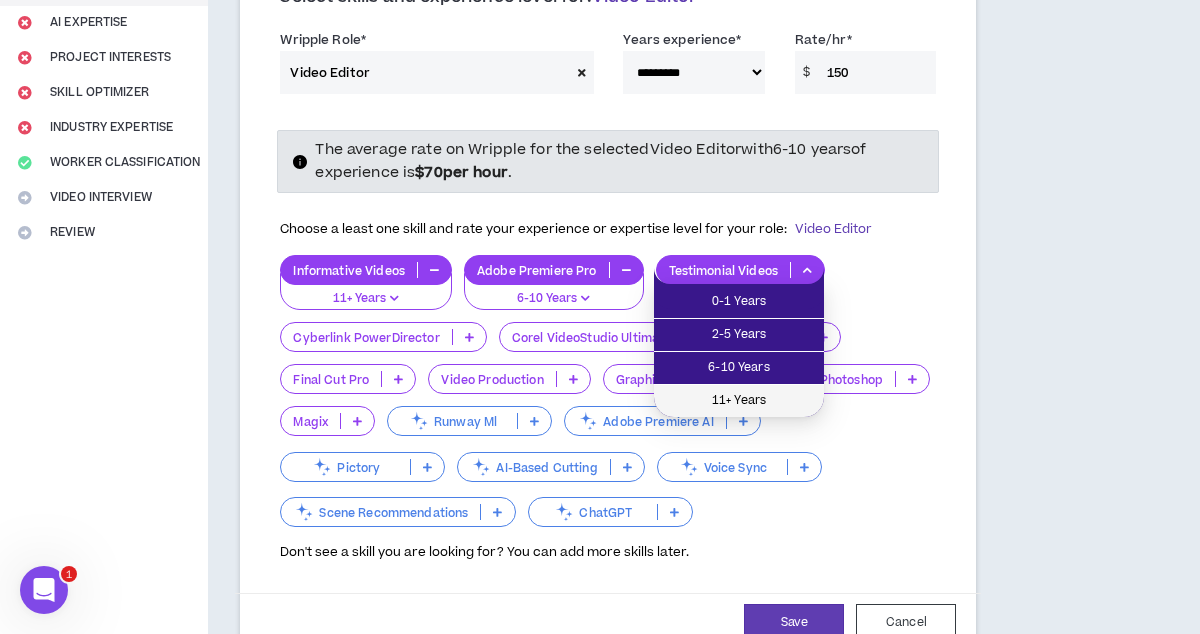 click on "11+ Years" at bounding box center (739, 401) 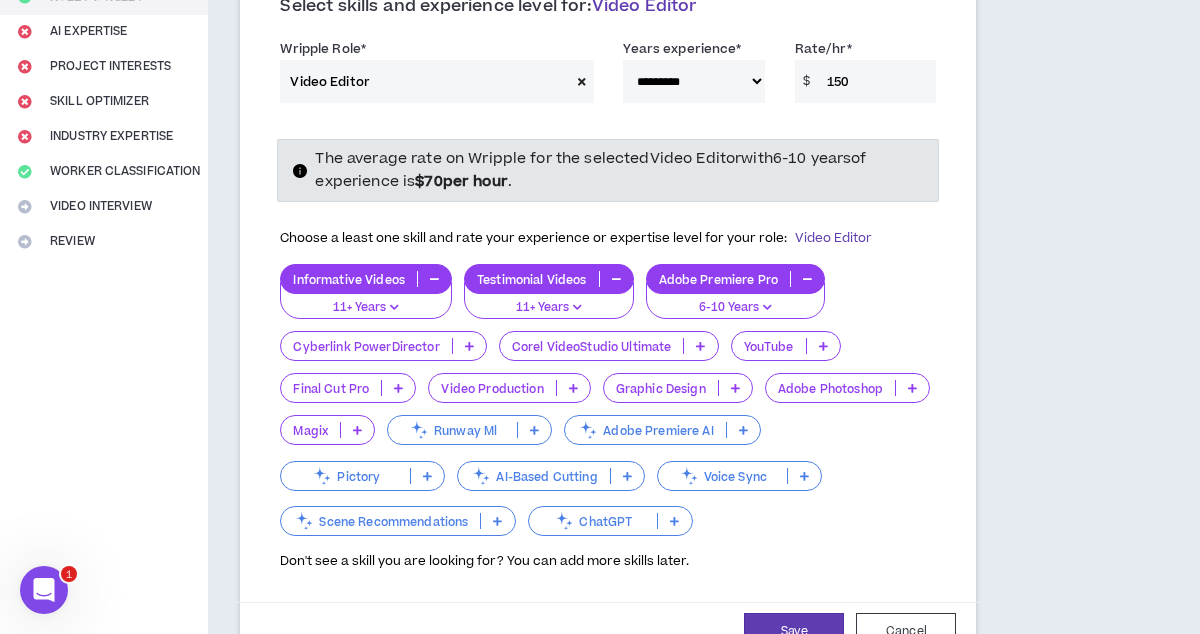 scroll, scrollTop: 315, scrollLeft: 0, axis: vertical 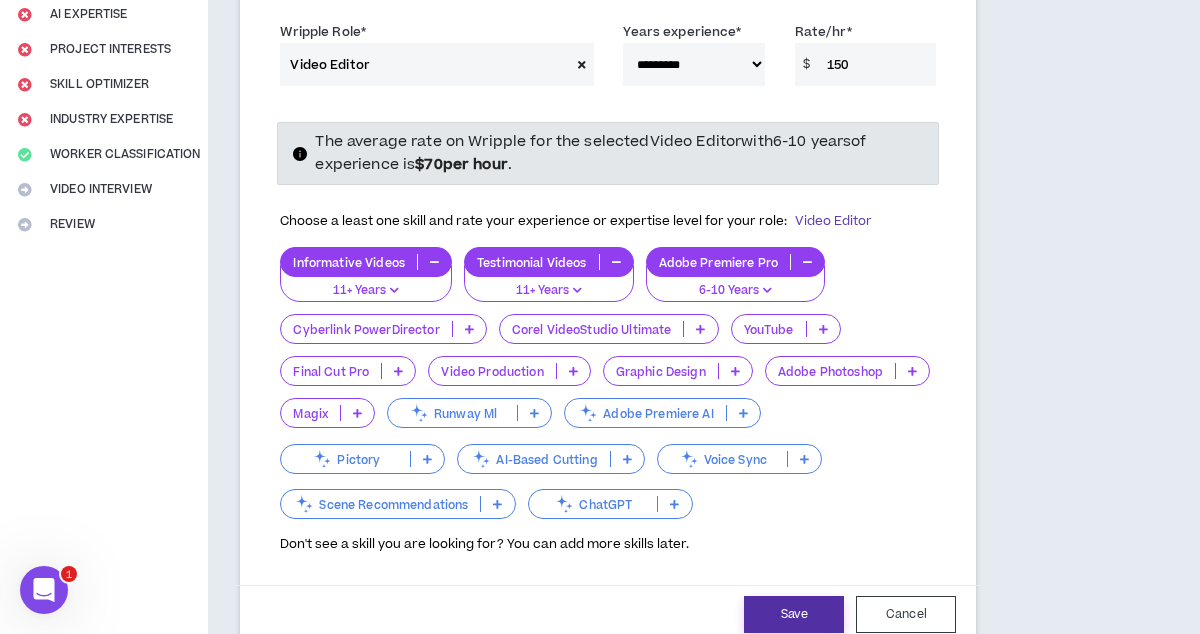 click on "Save" at bounding box center (794, 614) 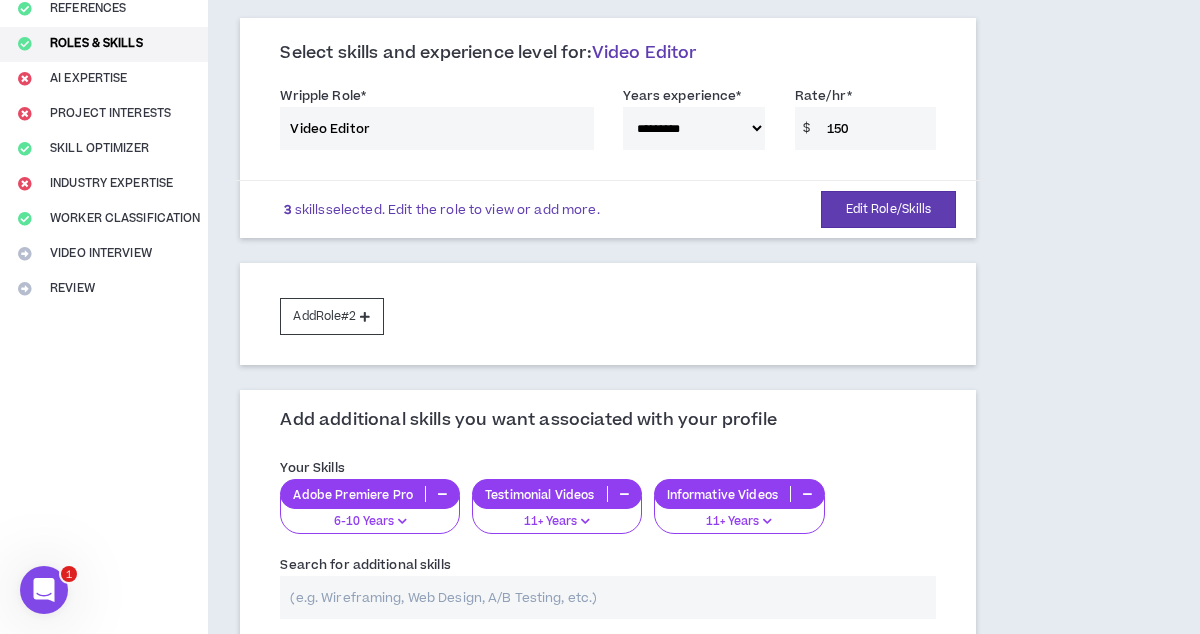 scroll, scrollTop: 255, scrollLeft: 0, axis: vertical 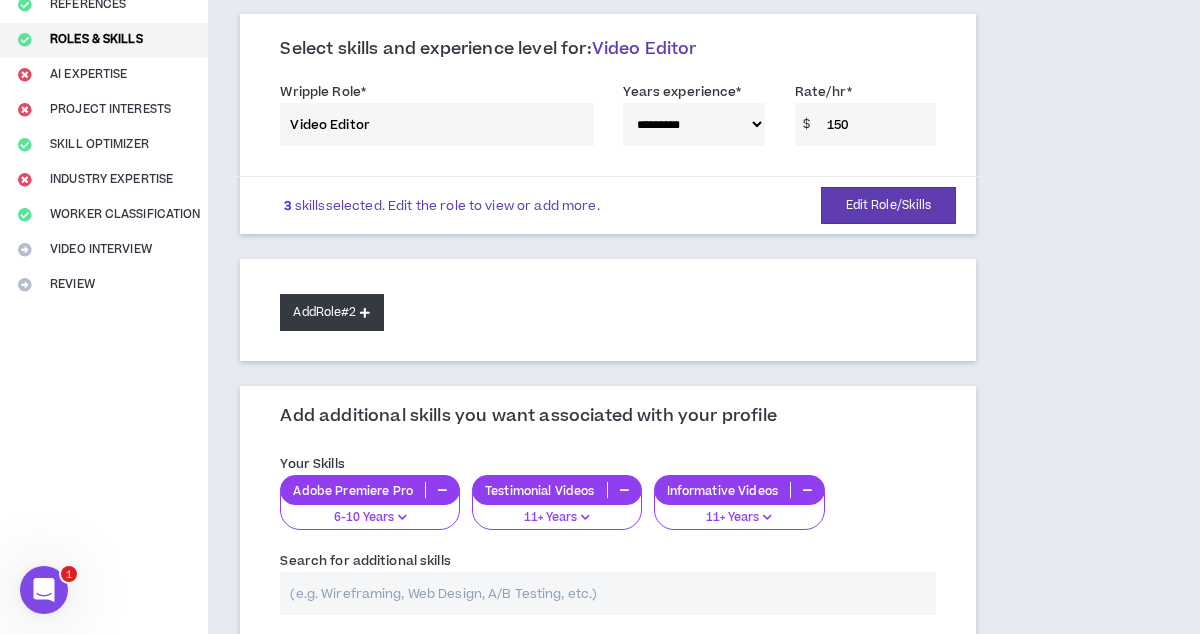 click on "Add  Role  #2" at bounding box center [331, 312] 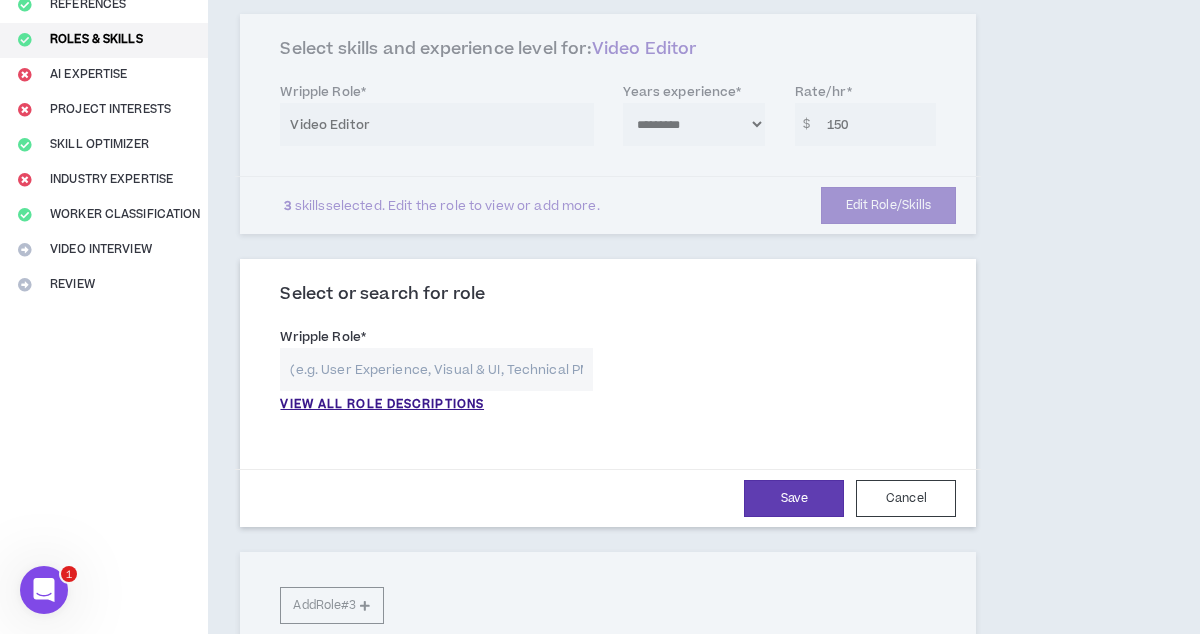 click at bounding box center [436, 369] 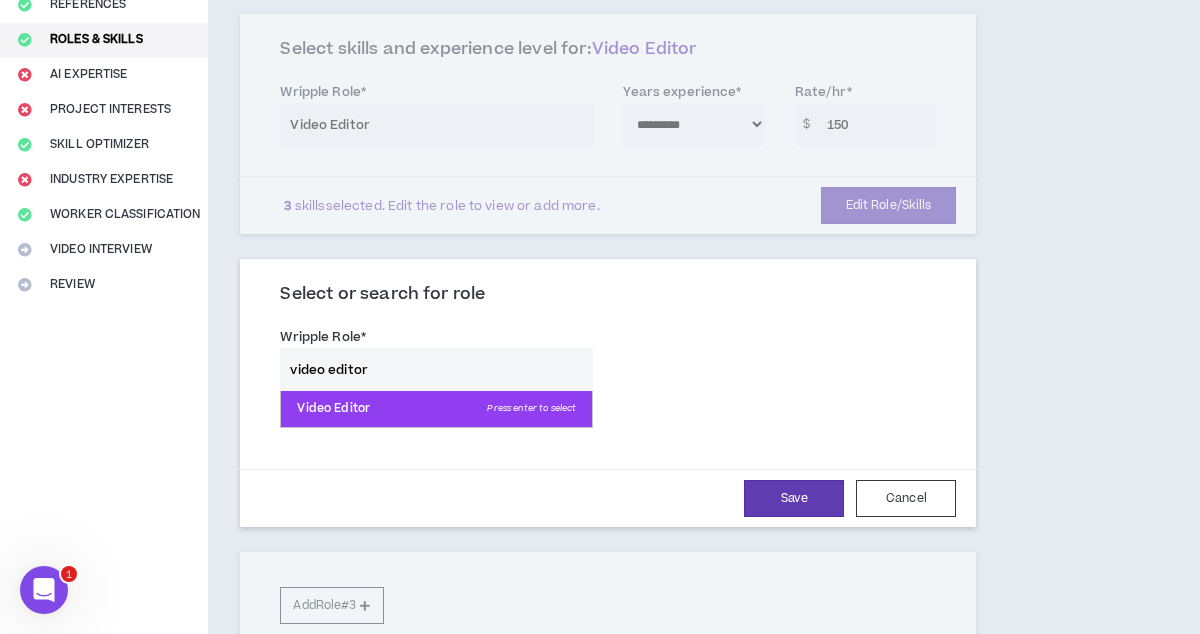 click on "Video Editor Press enter to select" at bounding box center [436, 409] 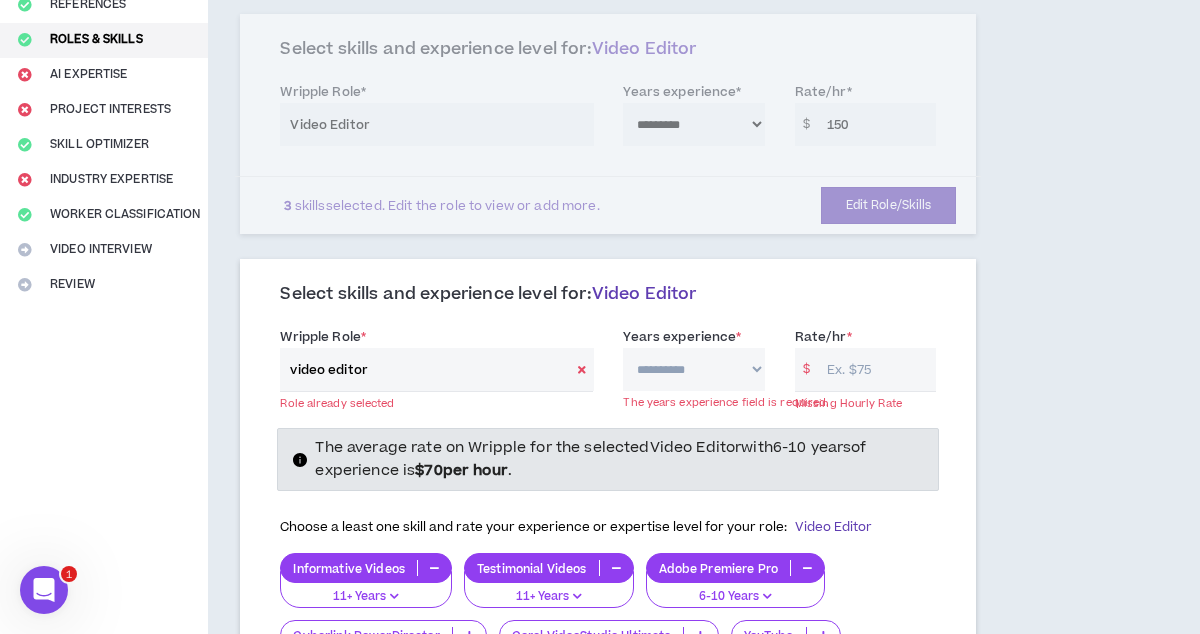 type on "Video Editor" 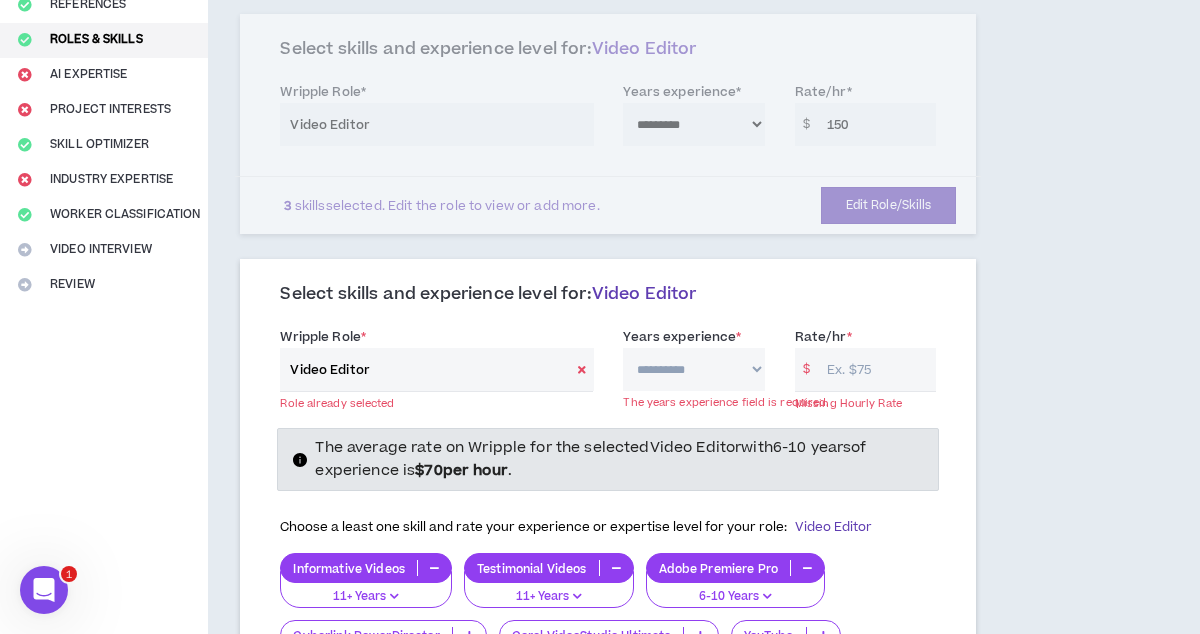 click on "Video Editor with 6-10 years $ 70 . Save" at bounding box center (600, 669) 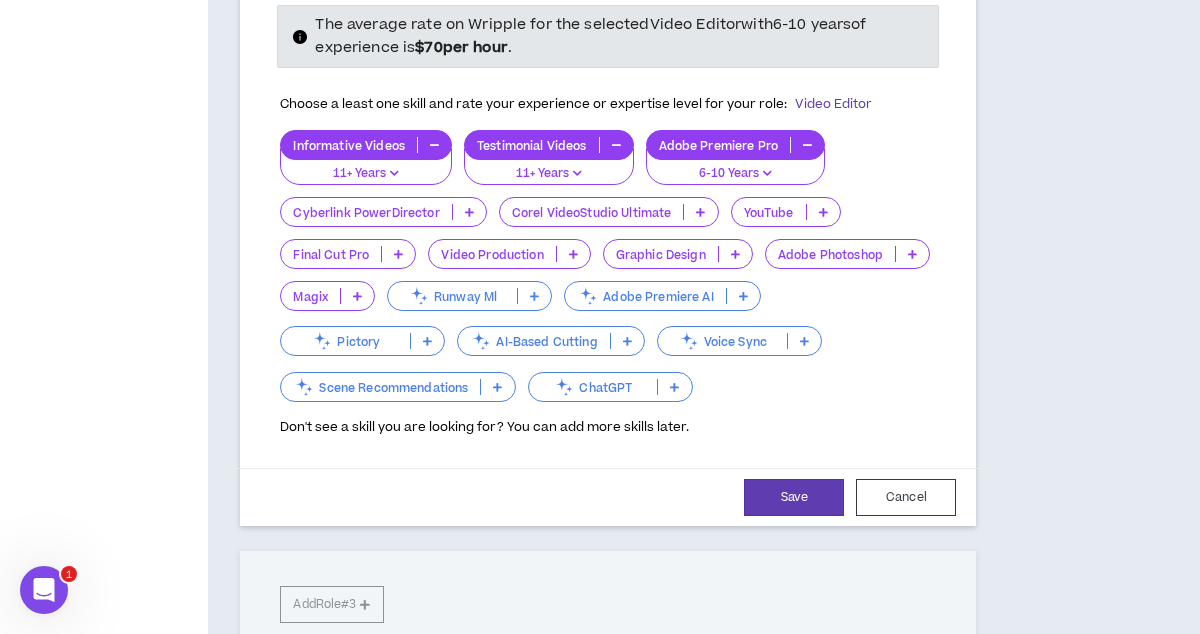 scroll, scrollTop: 717, scrollLeft: 0, axis: vertical 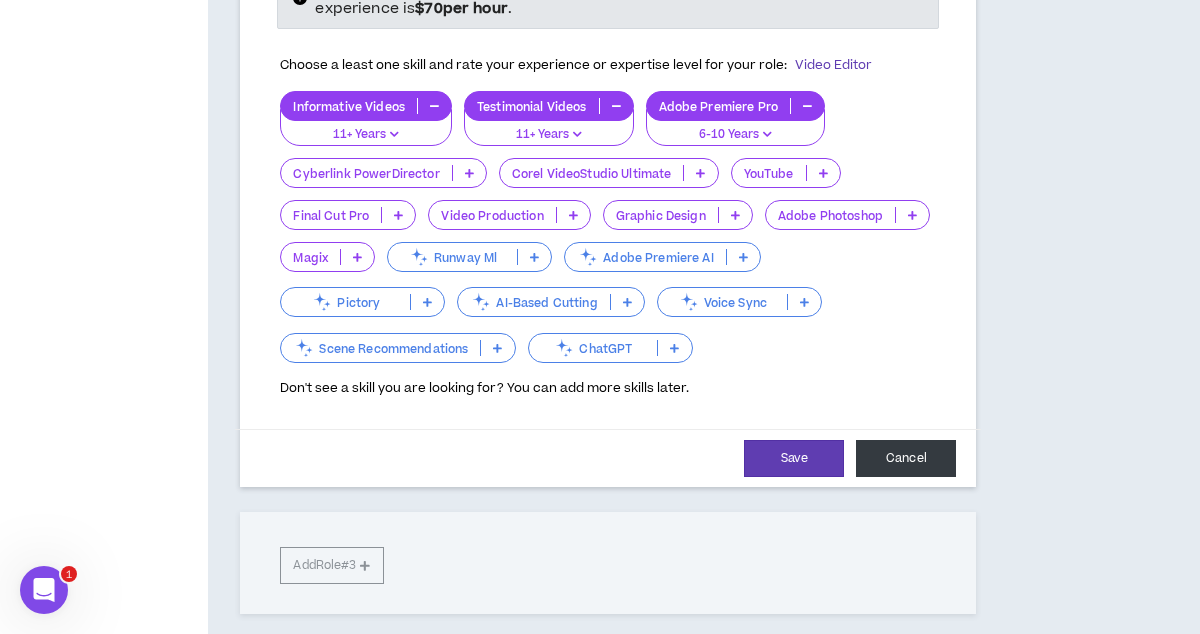 click on "Cancel" at bounding box center (906, 458) 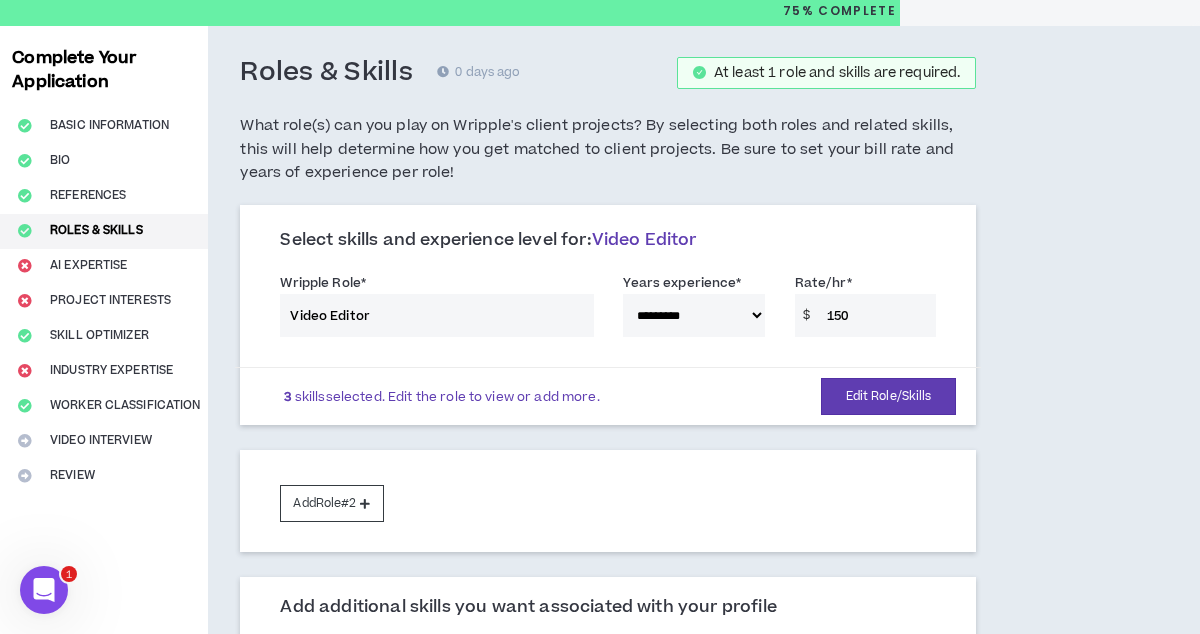 scroll, scrollTop: 489, scrollLeft: 0, axis: vertical 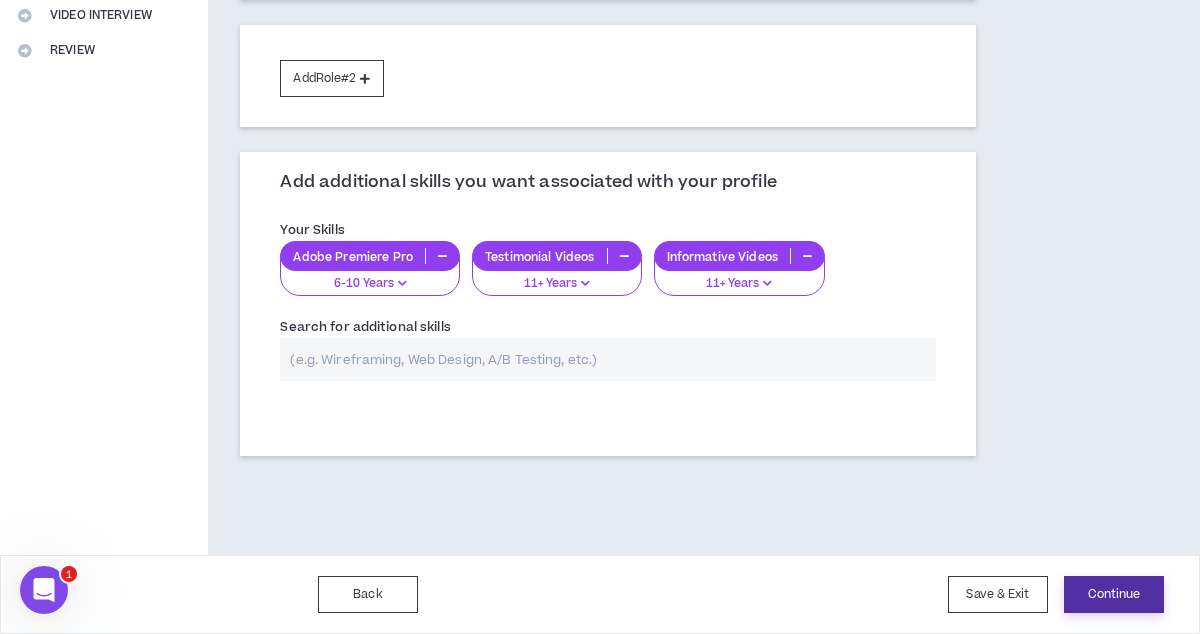 click on "Continue" at bounding box center (1114, 594) 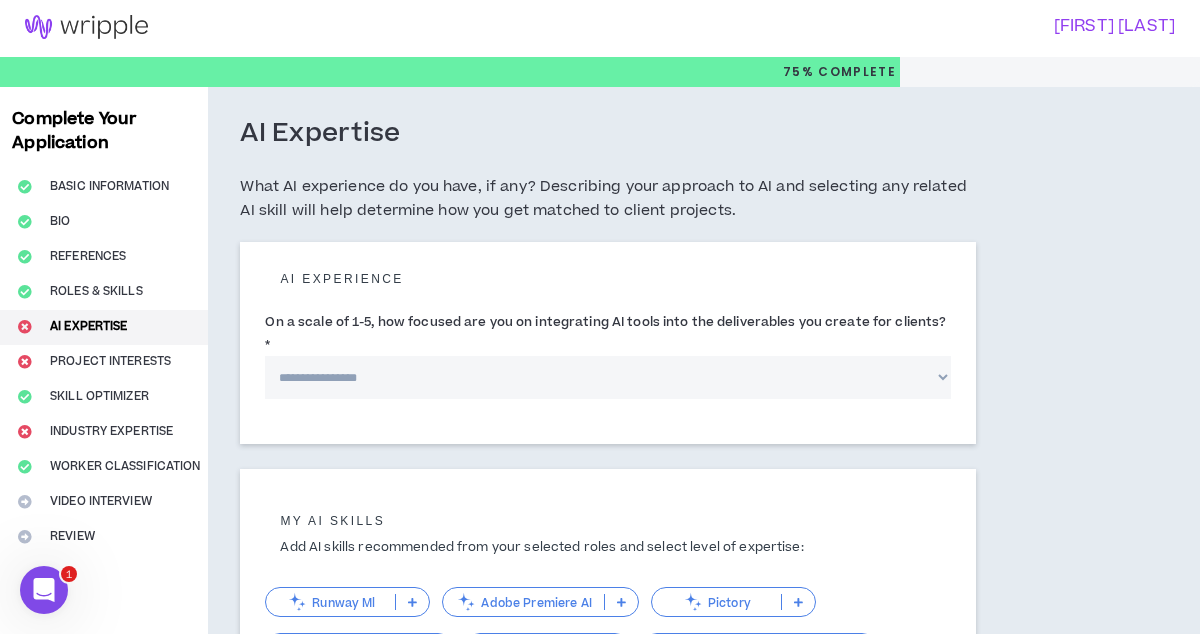 scroll, scrollTop: 0, scrollLeft: 0, axis: both 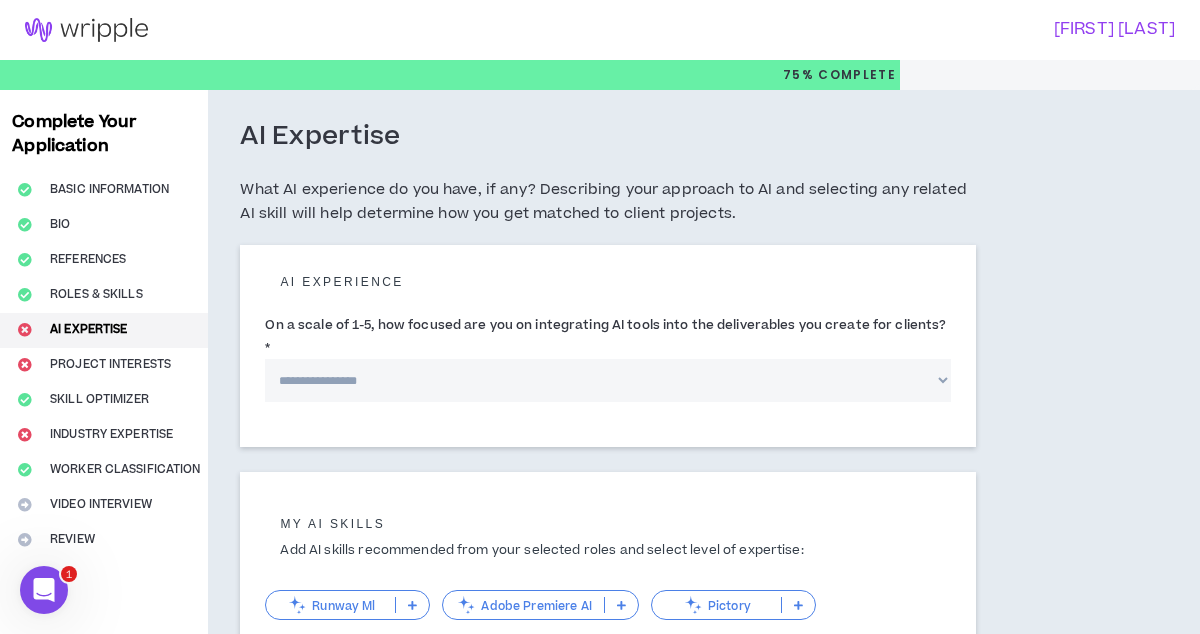 click on "**********" at bounding box center [608, 380] 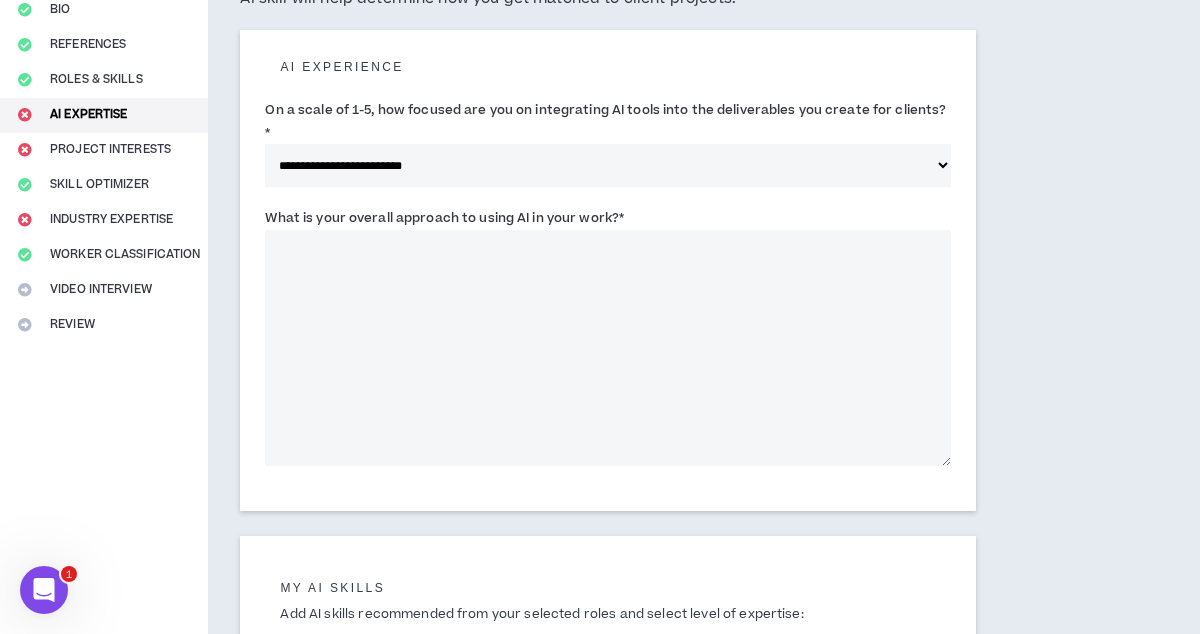 scroll, scrollTop: 217, scrollLeft: 0, axis: vertical 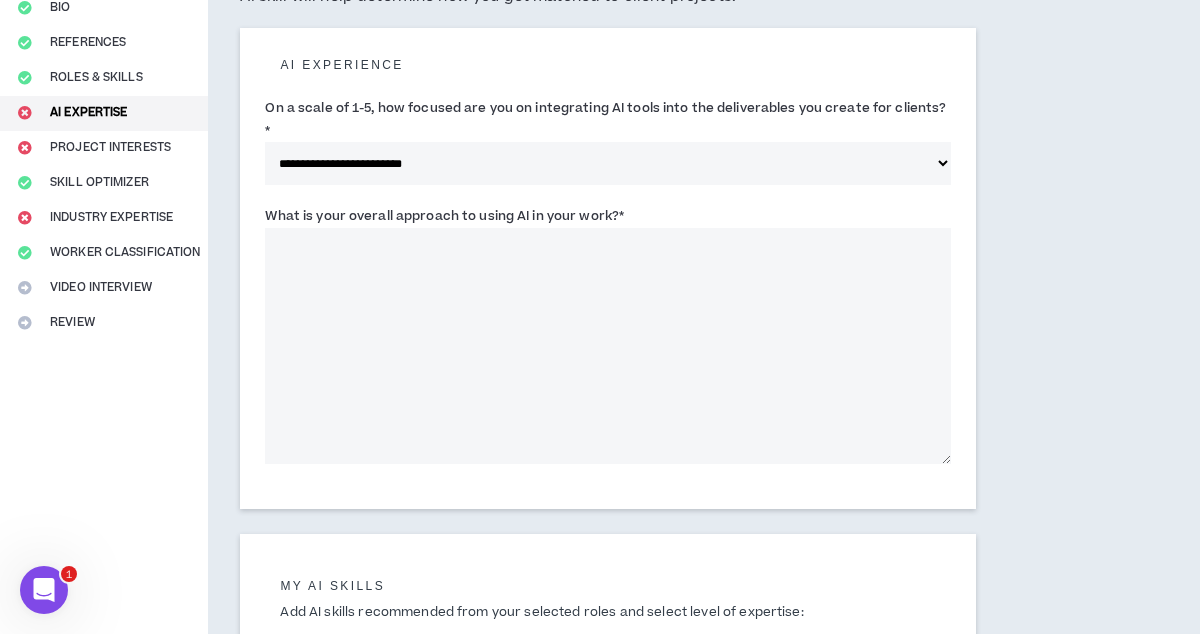 click on "What is your overall approach to using AI in your work?  *" at bounding box center (608, 346) 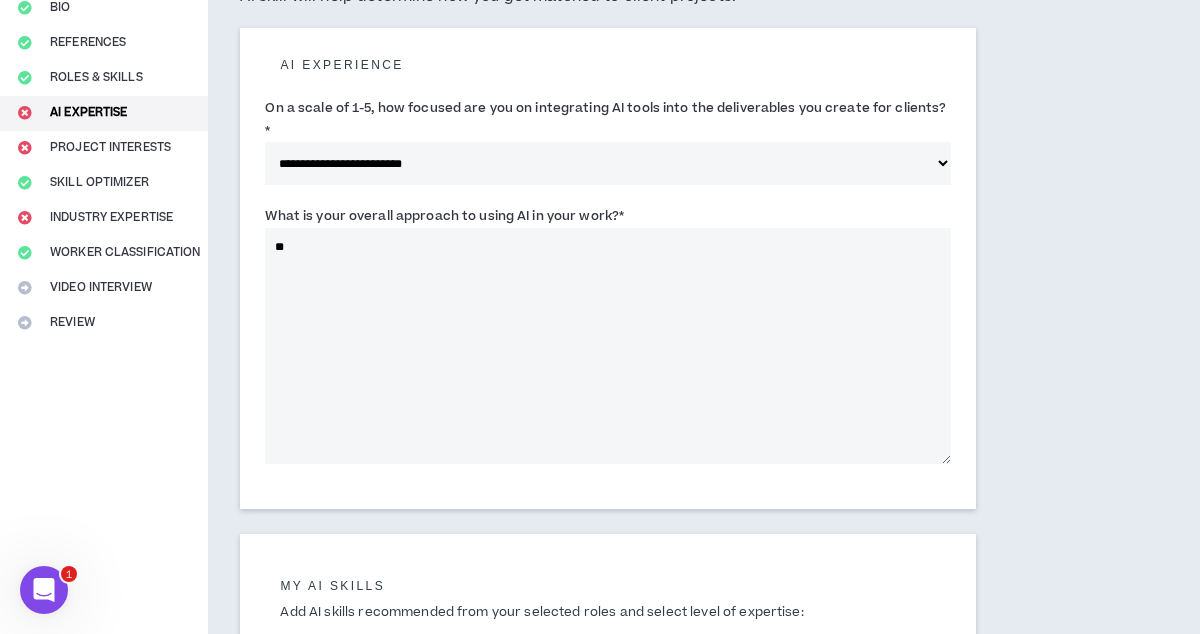 type on "*" 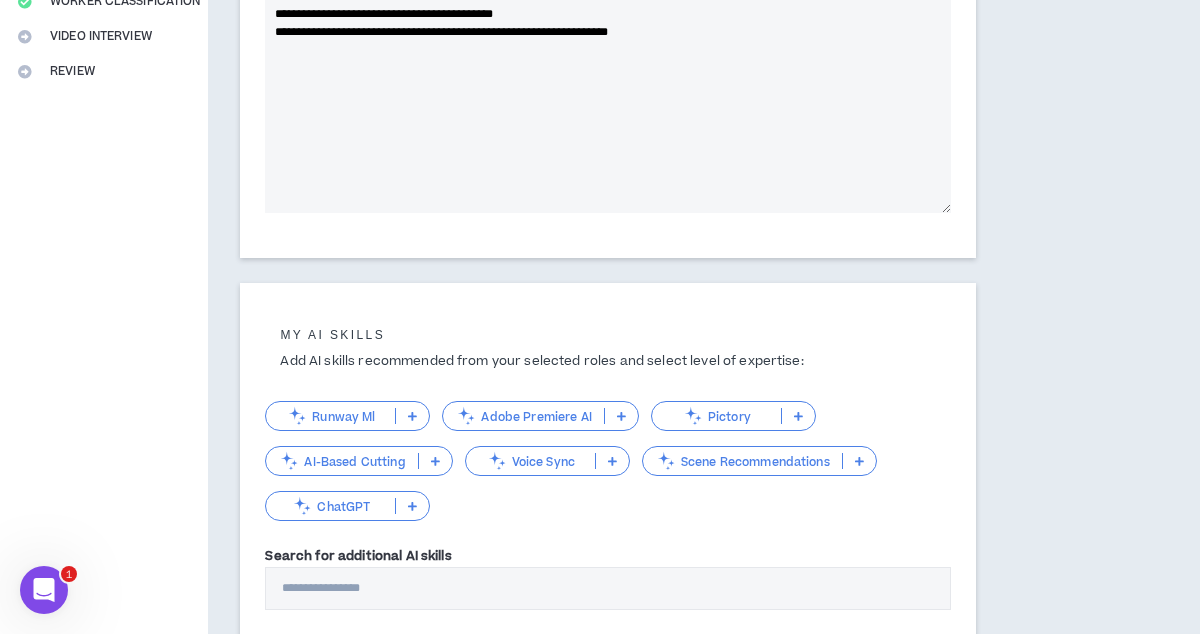 scroll, scrollTop: 470, scrollLeft: 0, axis: vertical 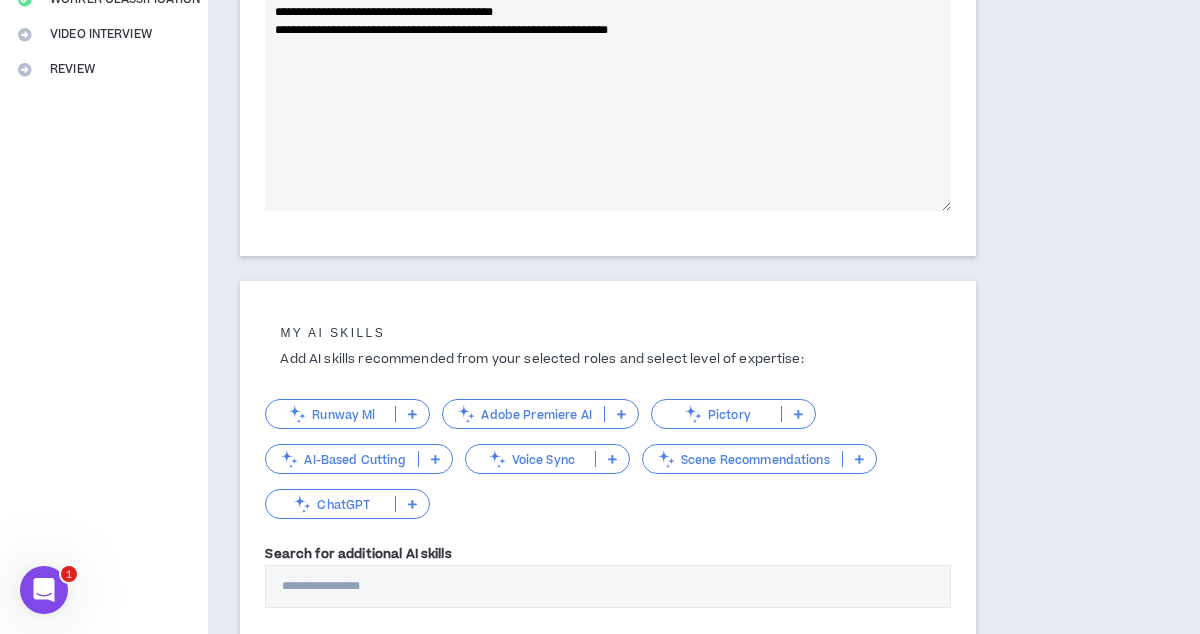 type on "**********" 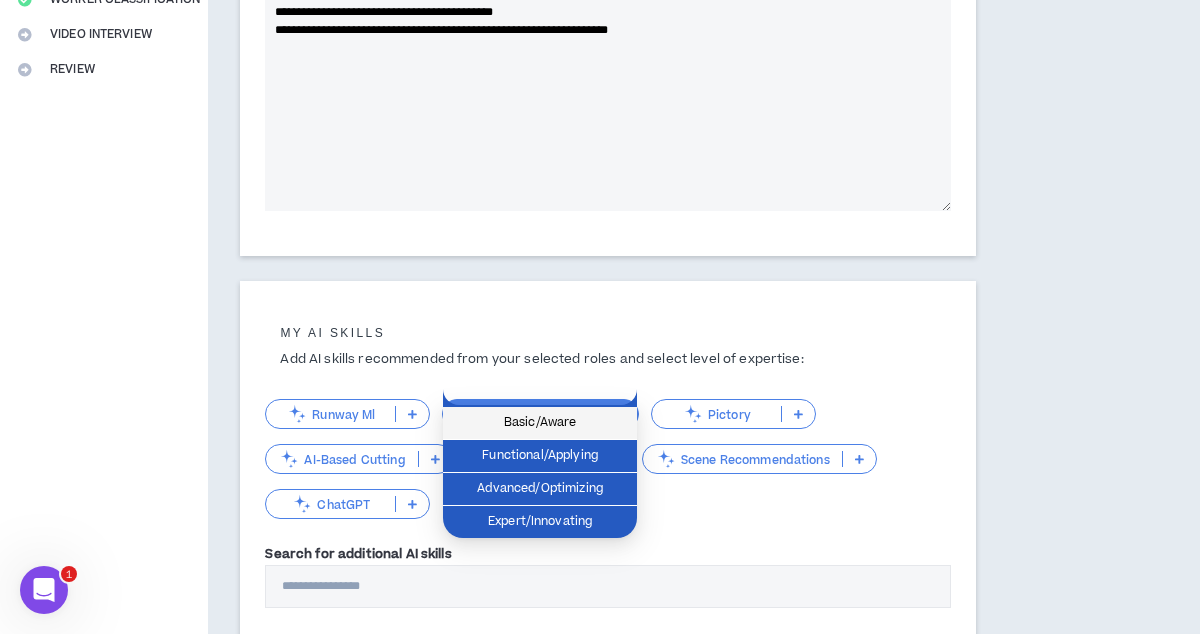 click on "Basic/Aware" at bounding box center [540, 423] 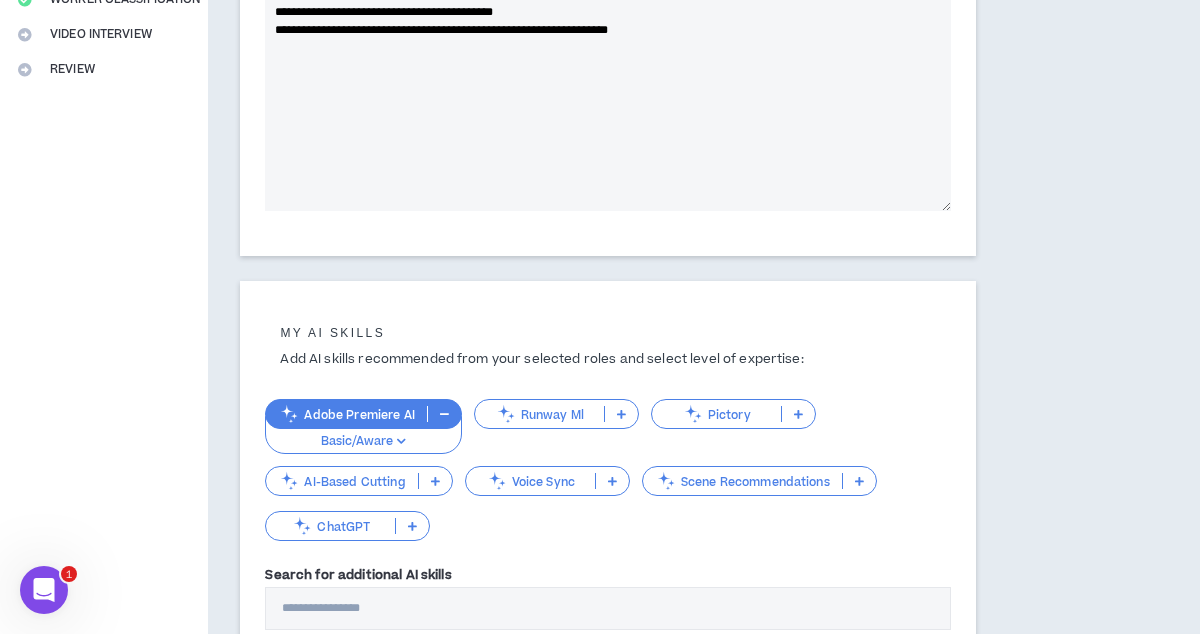click at bounding box center (412, 526) 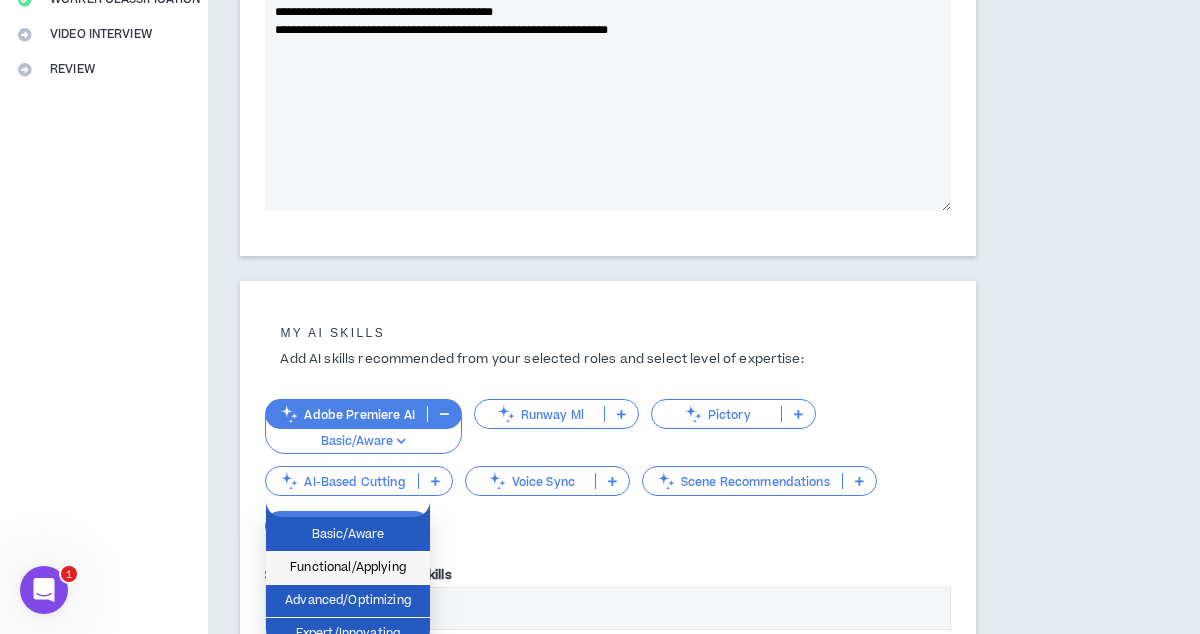 click on "Functional/Applying" at bounding box center (348, 568) 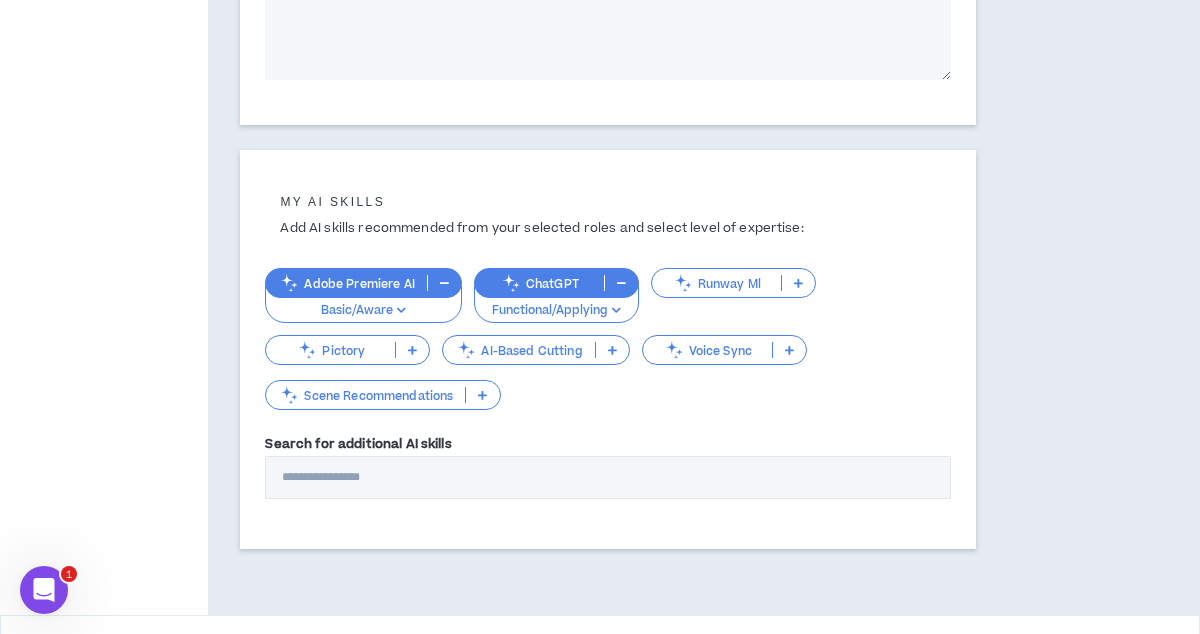 scroll, scrollTop: 637, scrollLeft: 0, axis: vertical 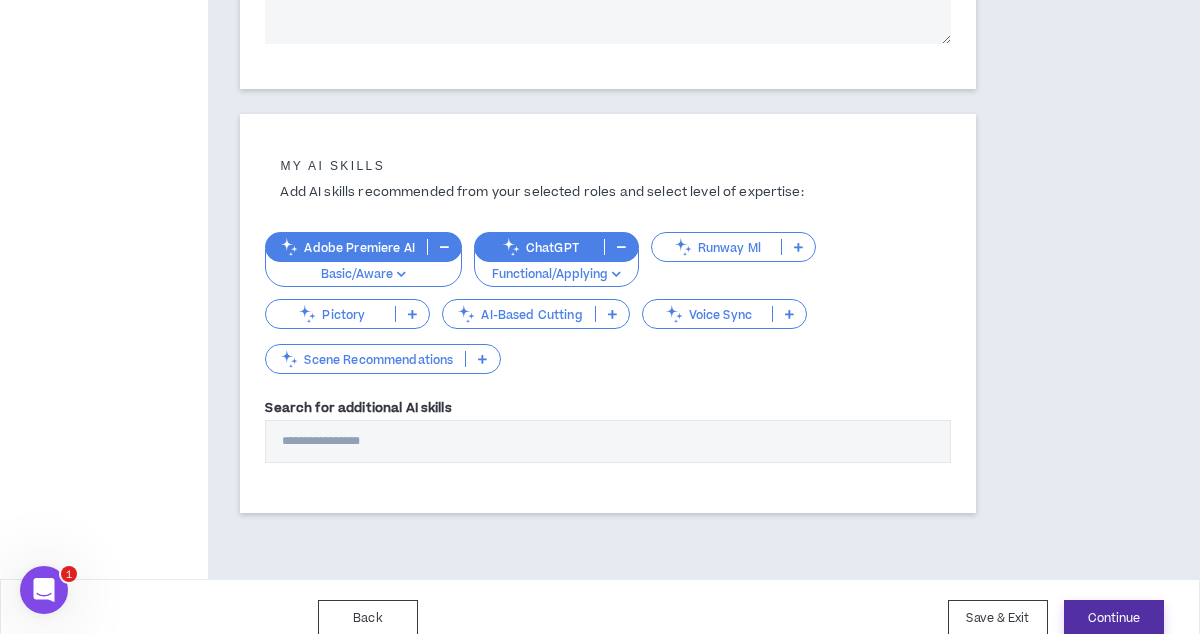 click on "Continue" at bounding box center (1114, 618) 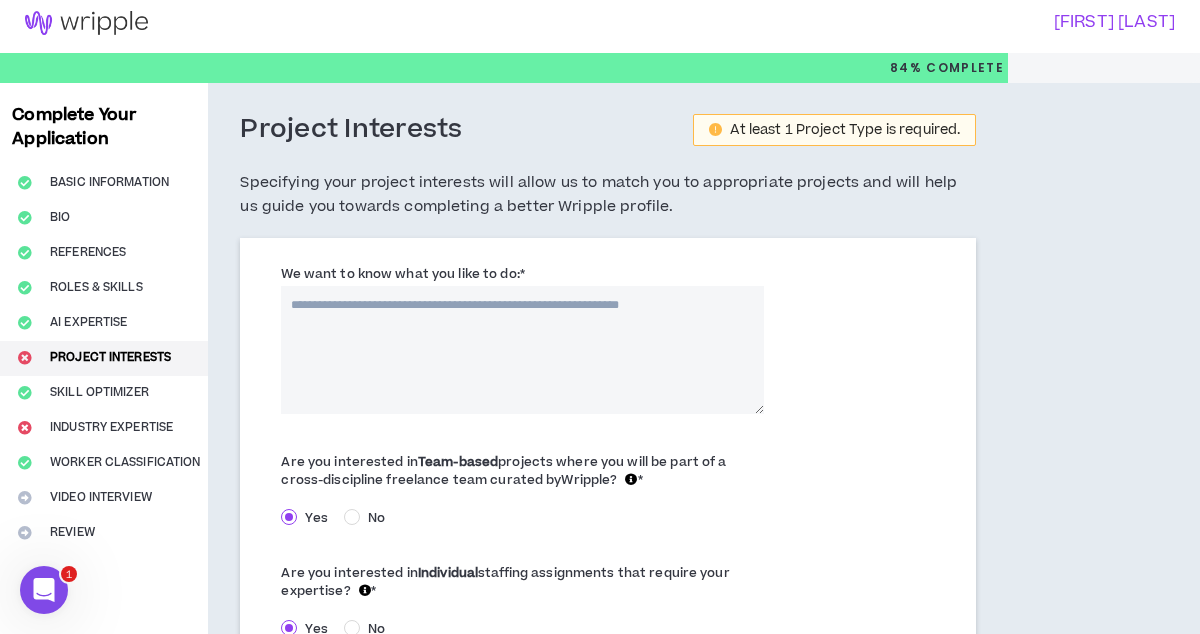 scroll, scrollTop: 0, scrollLeft: 0, axis: both 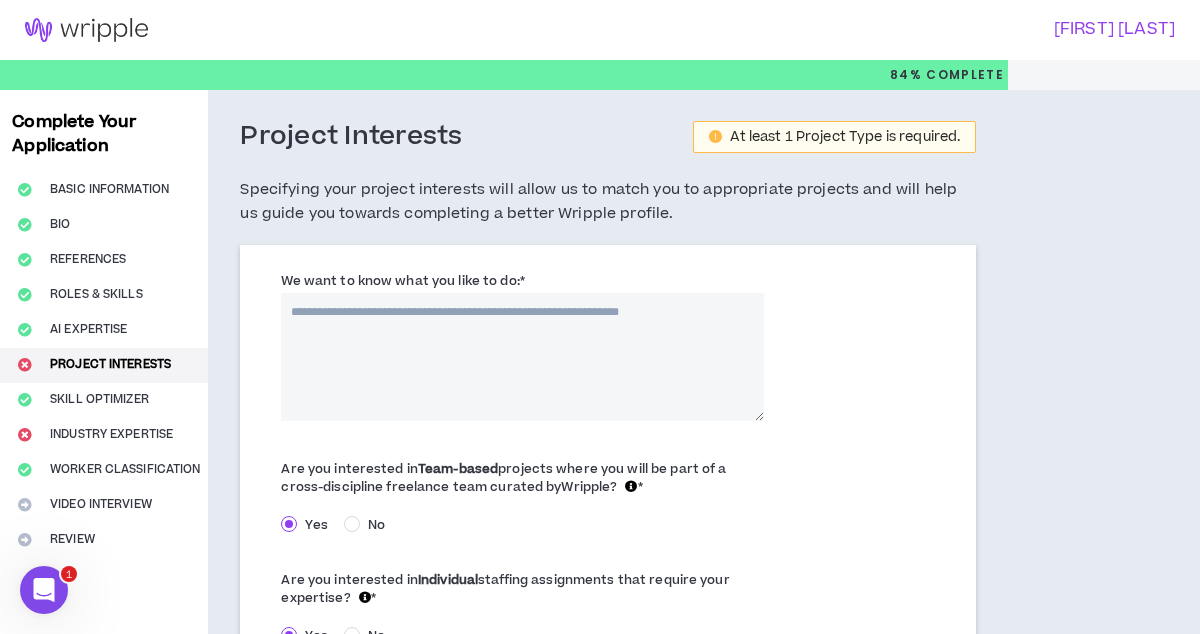 click on "We want to know what you like to do:  *" at bounding box center (522, 357) 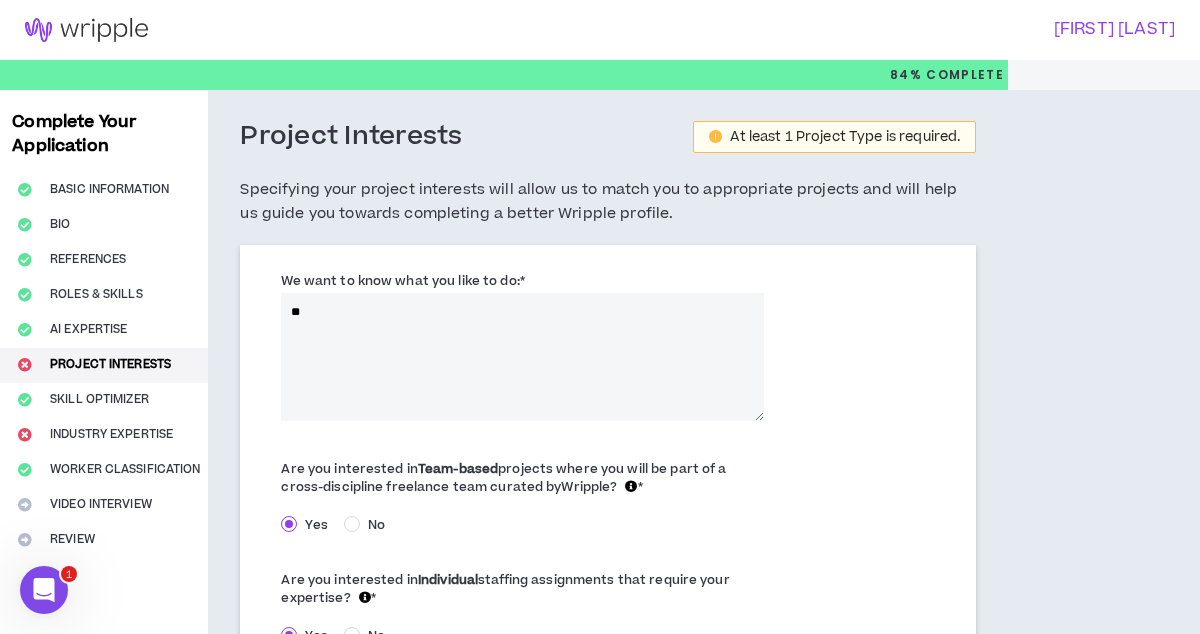 type on "*" 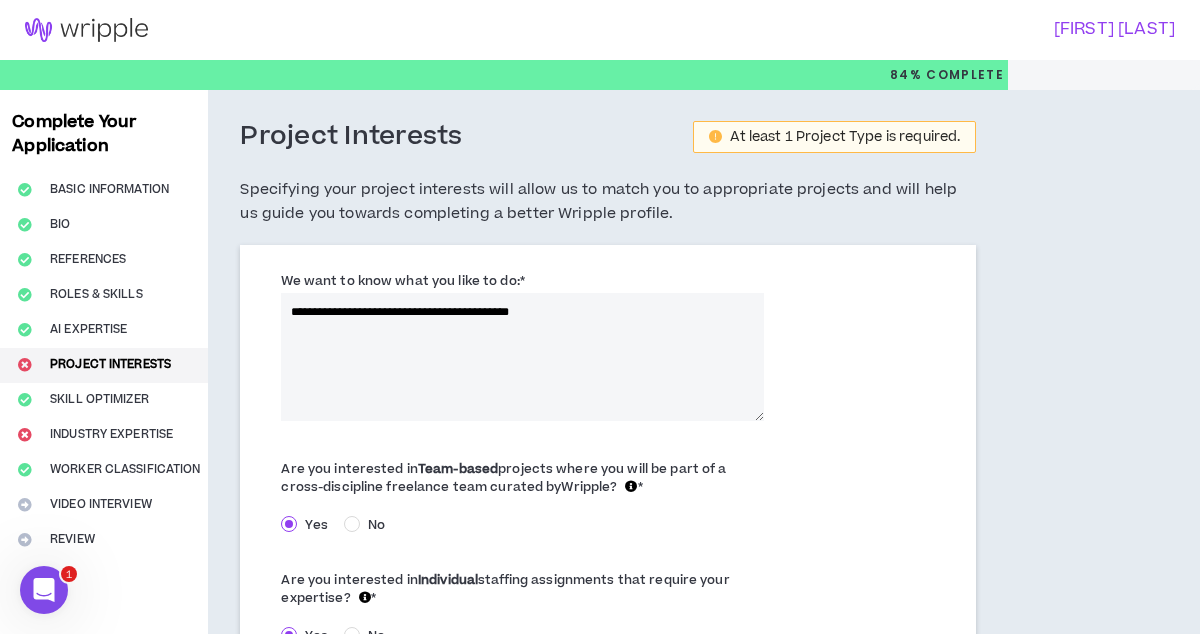 drag, startPoint x: 583, startPoint y: 316, endPoint x: 503, endPoint y: 315, distance: 80.00625 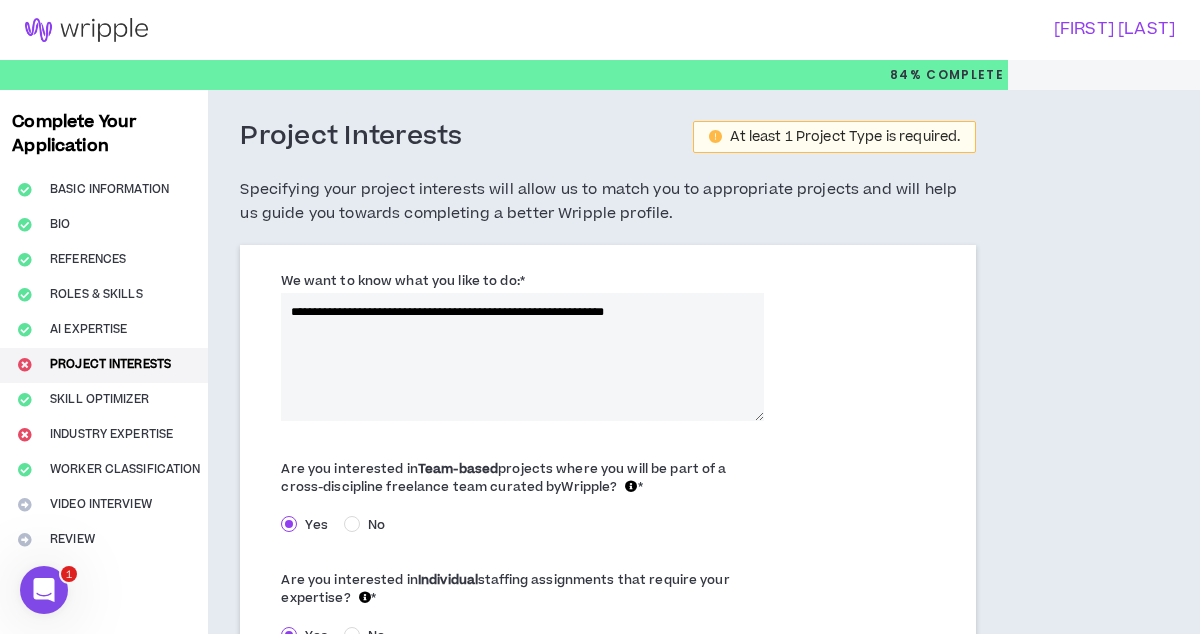 drag, startPoint x: 363, startPoint y: 312, endPoint x: 302, endPoint y: 313, distance: 61.008198 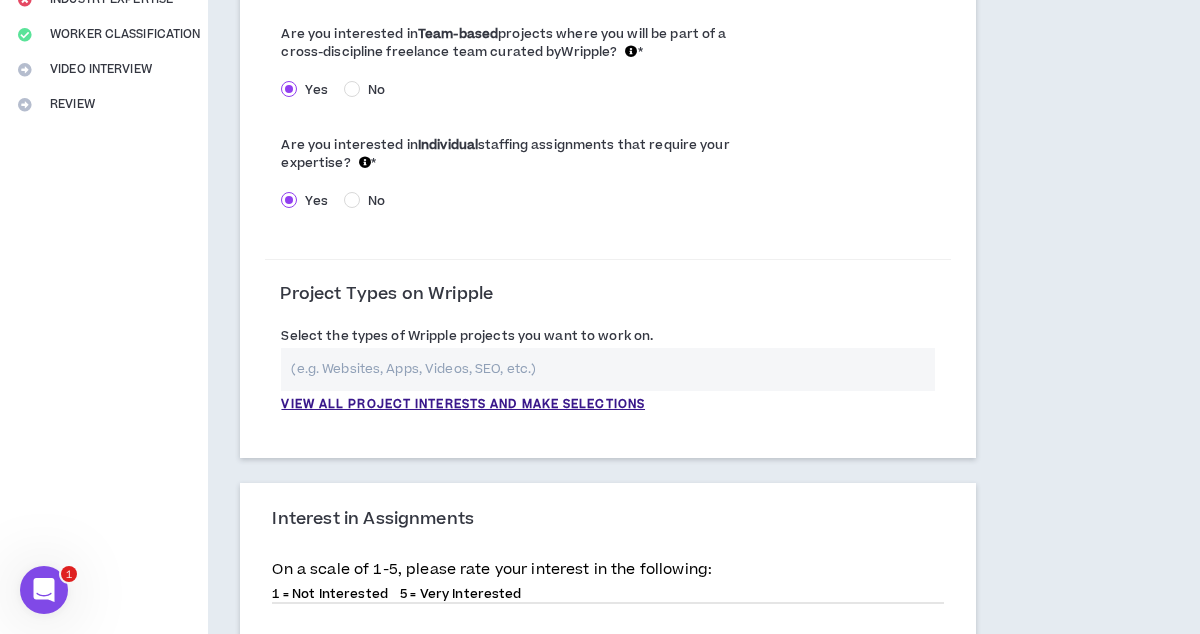 scroll, scrollTop: 441, scrollLeft: 0, axis: vertical 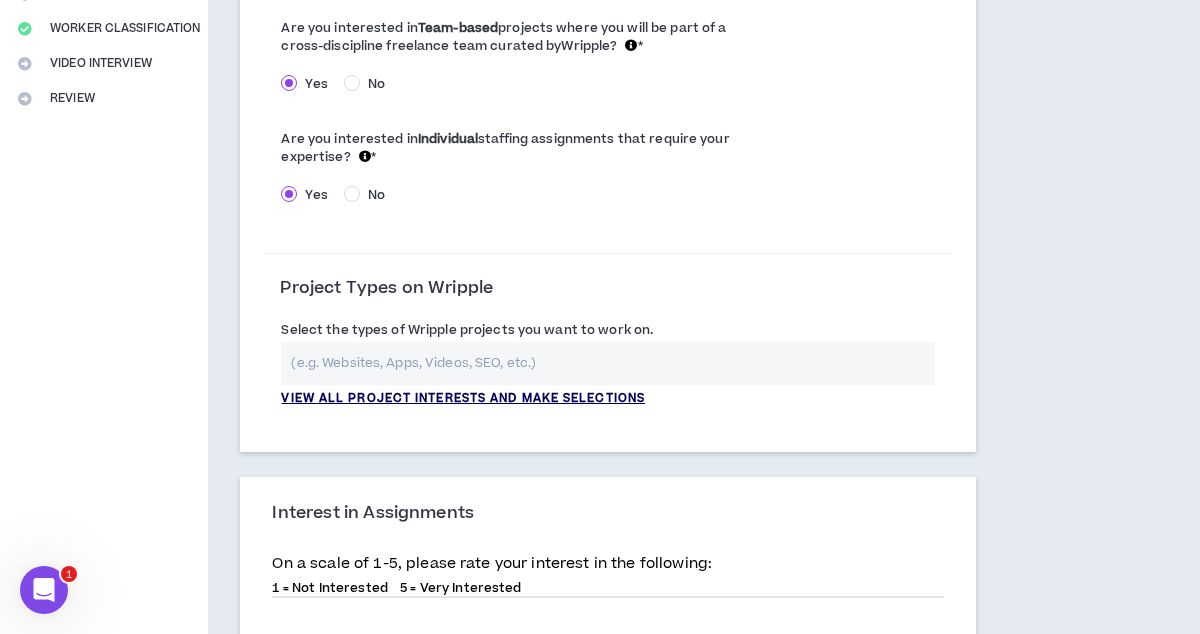type on "**********" 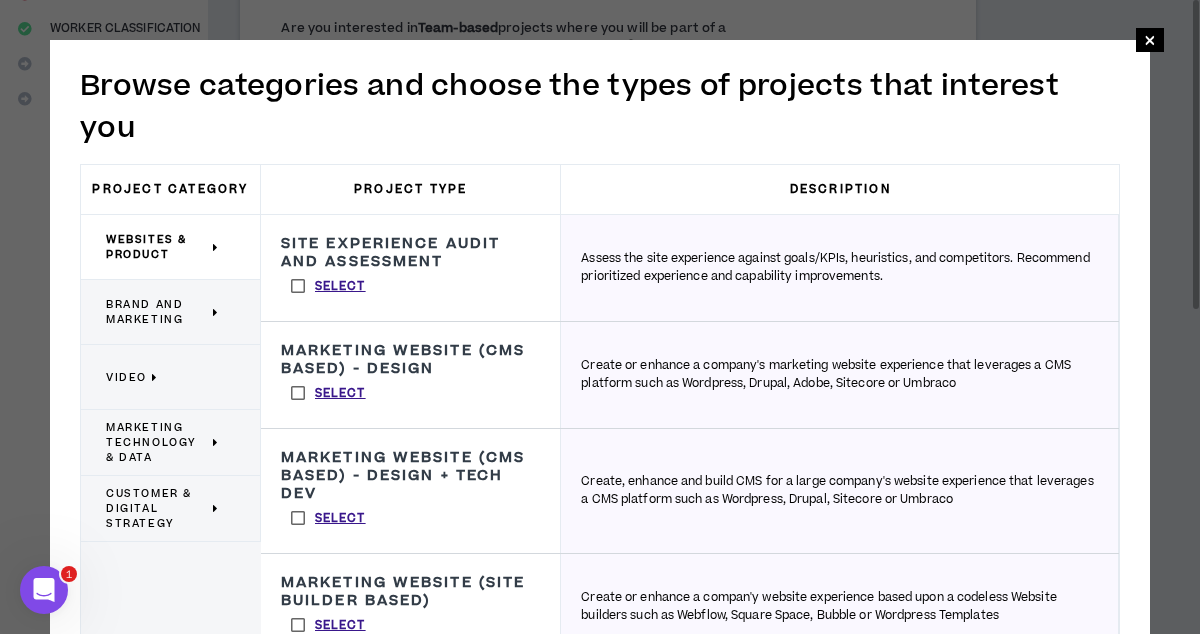 click on "Brand and Marketing" at bounding box center [157, 312] 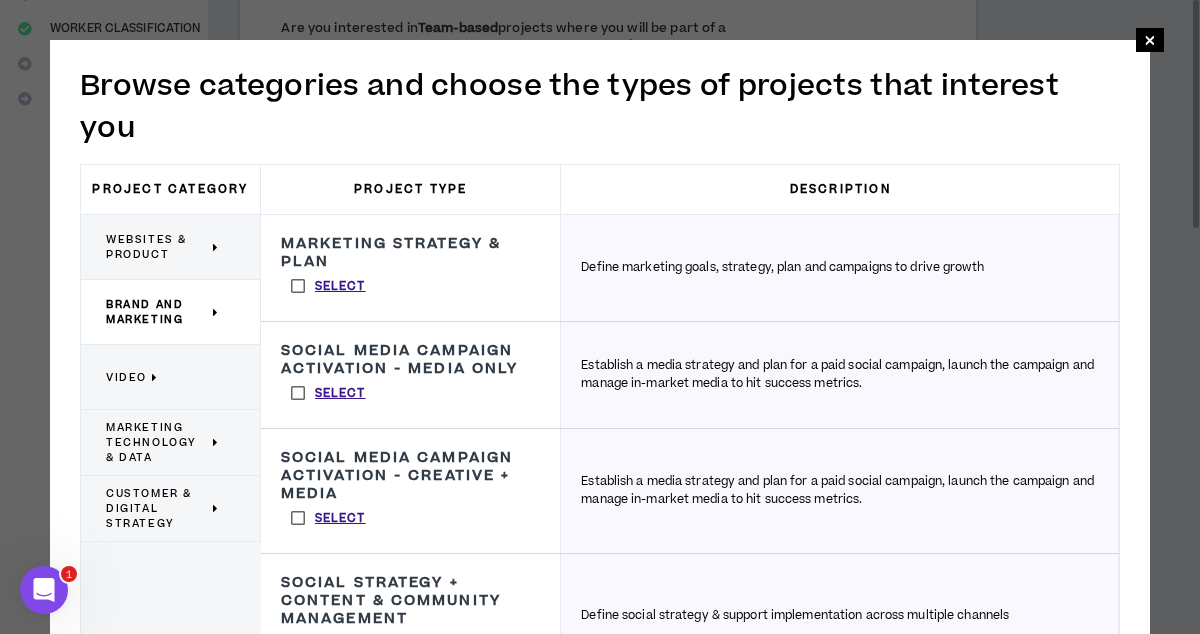 click on "Video" at bounding box center (126, 377) 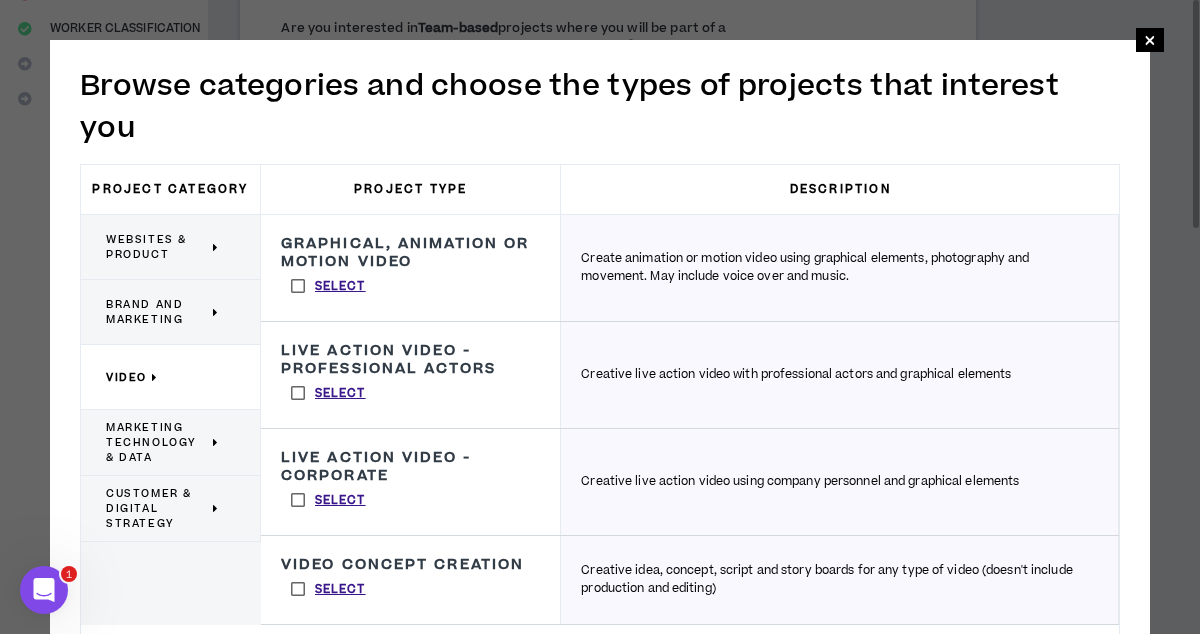 click on "Select" at bounding box center (328, 286) 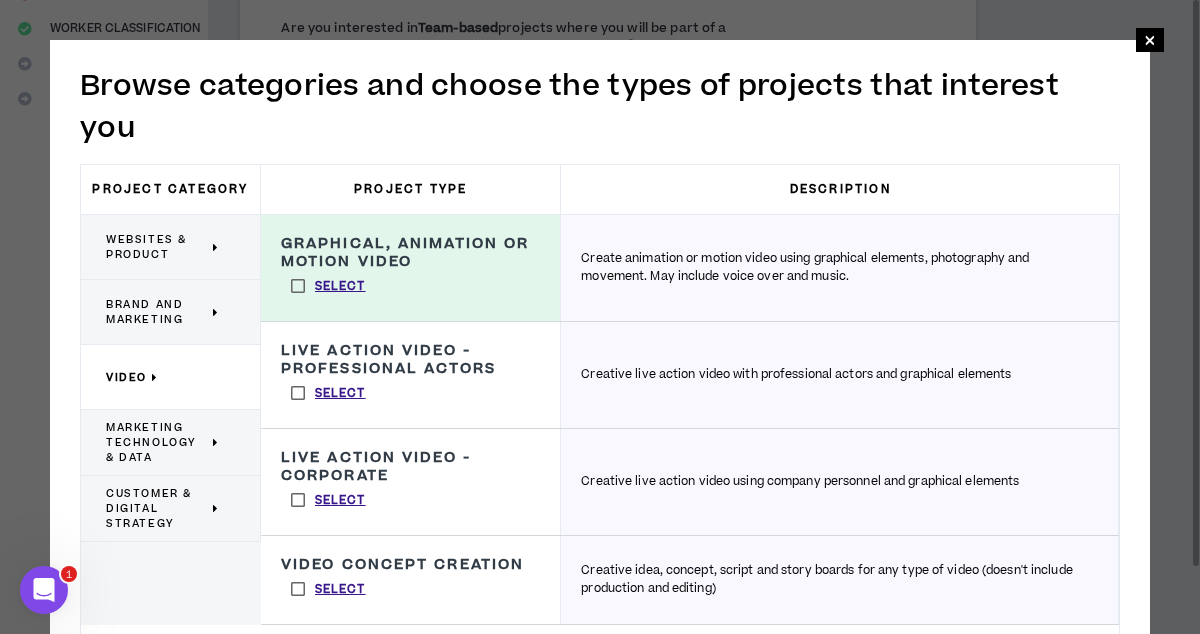 click on "Select" at bounding box center (328, 393) 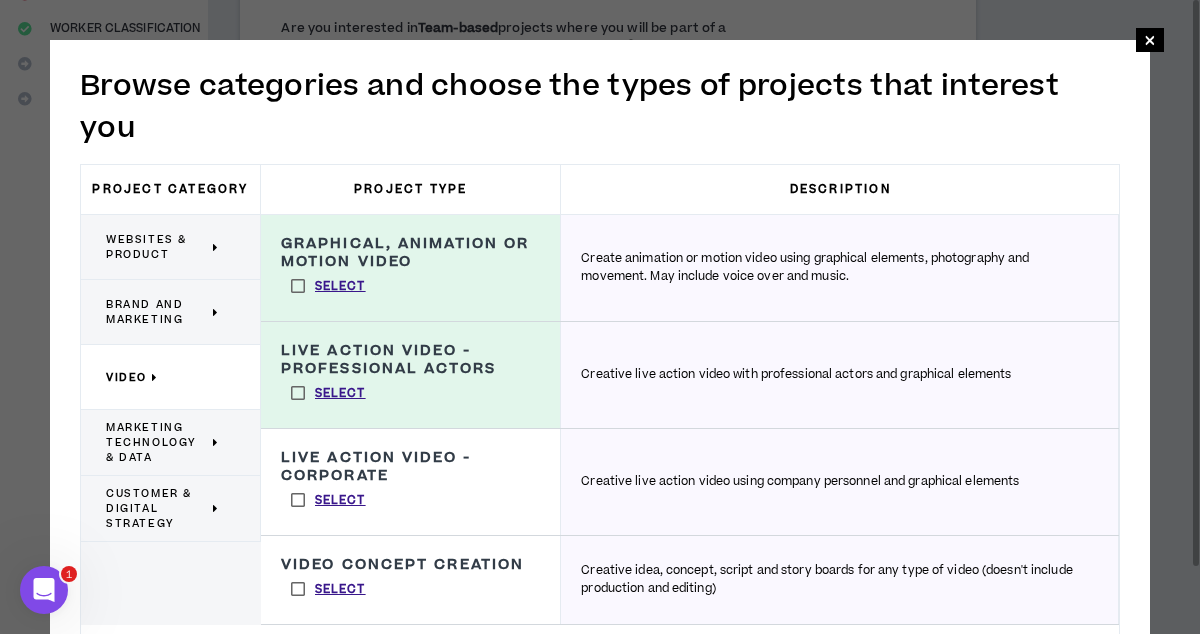 click on "Select" at bounding box center (328, 500) 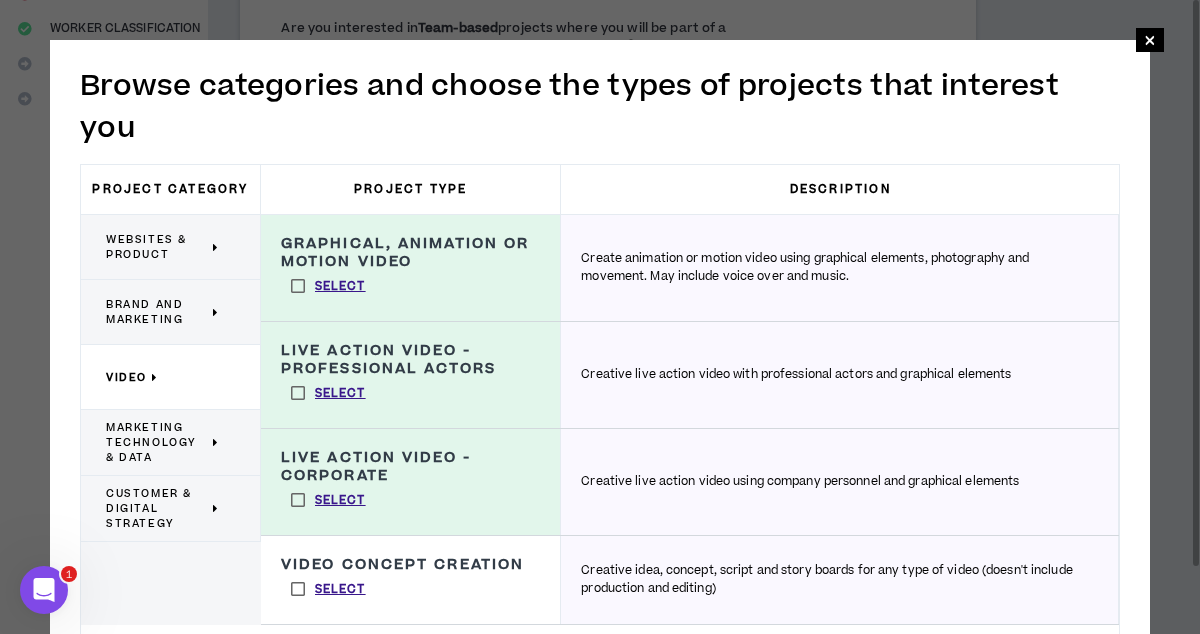 click on "Select" at bounding box center [328, 589] 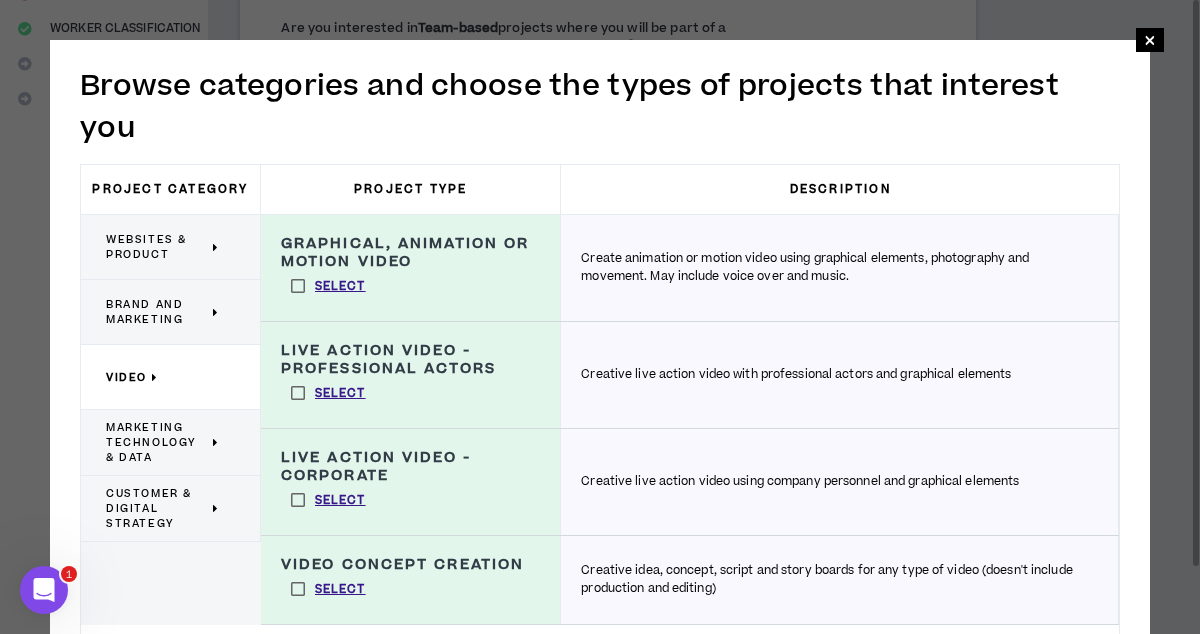 click on "Marketing Technology & Data" at bounding box center (157, 442) 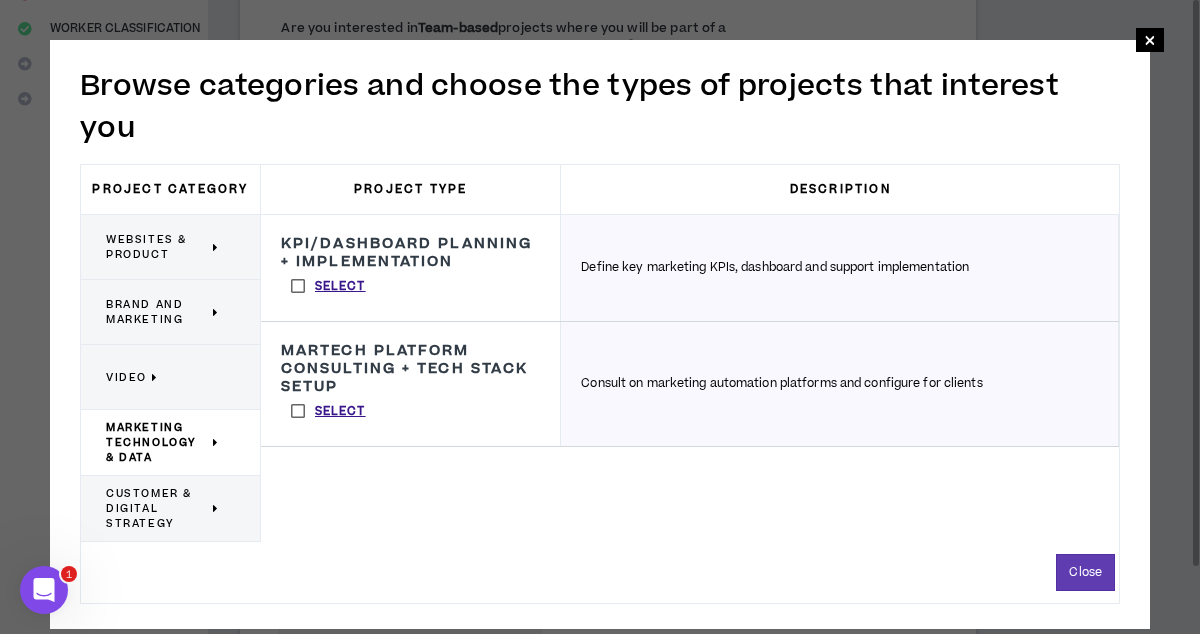 click on "Customer & Digital Strategy" at bounding box center [157, 508] 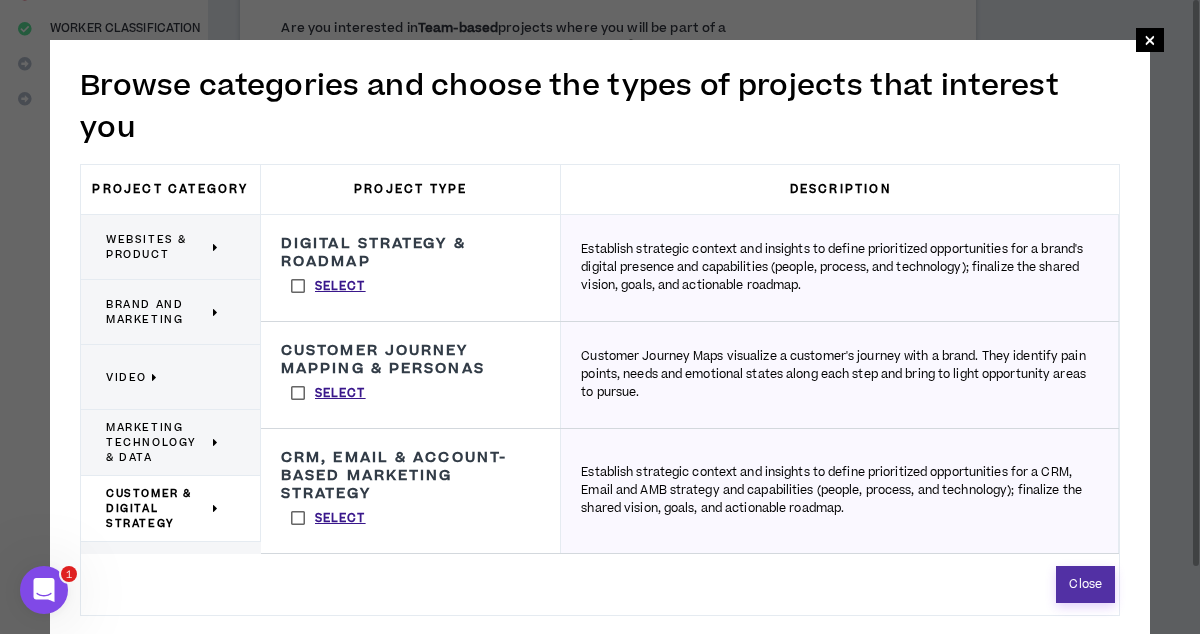 click on "Close" at bounding box center (1085, 584) 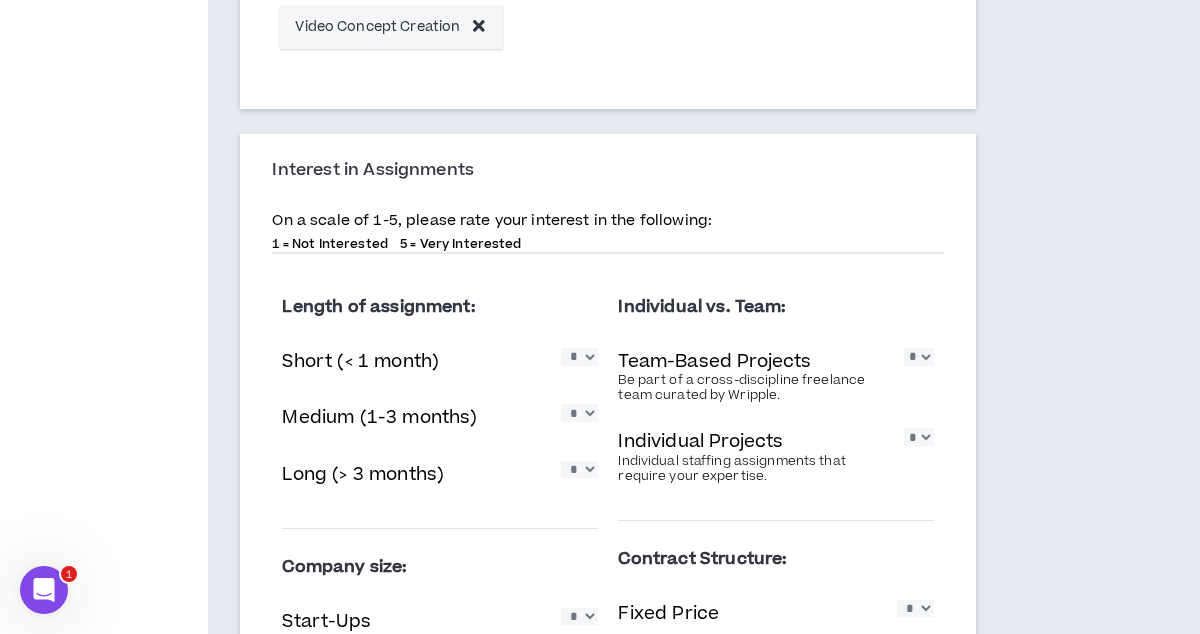 scroll, scrollTop: 1114, scrollLeft: 0, axis: vertical 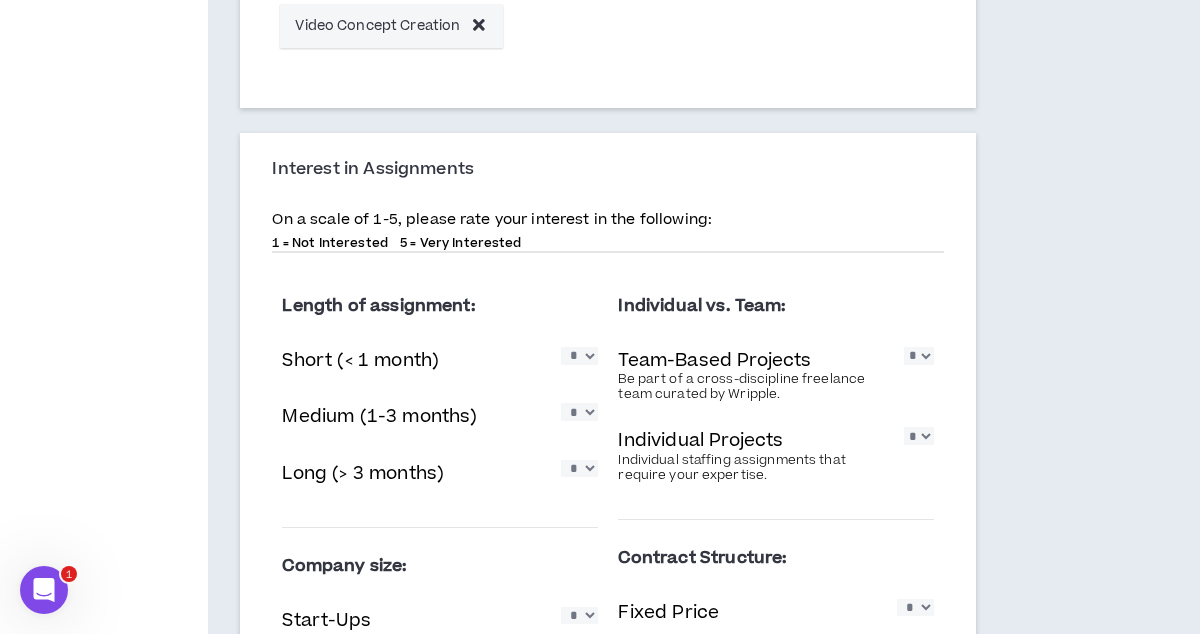 click on "* * * * *" at bounding box center [579, 355] 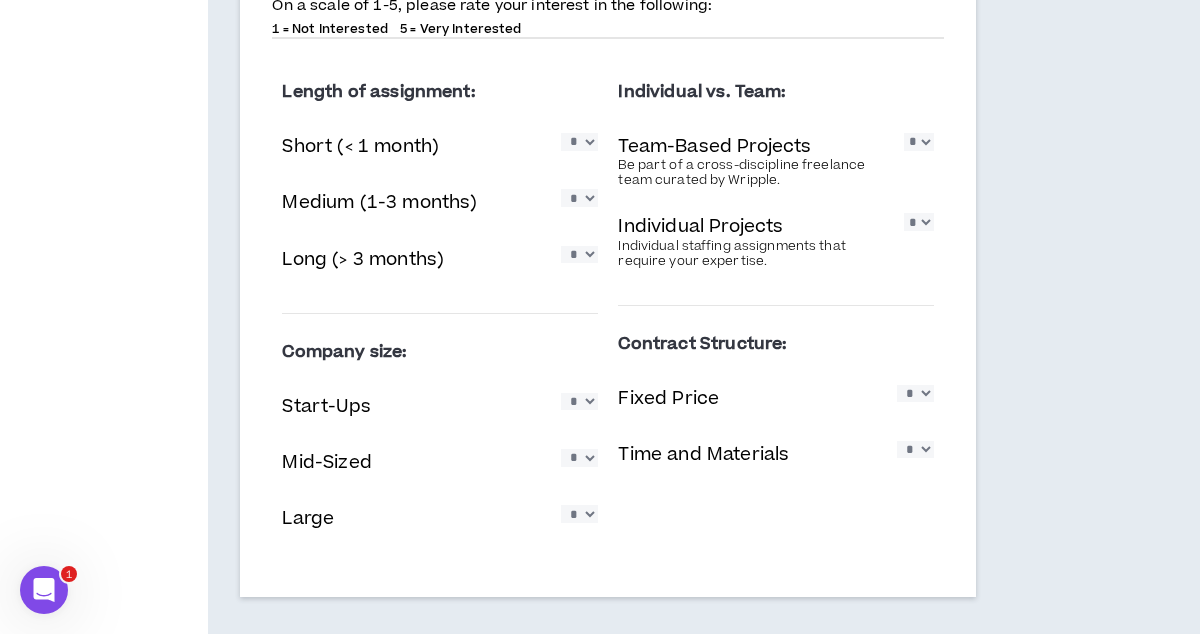 scroll, scrollTop: 1337, scrollLeft: 0, axis: vertical 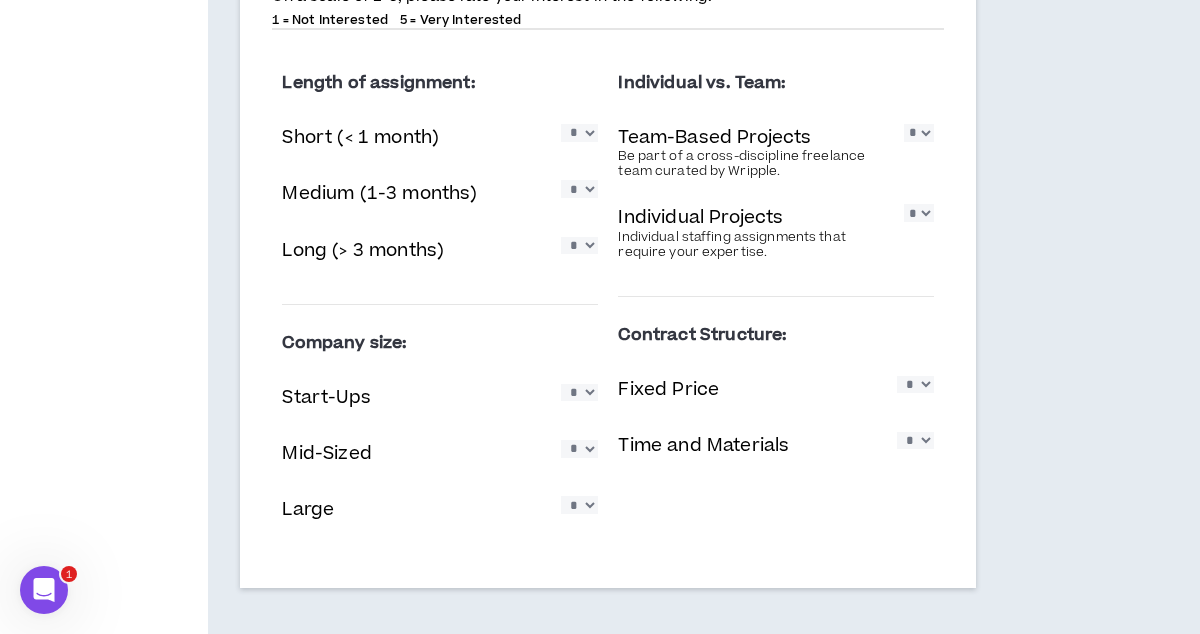 click on "* * * * *" at bounding box center [579, 448] 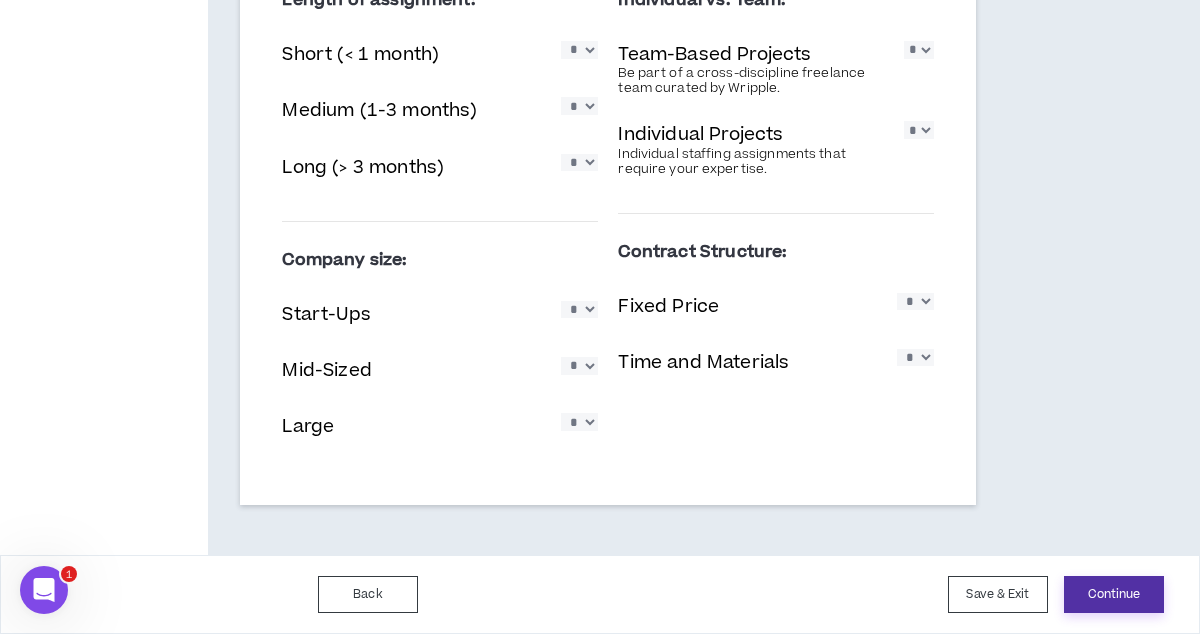 click on "Continue" at bounding box center (1114, 594) 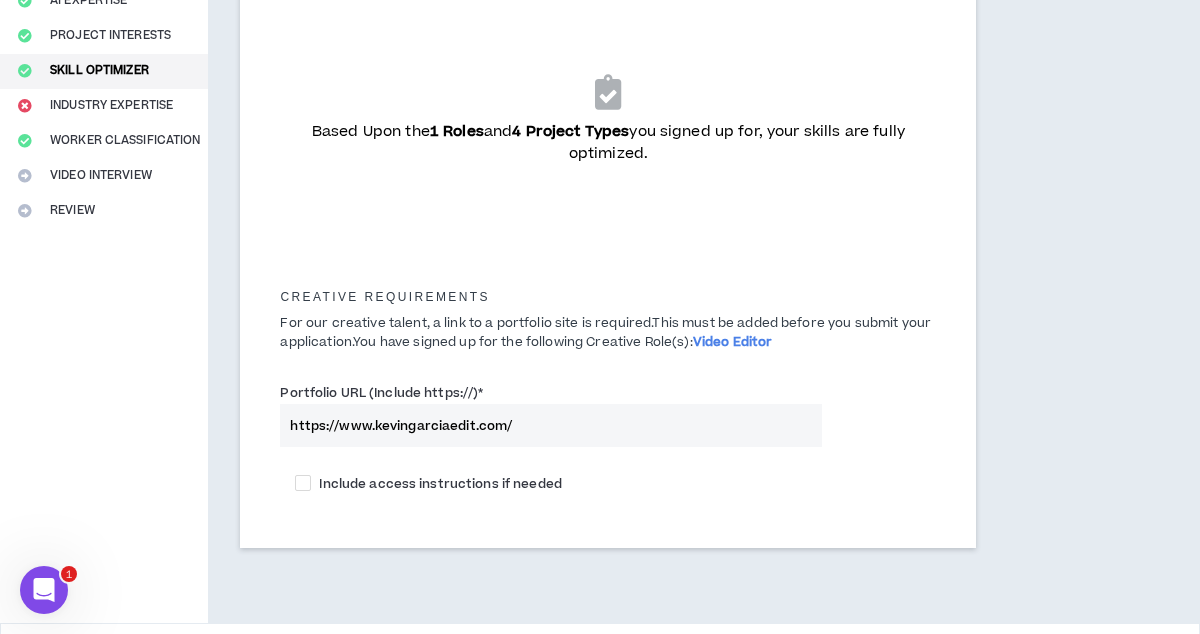 scroll, scrollTop: 398, scrollLeft: 0, axis: vertical 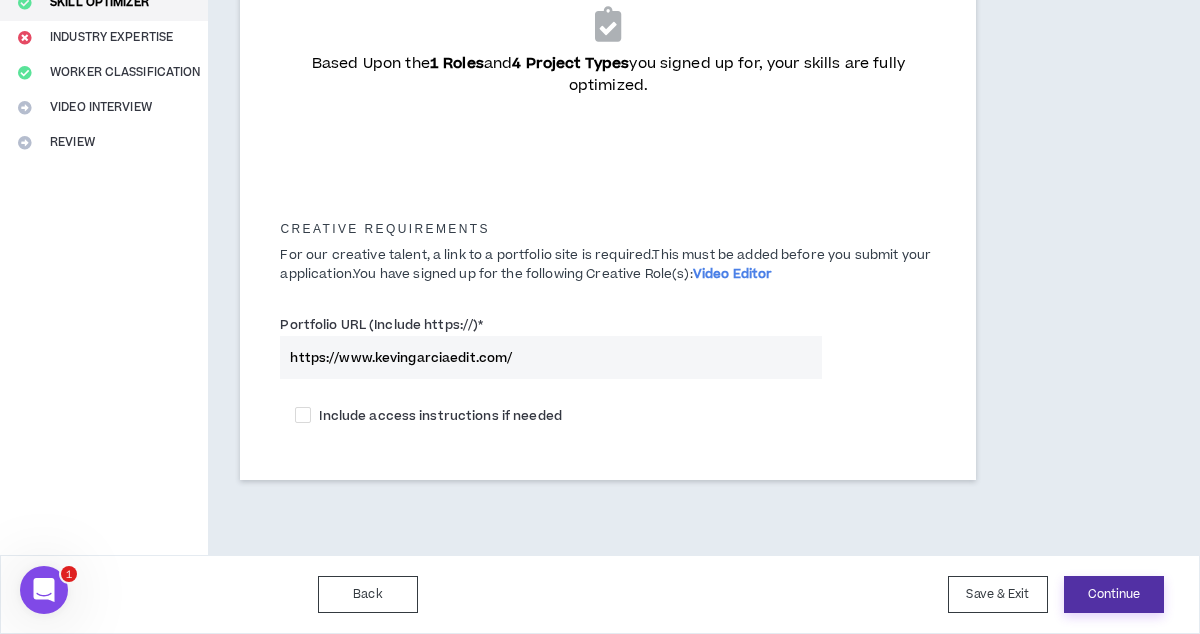 click on "Continue" at bounding box center [1114, 594] 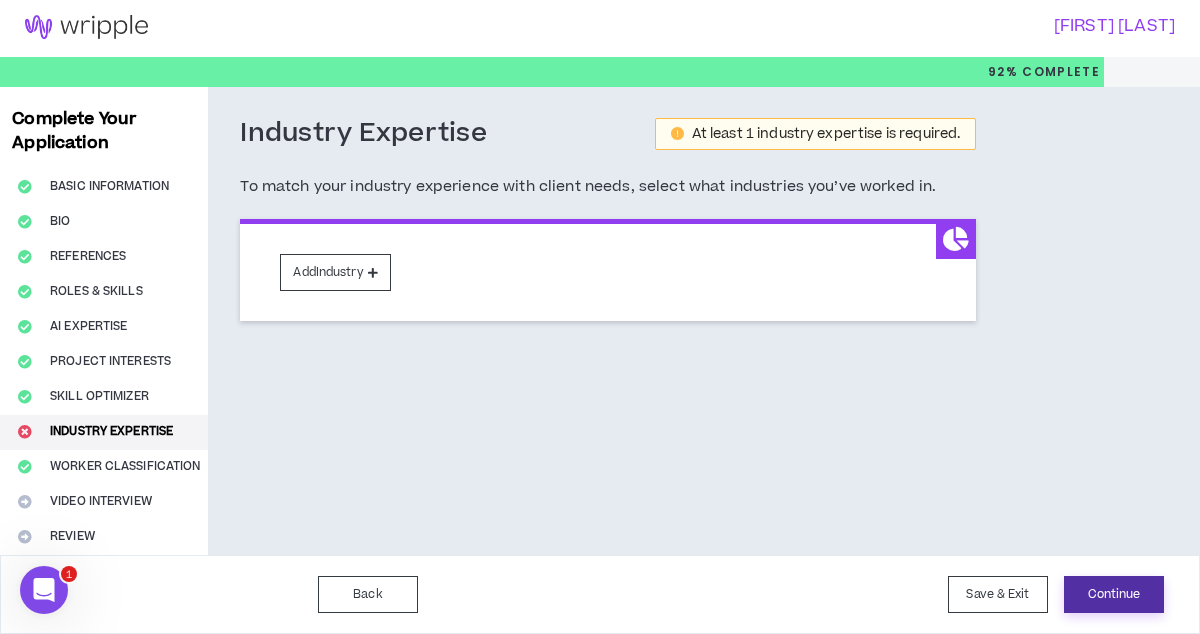 scroll, scrollTop: 0, scrollLeft: 0, axis: both 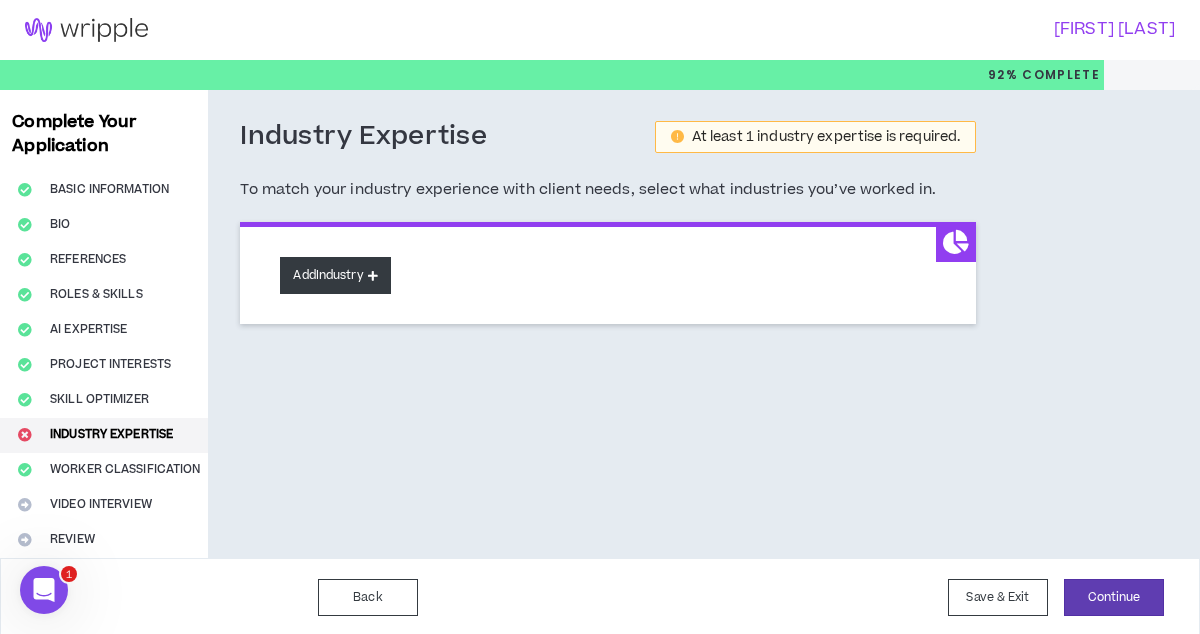 click on "Add  Industry" at bounding box center [335, 275] 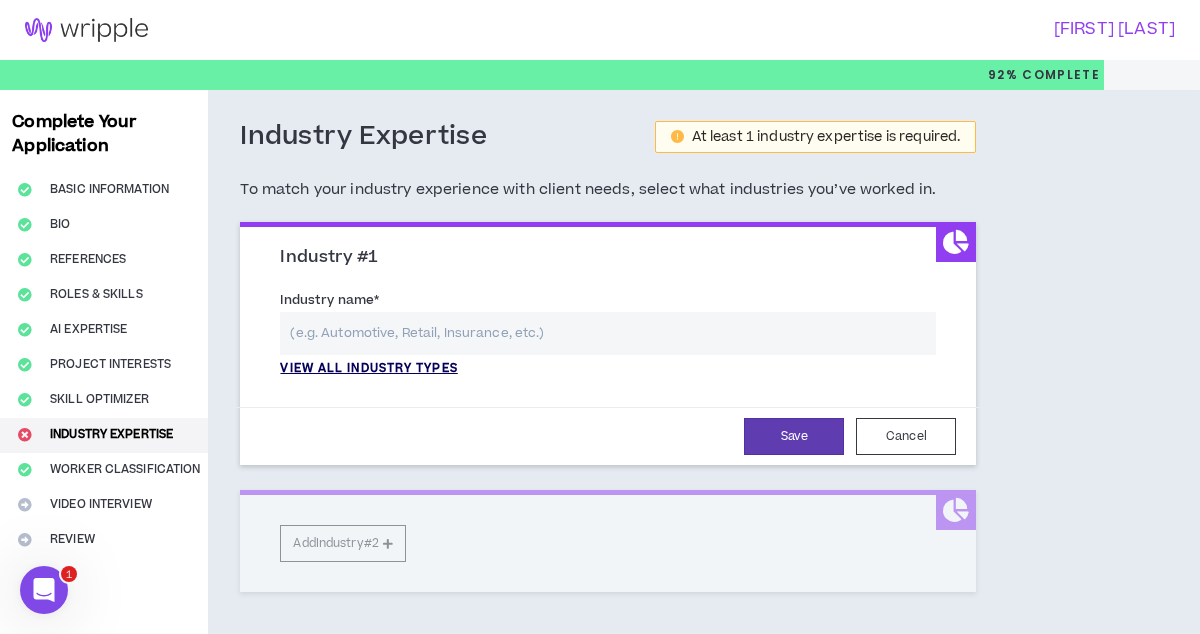 click on "View all industry types" at bounding box center (368, 369) 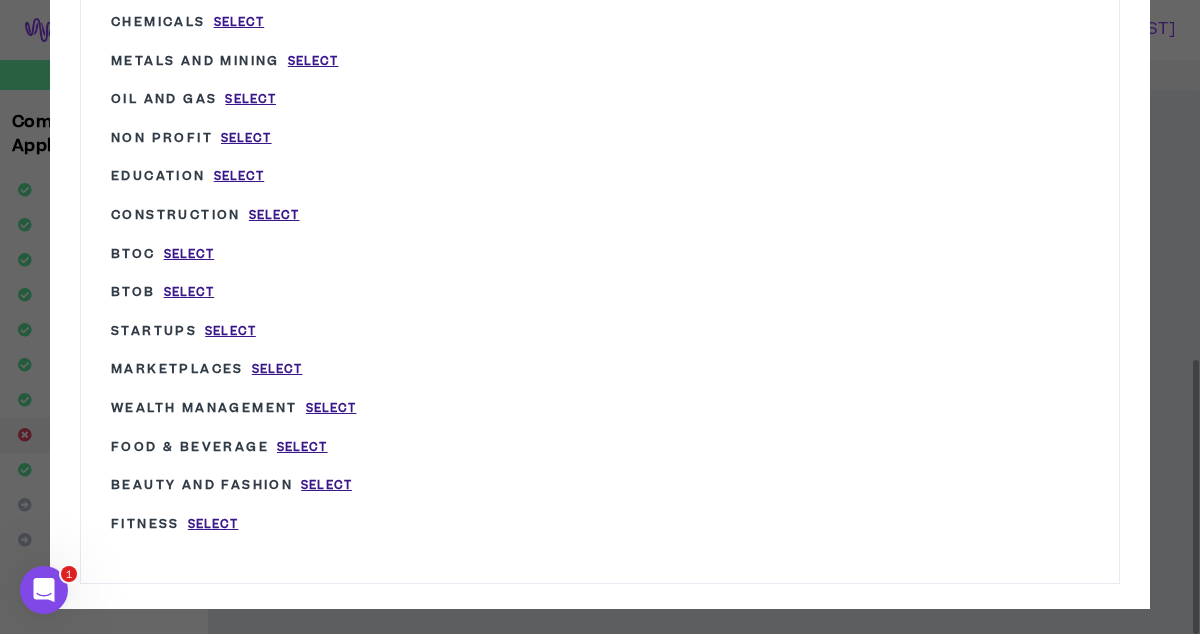 click on "Wripple Industry List × Industrial Equipment Select Gov’t / Public Sector Select Business Professional Services Select Healthcare Select Pharma & Medical Products Select Communications, Media & Entertainment Select High Technology Select Retail Select Utilities Select Insurance Select Banking & Financial Services Select Automotive Select Aerospace & Defense Select Travel and Hospitality Select Consumer Goods and Services Select Transportation and Logistics Select Agriculture Select Chemicals Select Metals and Mining Select Oil and Gas Select Non Profit Select Education Select Construction Select BtoC Select BtoB Select Startups Select Marketplaces Select Wealth Management Select Food & Beverage Select Beauty and Fashion Select Fitness Select" at bounding box center [600, -93] 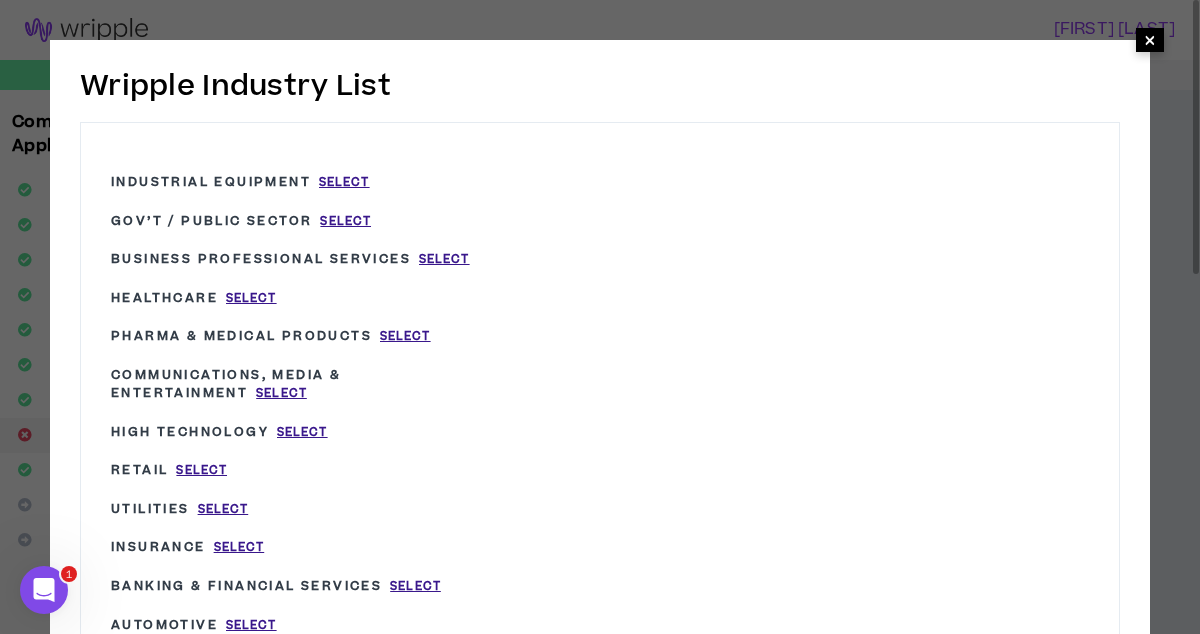 click on "×" at bounding box center [1150, 40] 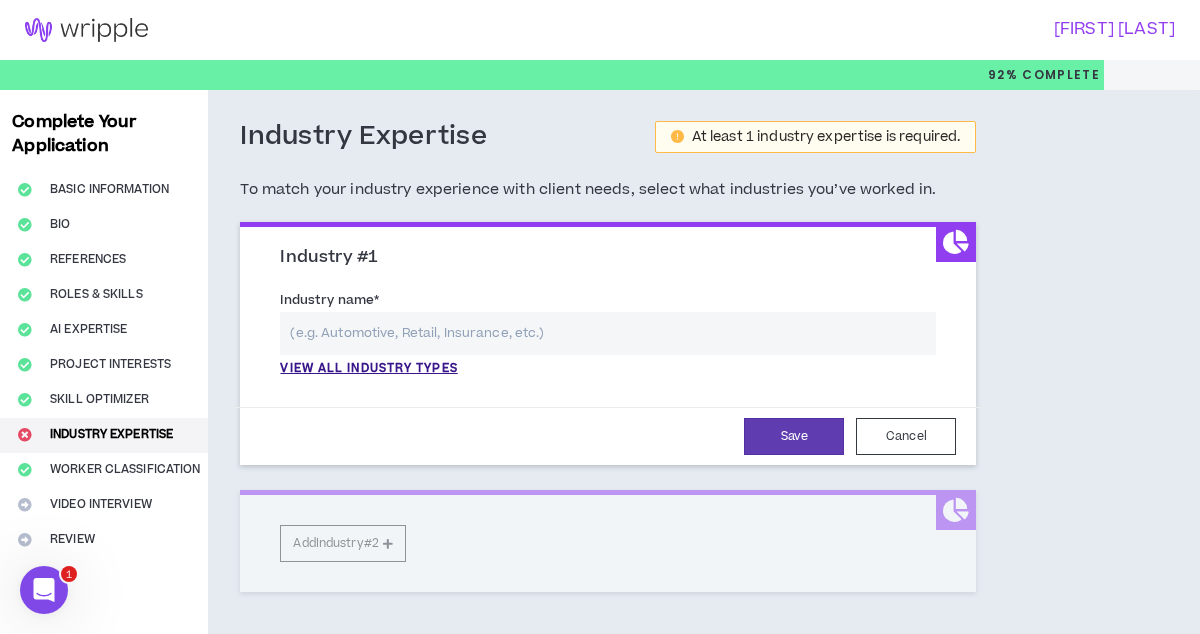 click at bounding box center [608, 333] 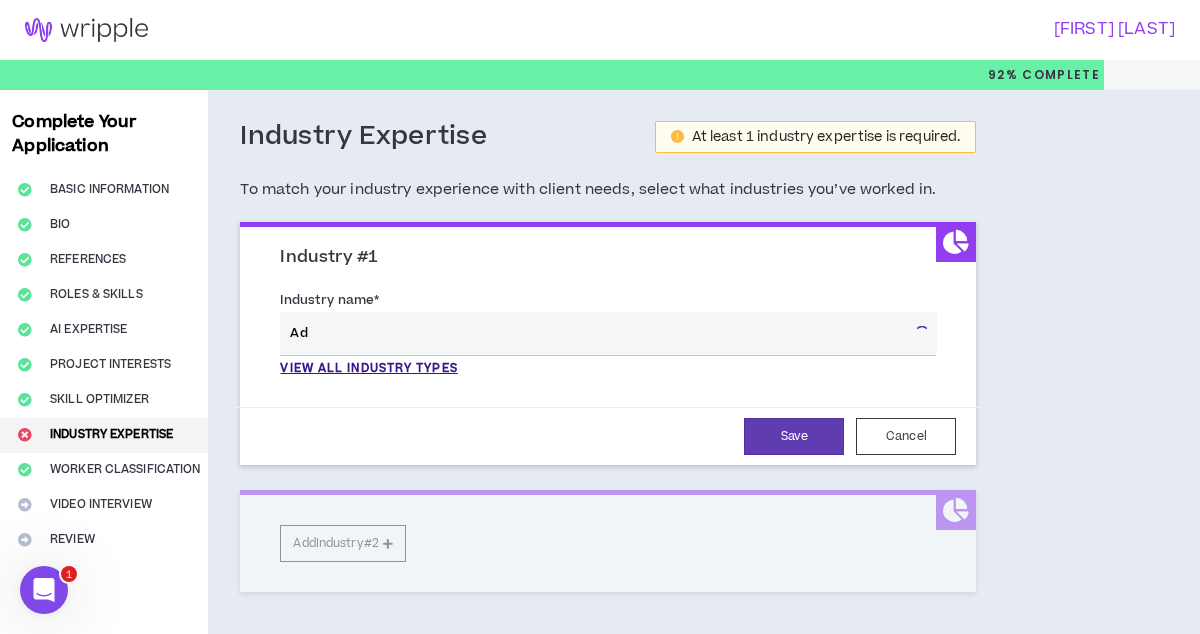 type on "A" 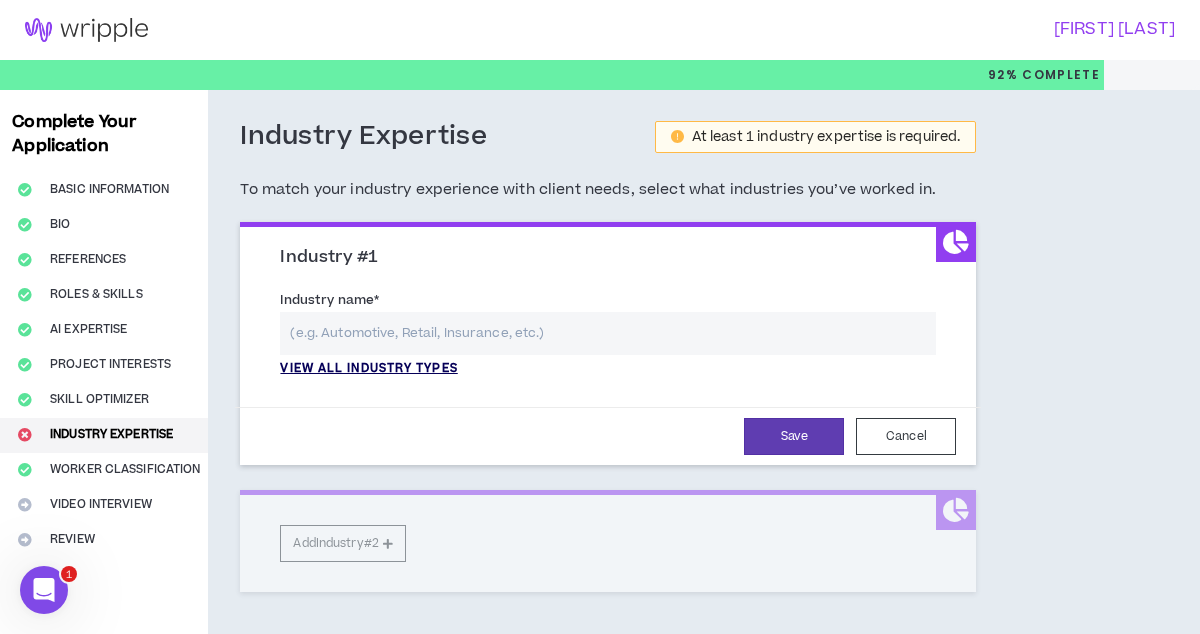click on "View all industry types" at bounding box center (368, 369) 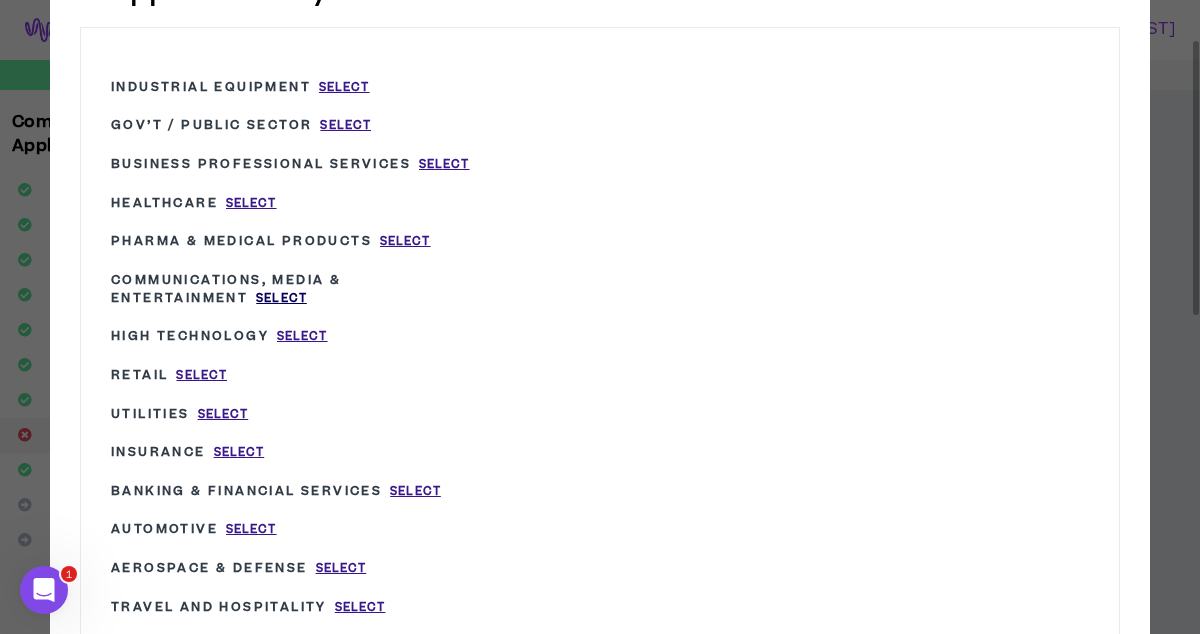 click on "Select" at bounding box center [281, 298] 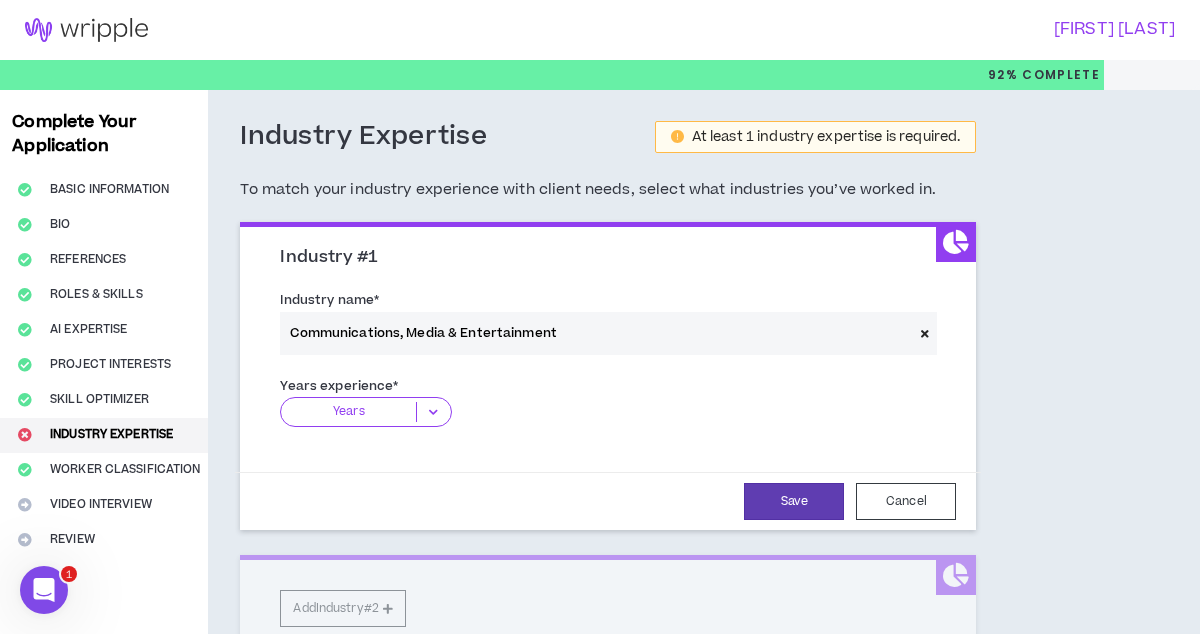 drag, startPoint x: 411, startPoint y: 416, endPoint x: 381, endPoint y: 415, distance: 30.016663 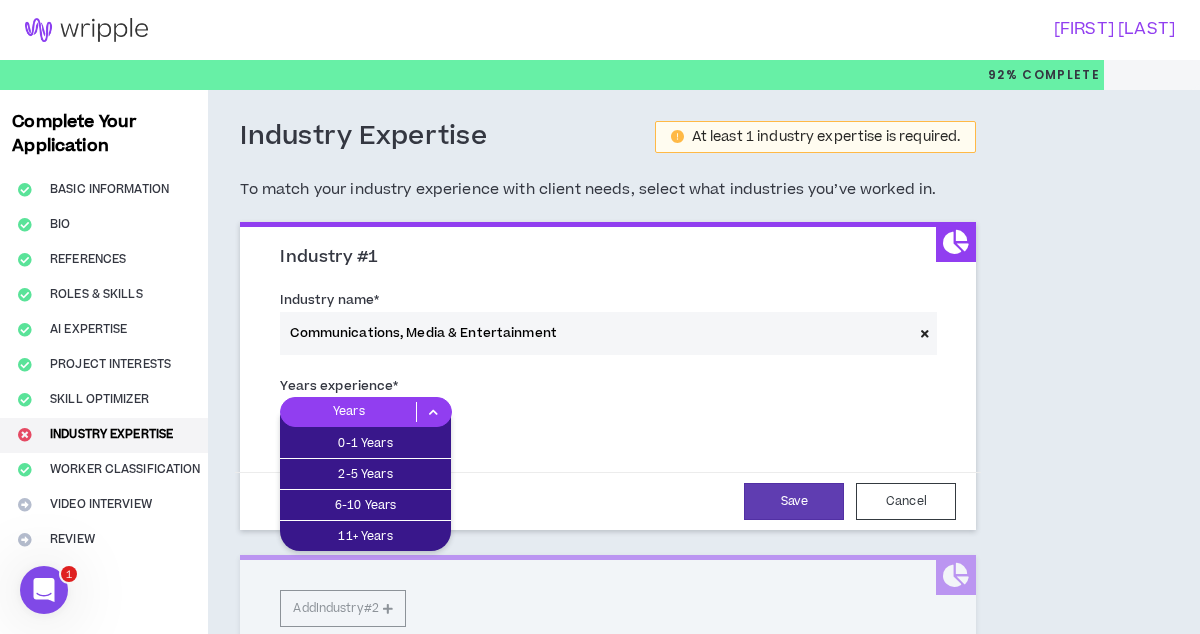 click on "Years" at bounding box center [348, 412] 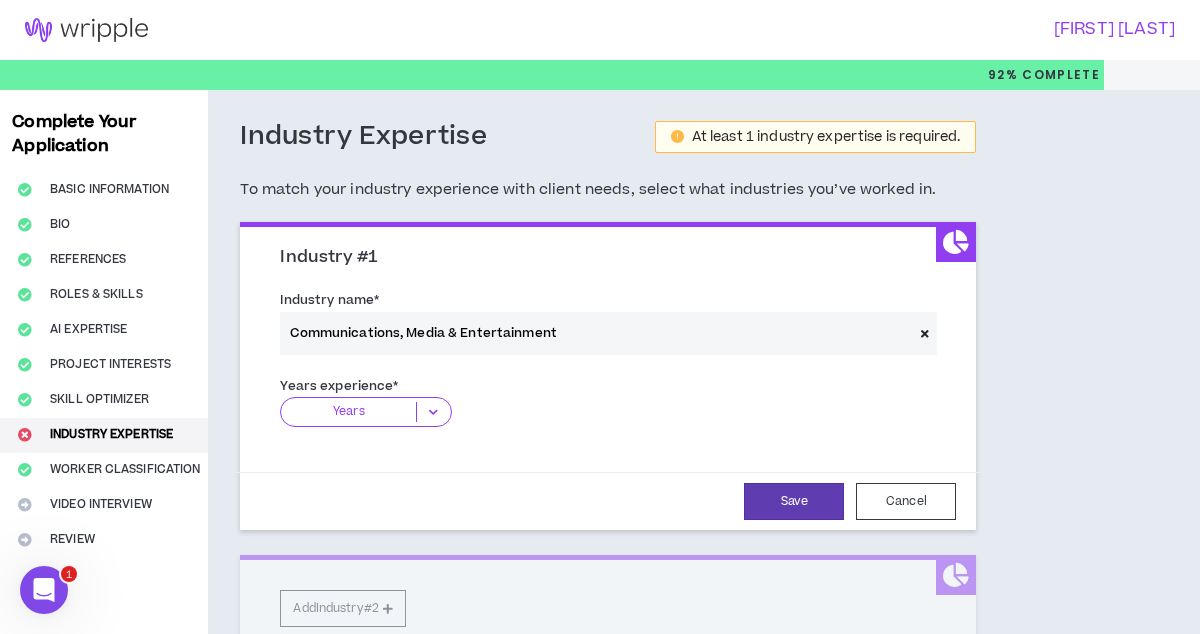 click on "Years" at bounding box center (348, 412) 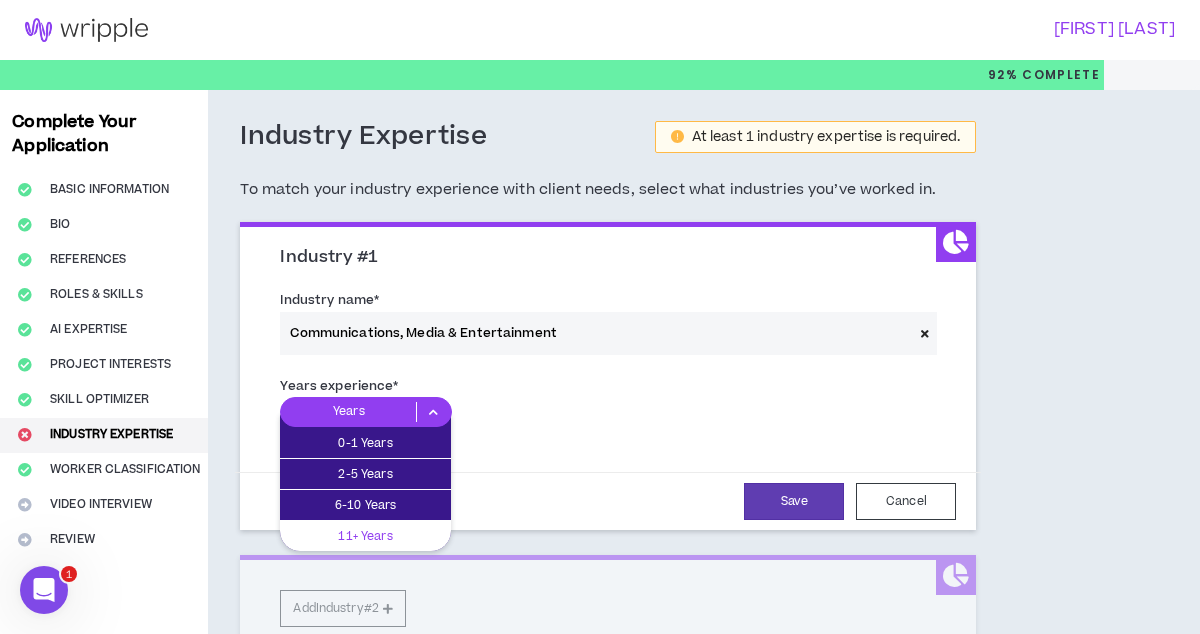 click on "11+ Years" at bounding box center (365, 536) 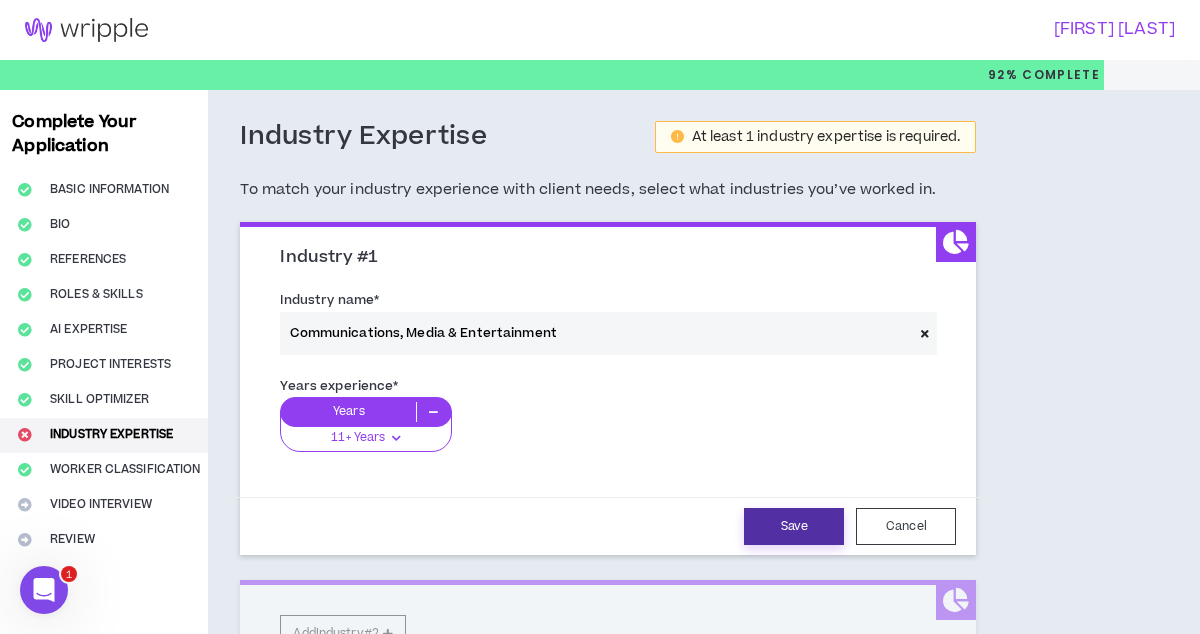 click on "Save" at bounding box center (794, 526) 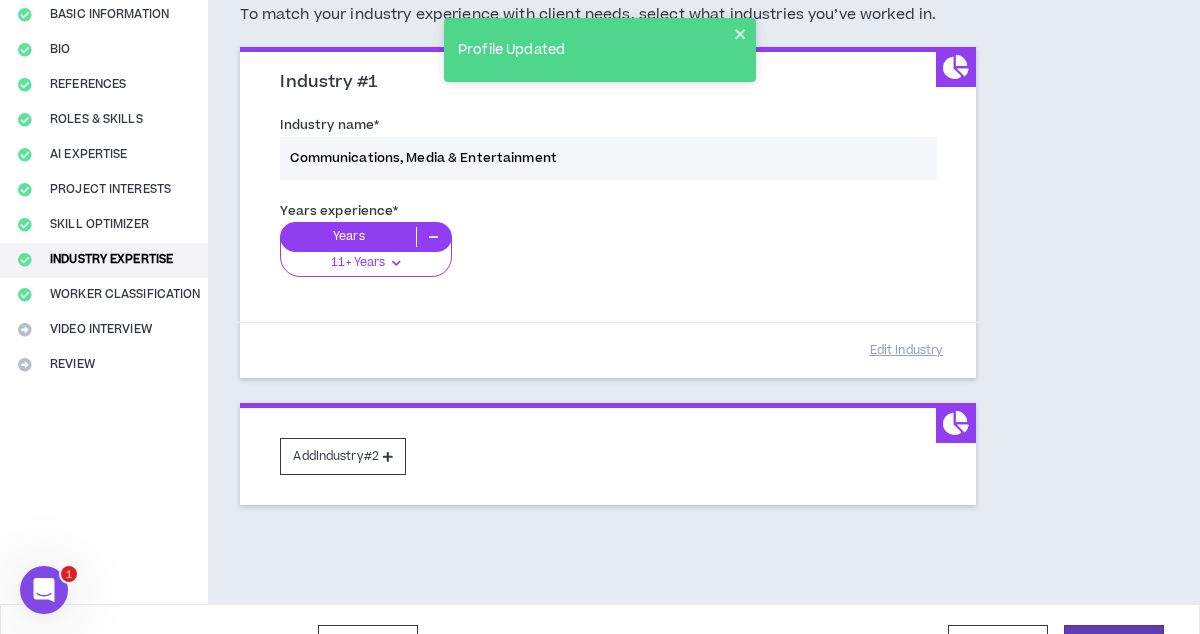 scroll, scrollTop: 224, scrollLeft: 0, axis: vertical 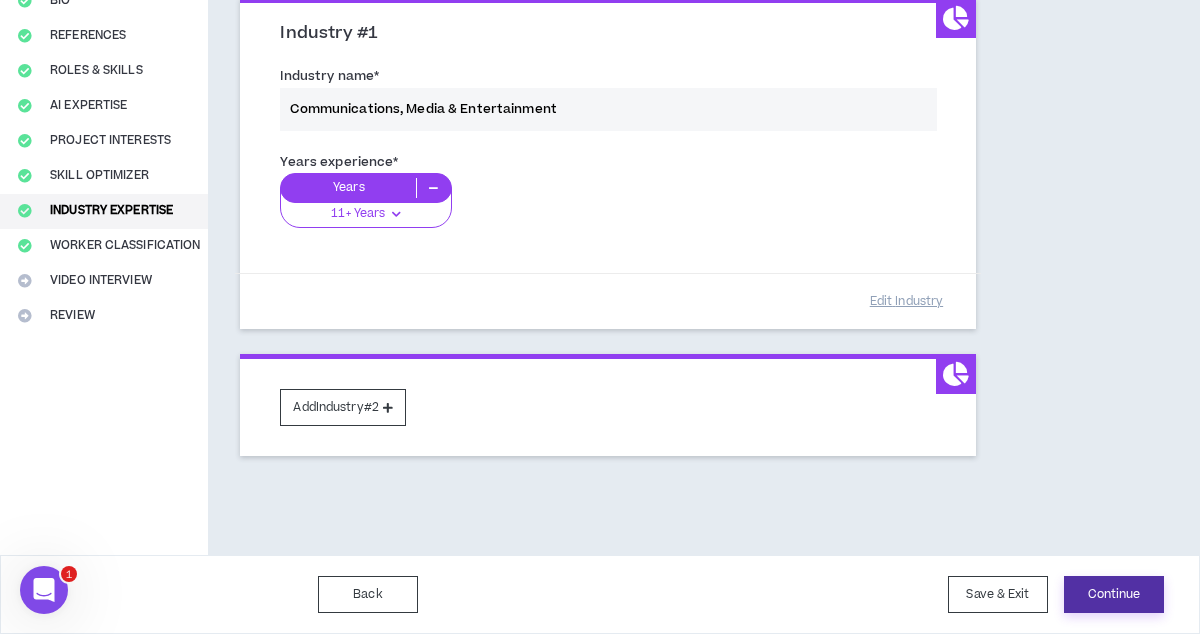 click on "Continue" at bounding box center [1114, 594] 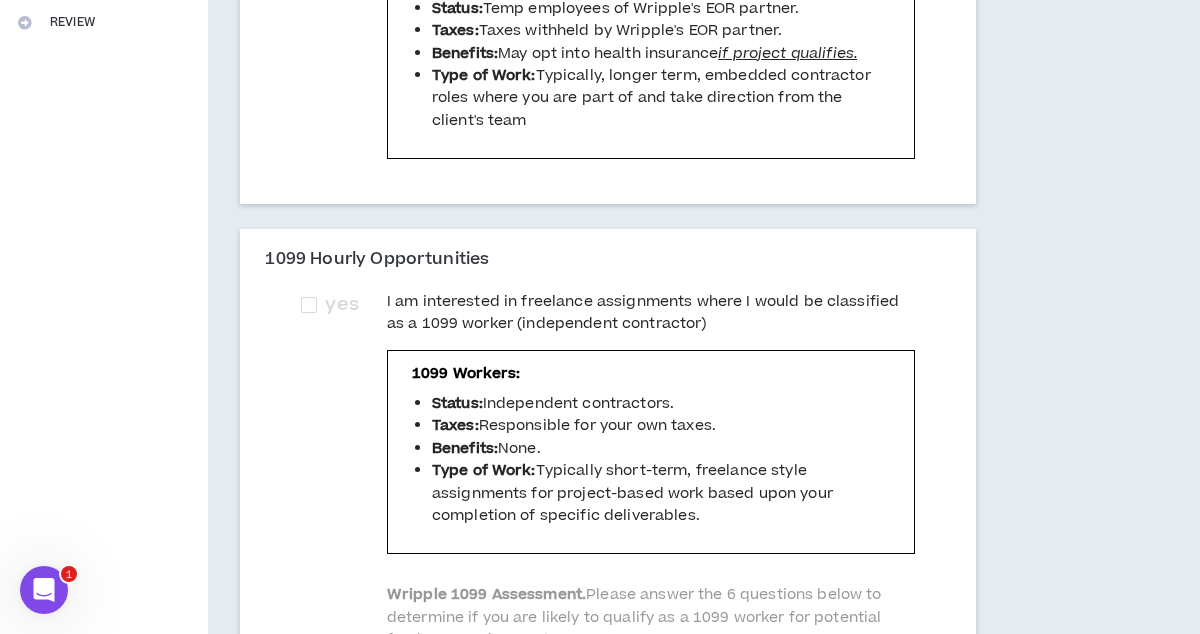 scroll, scrollTop: 525, scrollLeft: 0, axis: vertical 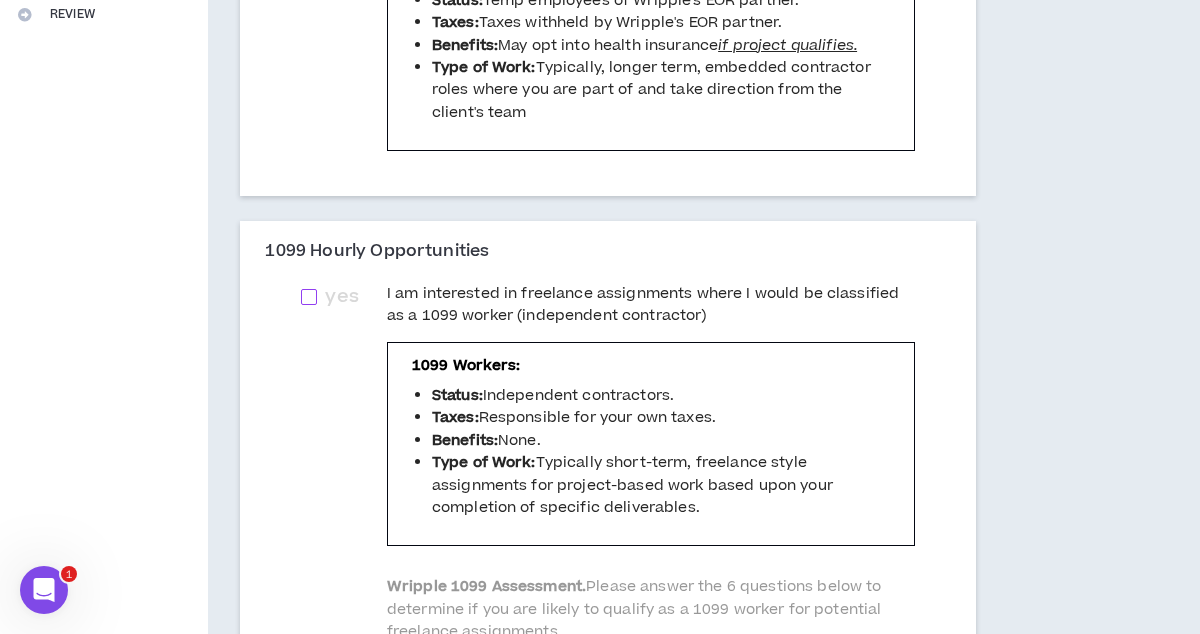 click at bounding box center [309, 297] 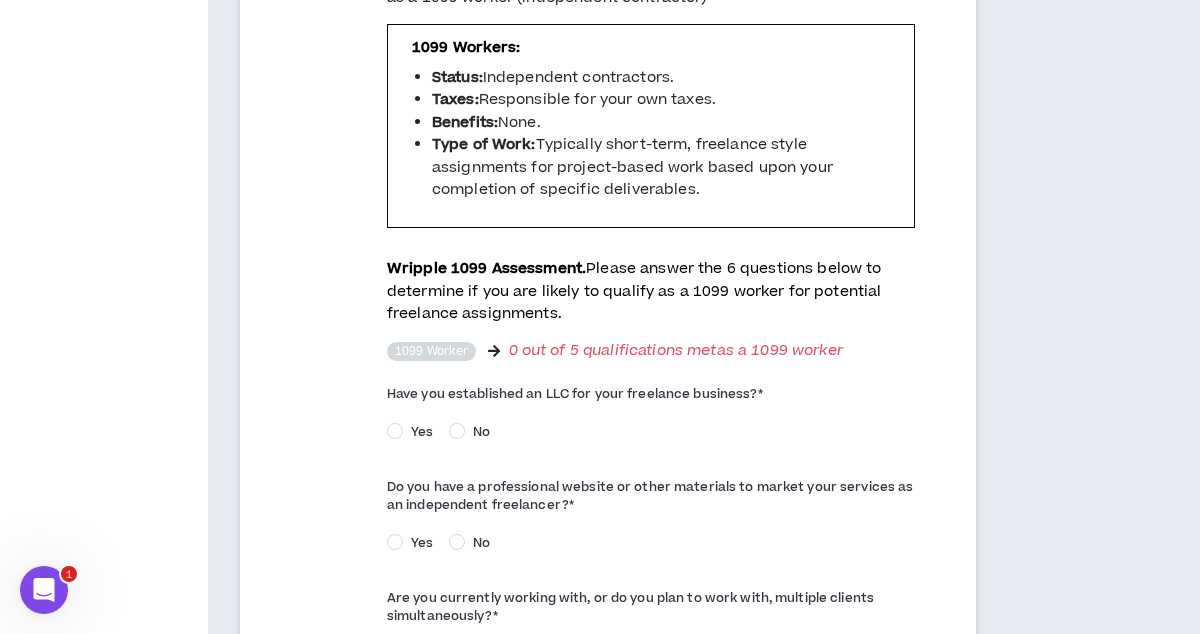 scroll, scrollTop: 844, scrollLeft: 0, axis: vertical 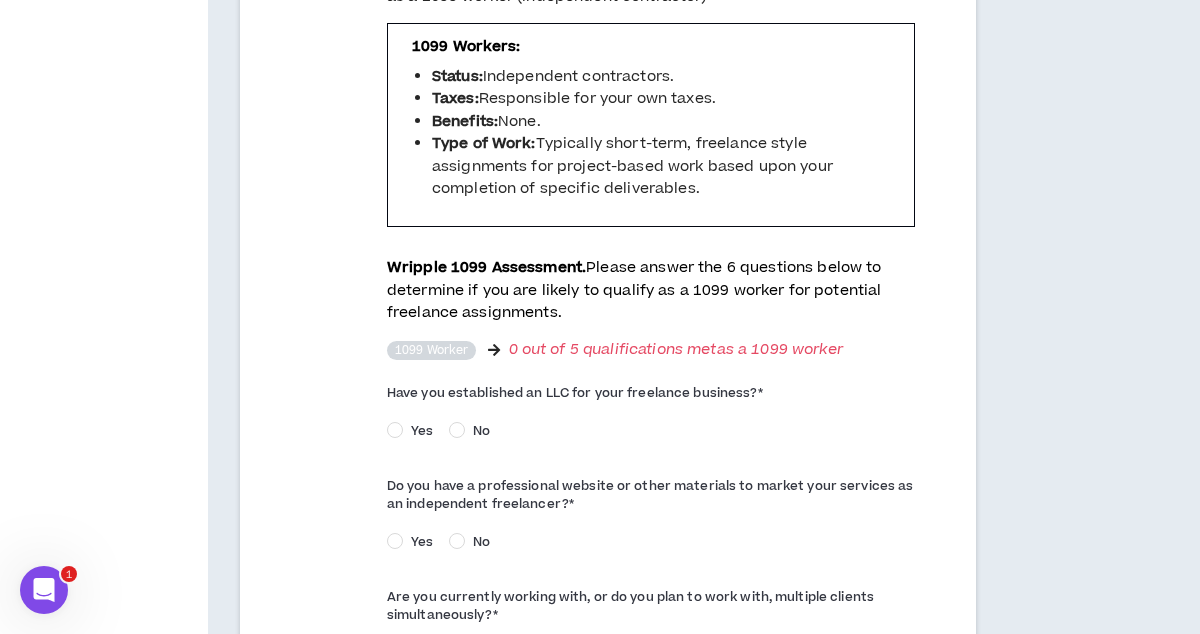 click on "1099 Worker" at bounding box center (432, 350) 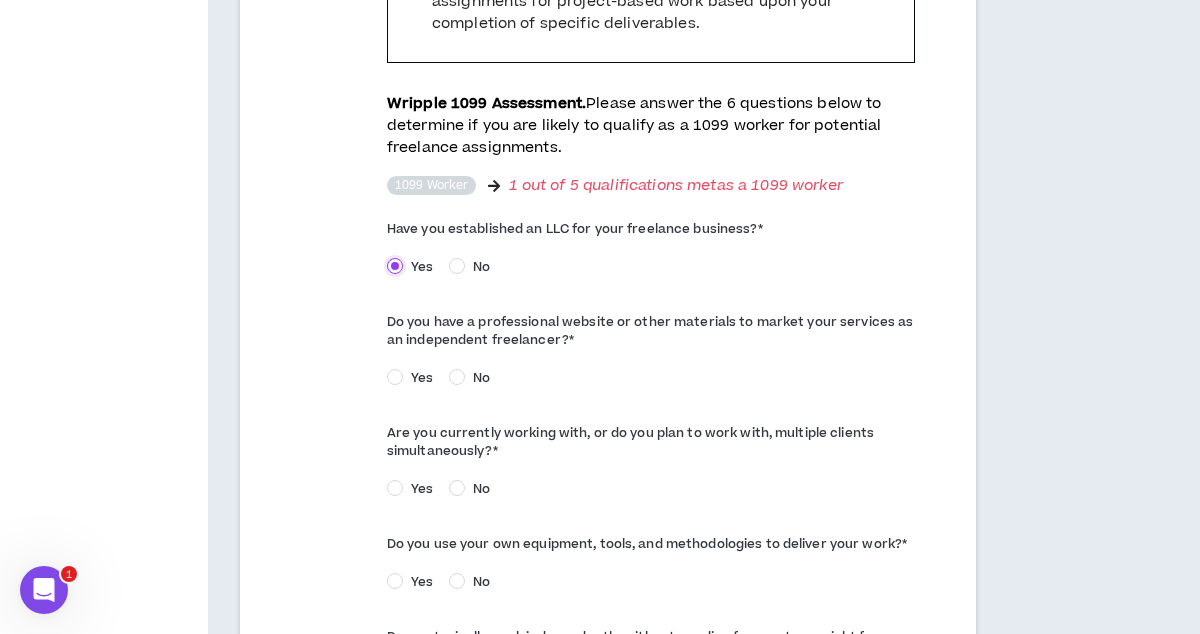 scroll, scrollTop: 979, scrollLeft: 0, axis: vertical 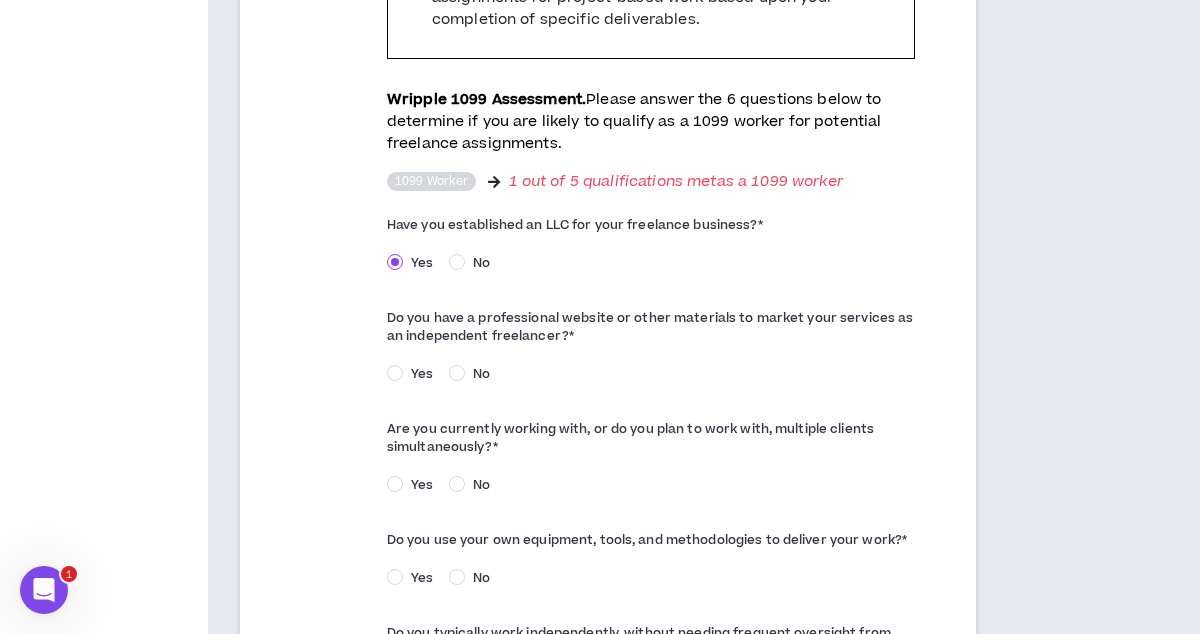 click on "Yes" at bounding box center (422, 374) 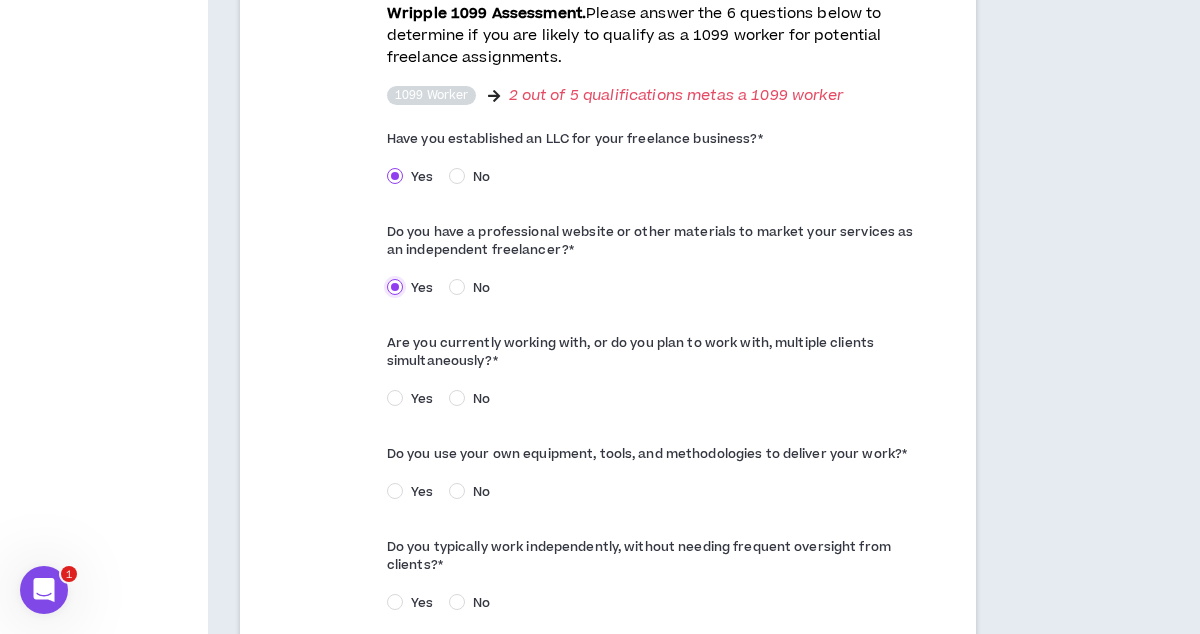 scroll, scrollTop: 1069, scrollLeft: 0, axis: vertical 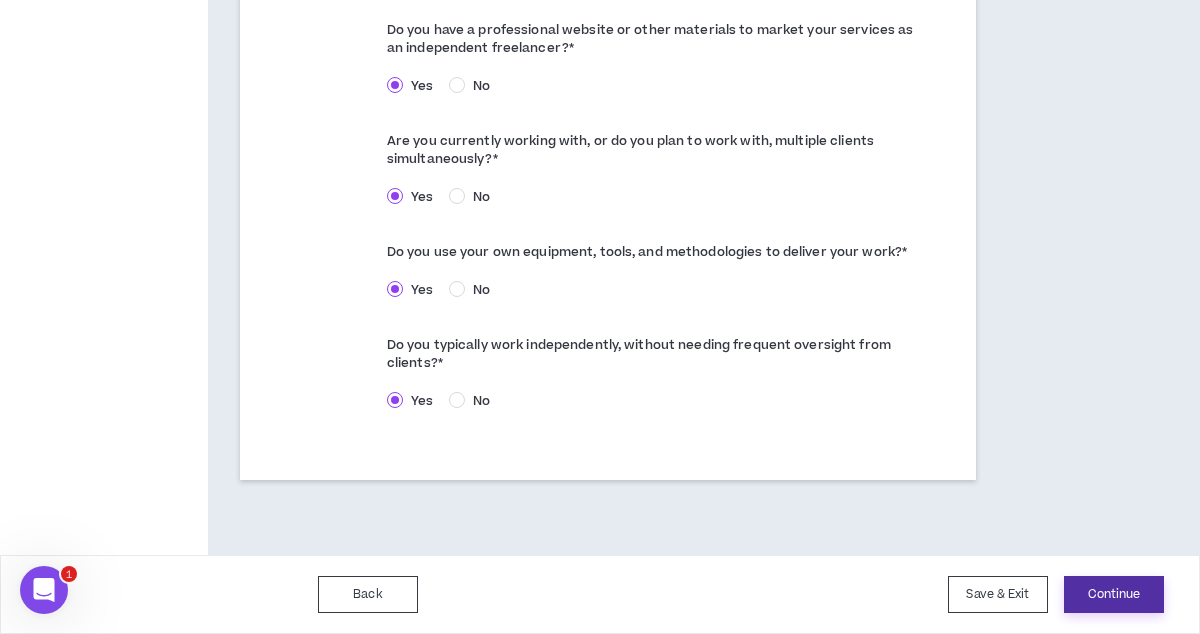 click on "Continue" at bounding box center [1114, 594] 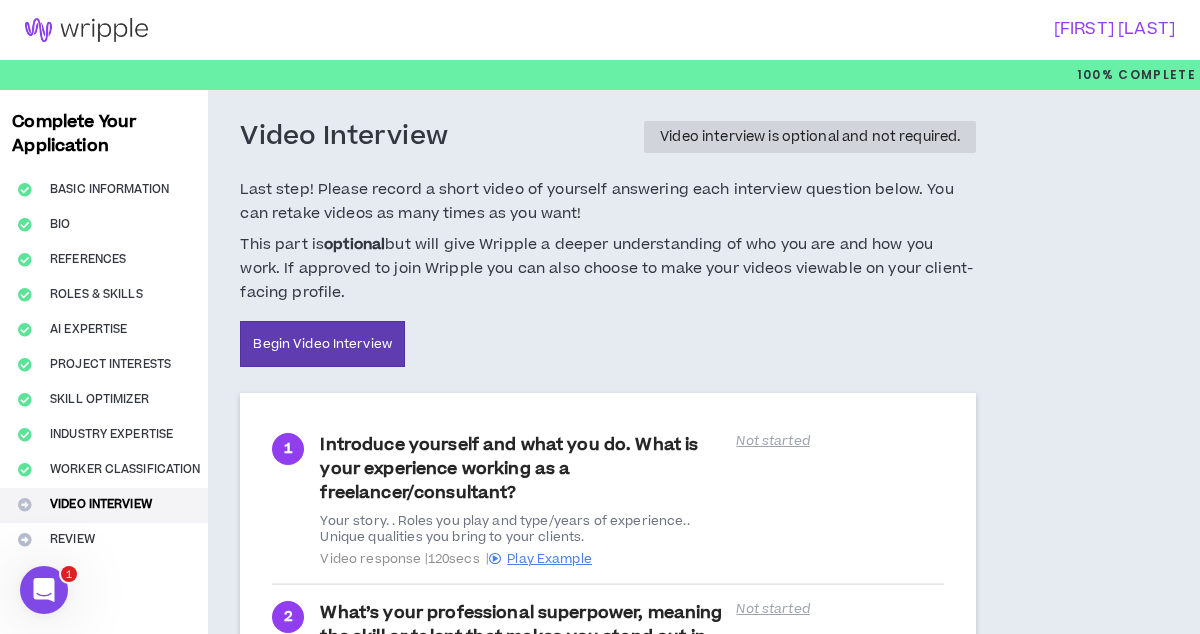 scroll, scrollTop: 445, scrollLeft: 0, axis: vertical 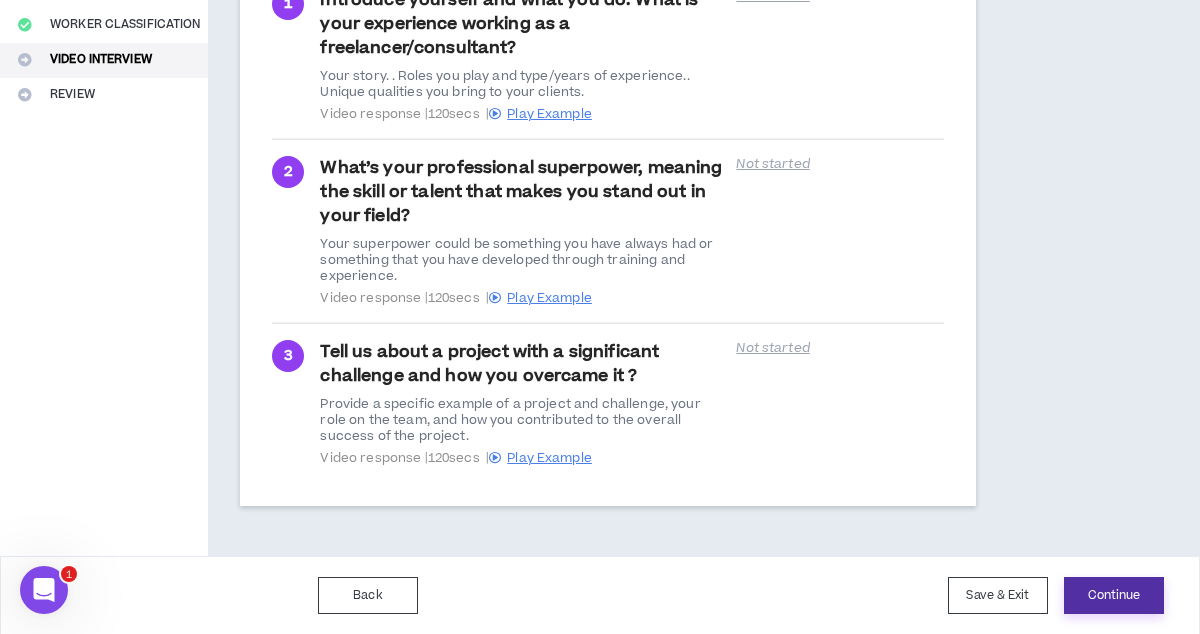 click on "Continue" at bounding box center [1114, 595] 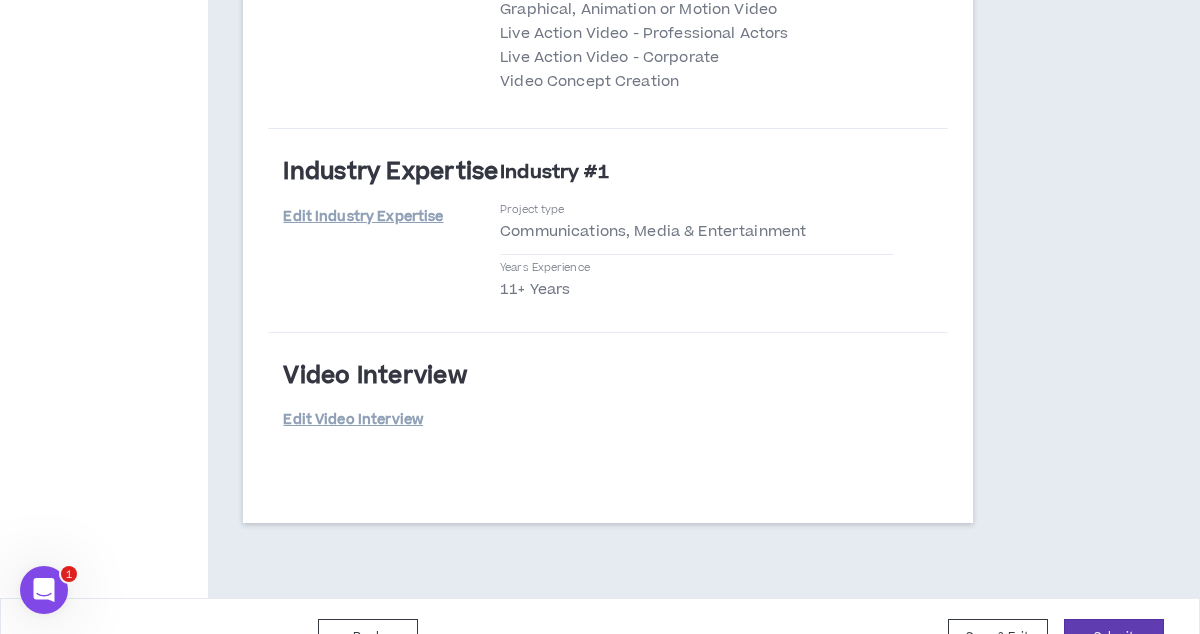 scroll, scrollTop: 3957, scrollLeft: 0, axis: vertical 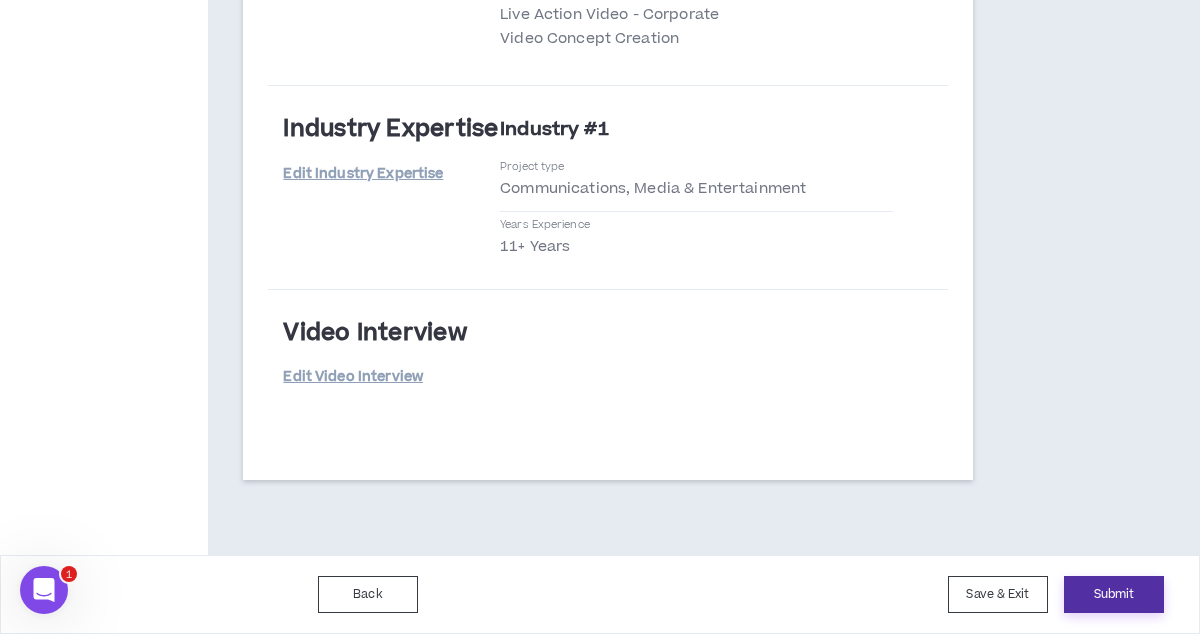 click on "Submit" at bounding box center [1114, 594] 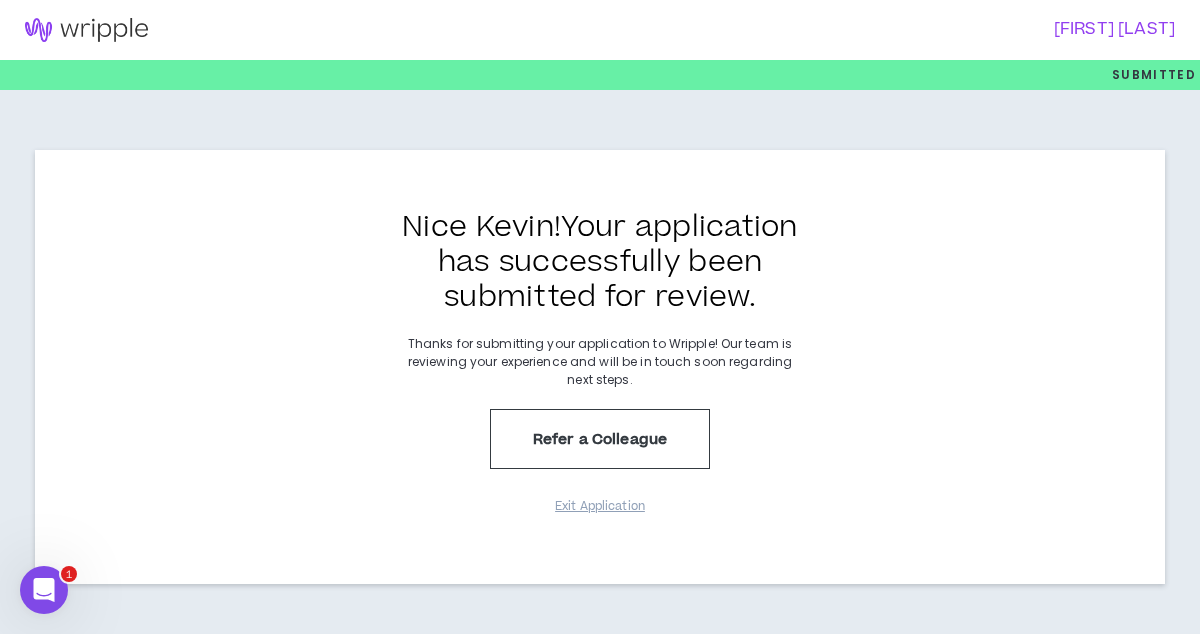 scroll, scrollTop: 0, scrollLeft: 0, axis: both 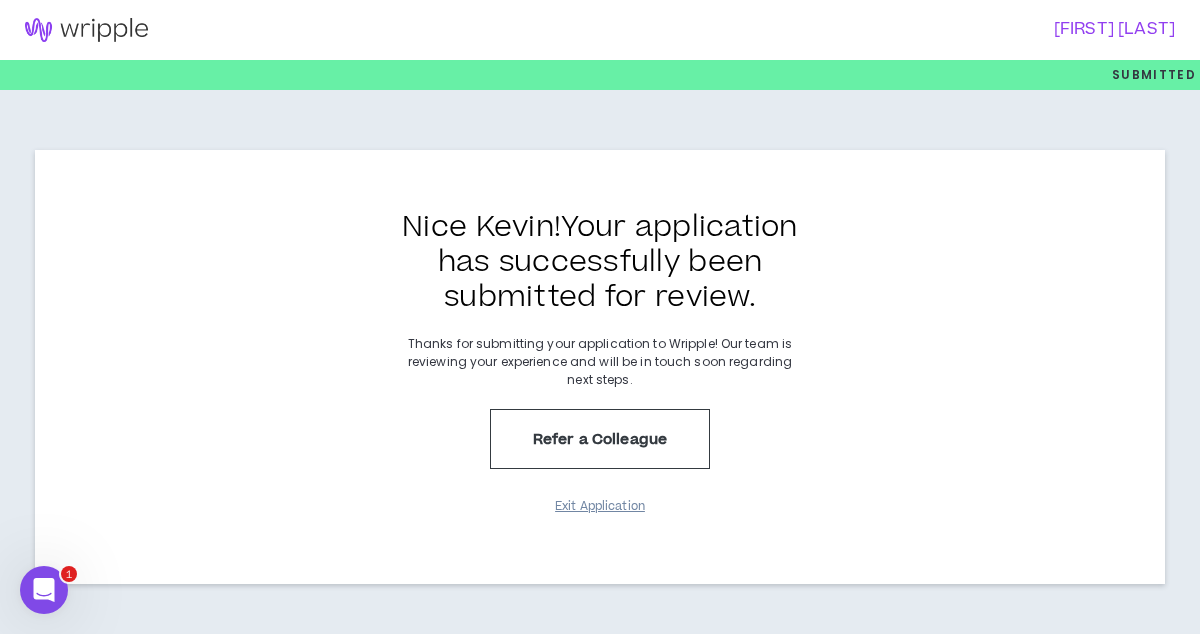 click on "Exit Application" at bounding box center [600, 506] 